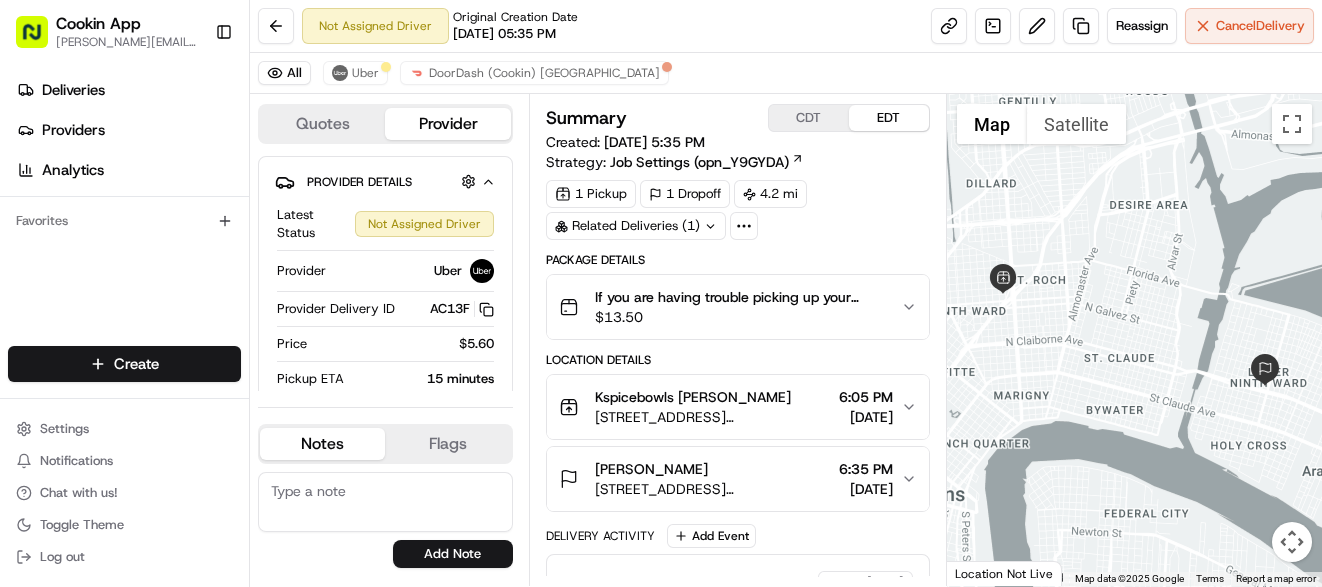 scroll, scrollTop: 0, scrollLeft: 0, axis: both 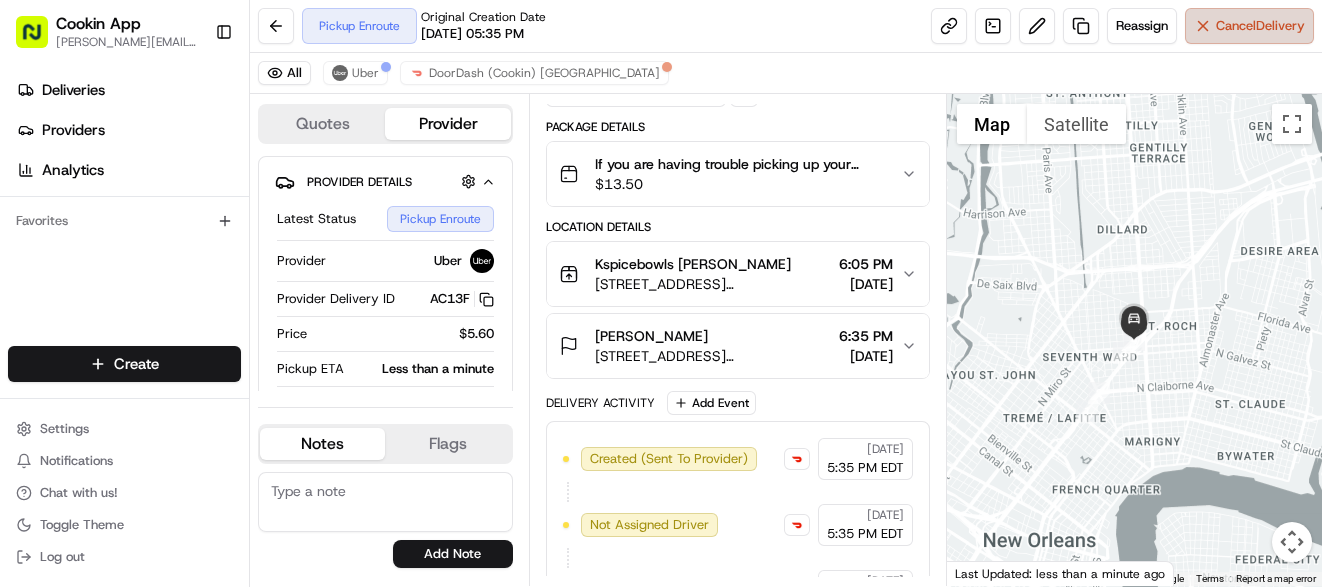 click on "Cancel  Delivery" at bounding box center [1260, 26] 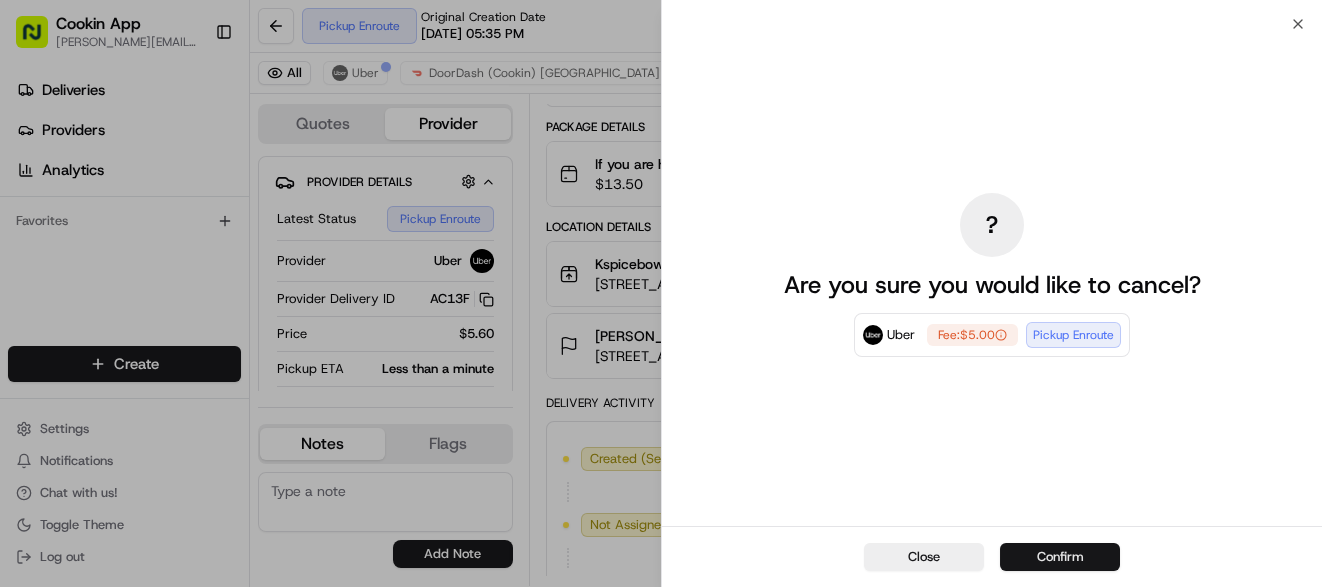 click on "Confirm" at bounding box center [1060, 557] 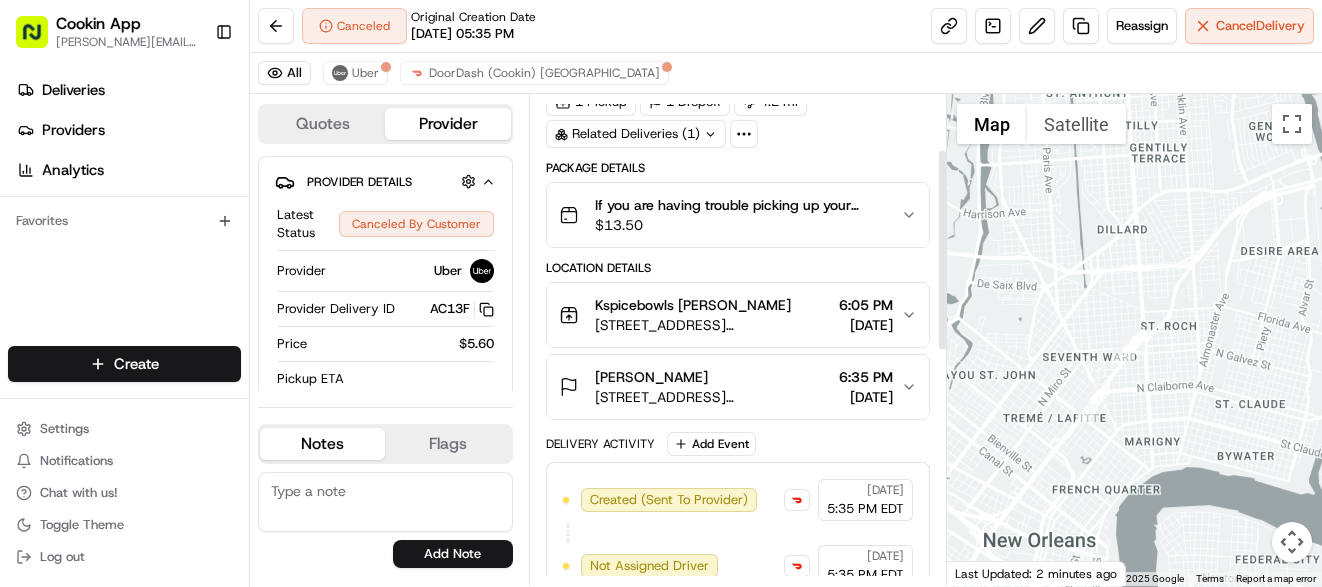 scroll, scrollTop: 133, scrollLeft: 0, axis: vertical 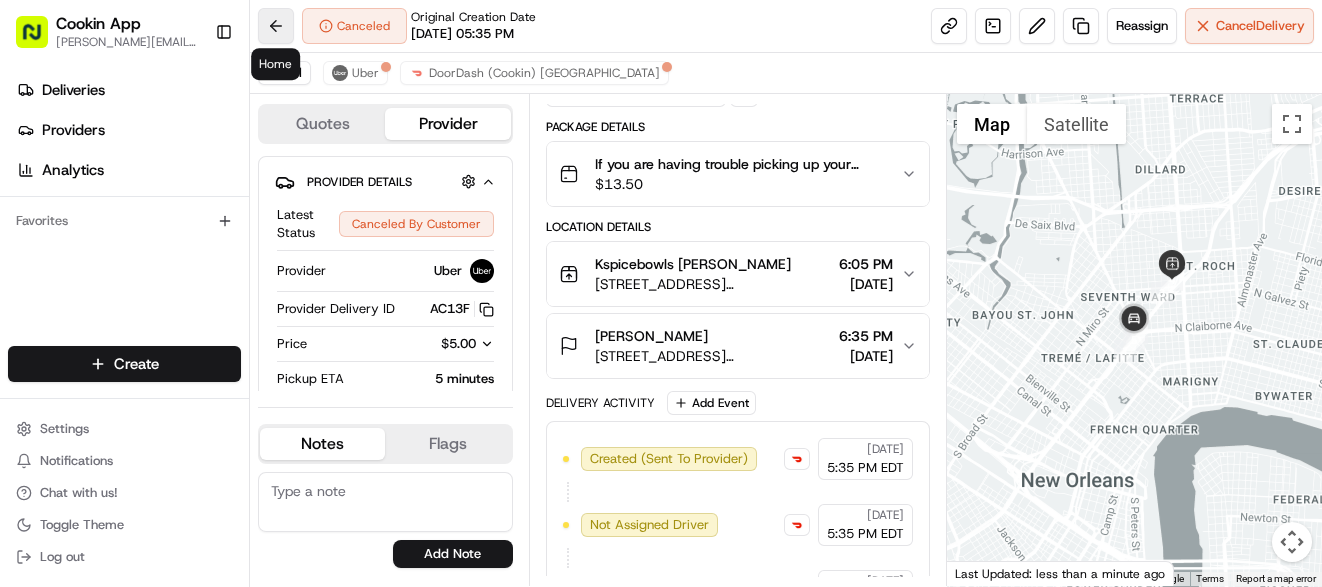 click at bounding box center [276, 26] 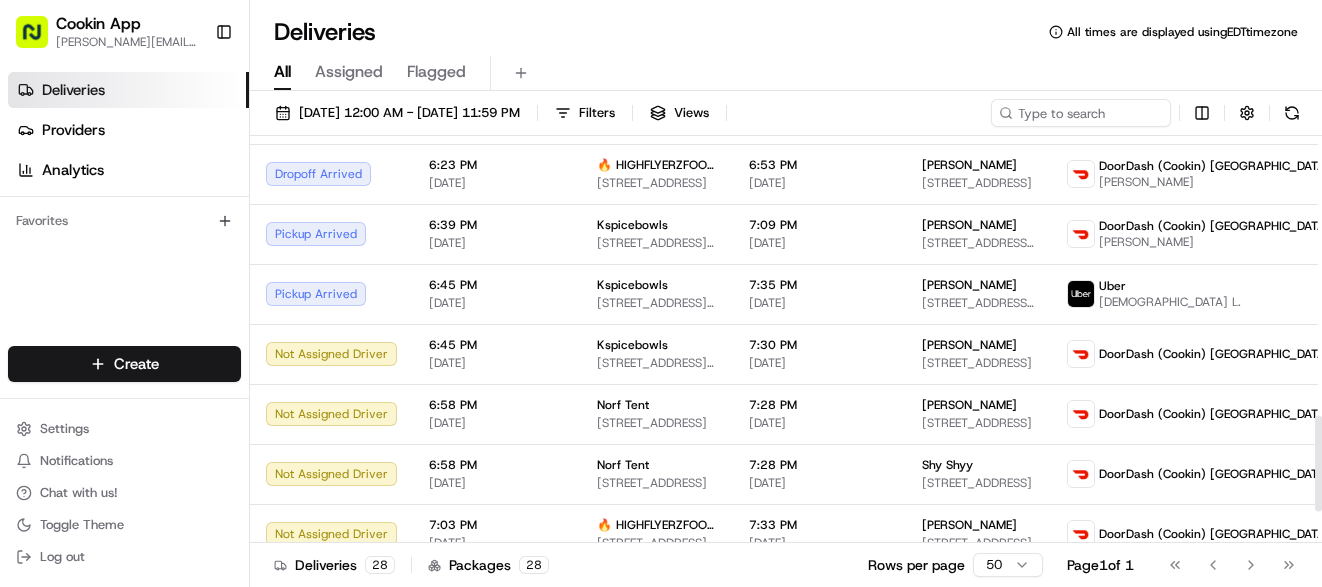 scroll, scrollTop: 1179, scrollLeft: 0, axis: vertical 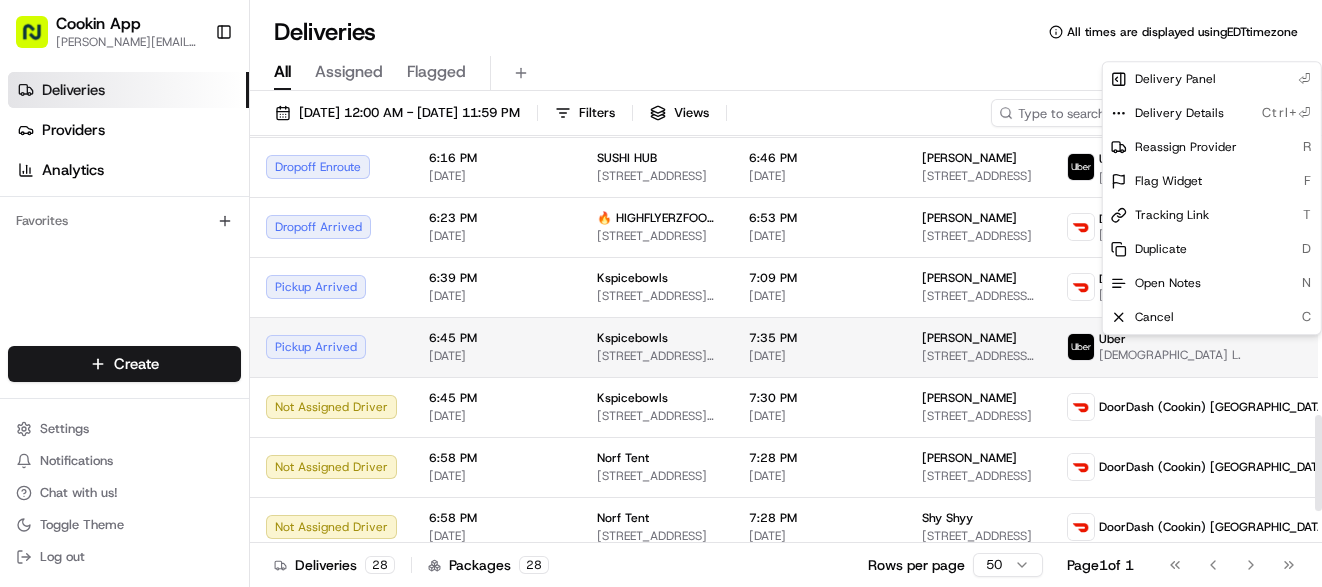 click on "Cookin App sandra@cookin.com Toggle Sidebar Deliveries Providers Analytics Favorites Main Menu Members & Organization Organization Users Roles Preferences Customization Tracking Orchestration Automations Locations Pickup Locations Dropoff Locations Billing Billing Refund Requests Integrations Notification Triggers Webhooks API Keys Request Logs Create Settings Notifications Chat with us! Toggle Theme Log out Deliveries All times are displayed using  EDT  timezone All Assigned Flagged 07/11/2025 12:00 AM - 07/11/2025 11:59 PM Filters Views Status Original Pickup Time Pickup Location Original Dropoff Time Dropoff Location Provider Action Dropoff Complete 4:20 AM 07/11/2025 The POP Up nola 837 Gravier St, New Orleans, LA 70112, USA 4:50 AM 07/11/2025 Dee Adams 2600 Houma Blvd, Metairie, LA 70001, USA DoorDash (Cookin) US Louvina S. Dropoff Complete 11:46 AM 07/11/2025 Indian Home Feast 95 Jameson Ave #401, Toronto, ON M6K 2X1, Canada 12:16 PM 07/11/2025 Uneetha Desa Uber Canada + 1 MIRIAM B. + 1" at bounding box center [661, 293] 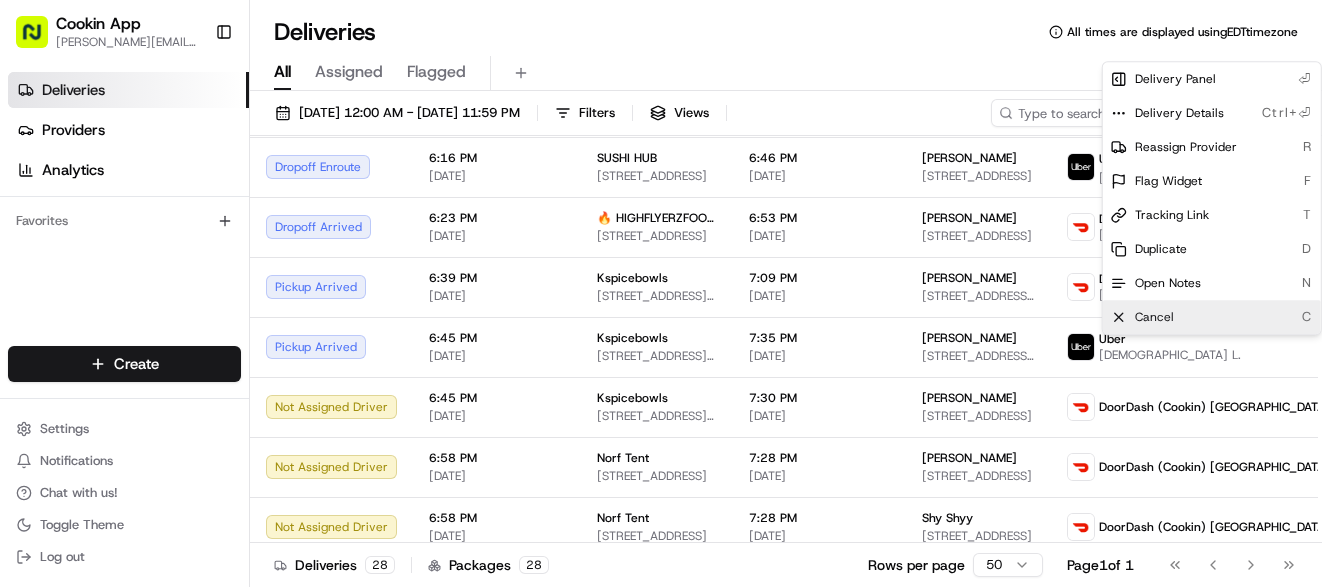 click on "Cancel" at bounding box center [1154, 317] 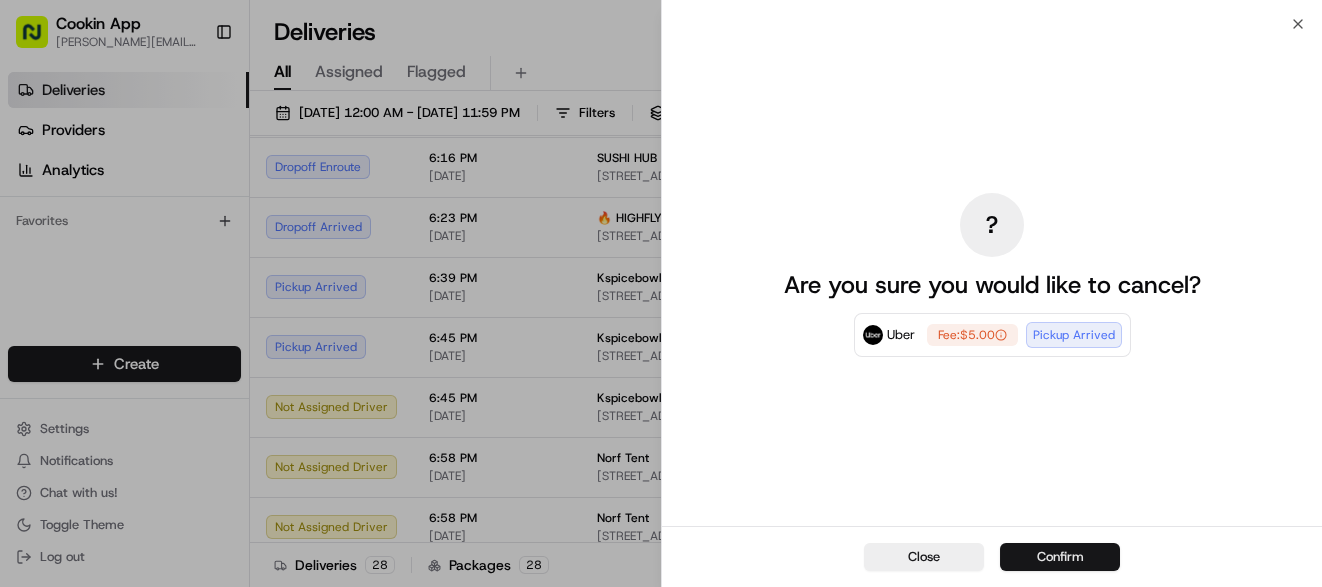 click on "Confirm" at bounding box center [1060, 557] 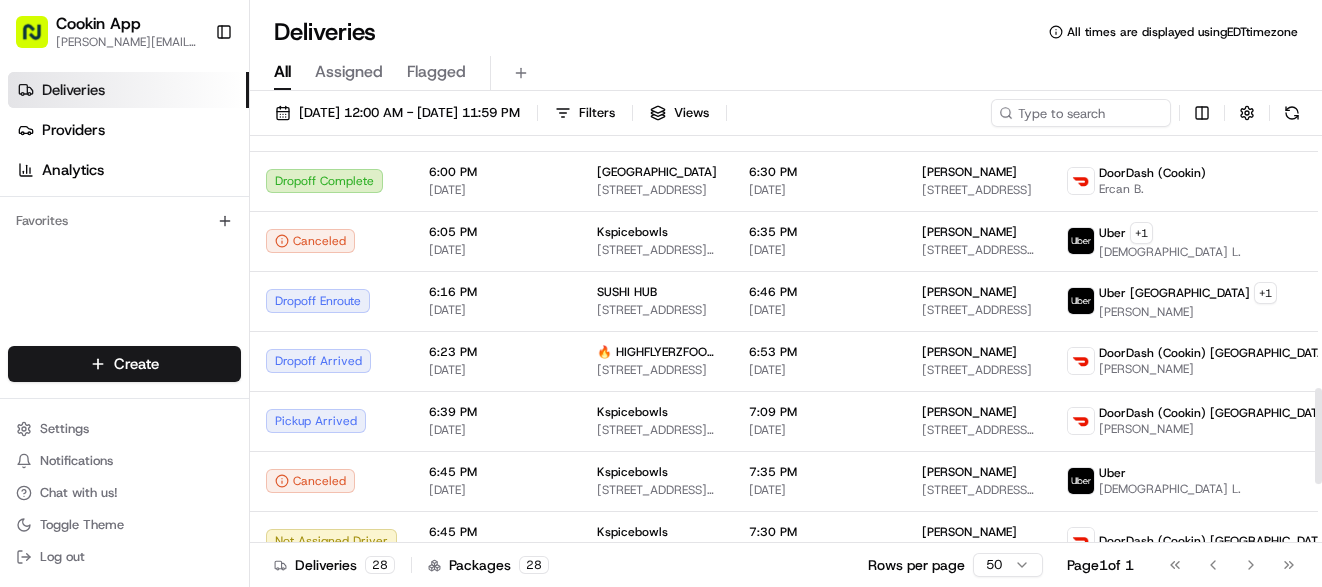 scroll, scrollTop: 1066, scrollLeft: 0, axis: vertical 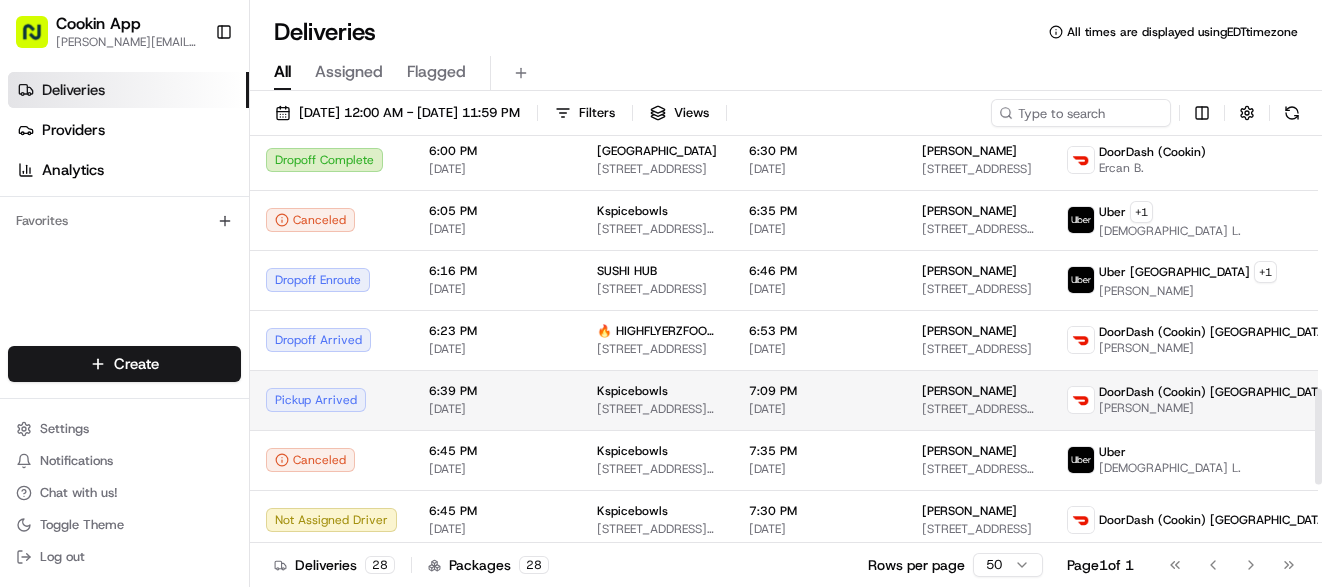 click on "Cookin App sandra@cookin.com Toggle Sidebar Deliveries Providers Analytics Favorites Main Menu Members & Organization Organization Users Roles Preferences Customization Tracking Orchestration Automations Locations Pickup Locations Dropoff Locations Billing Billing Refund Requests Integrations Notification Triggers Webhooks API Keys Request Logs Create Settings Notifications Chat with us! Toggle Theme Log out Deliveries All times are displayed using  EDT  timezone All Assigned Flagged 07/11/2025 12:00 AM - 07/11/2025 11:59 PM Filters Views Status Original Pickup Time Pickup Location Original Dropoff Time Dropoff Location Provider Action Dropoff Complete 4:20 AM 07/11/2025 The POP Up nola 837 Gravier St, New Orleans, LA 70112, USA 4:50 AM 07/11/2025 Dee Adams 2600 Houma Blvd, Metairie, LA 70001, USA DoorDash (Cookin) US Louvina S. Dropoff Complete 11:46 AM 07/11/2025 Indian Home Feast 95 Jameson Ave #401, Toronto, ON M6K 2X1, Canada 12:16 PM 07/11/2025 Uneetha Desa Uber Canada + 1 MIRIAM B. + 1" at bounding box center (661, 293) 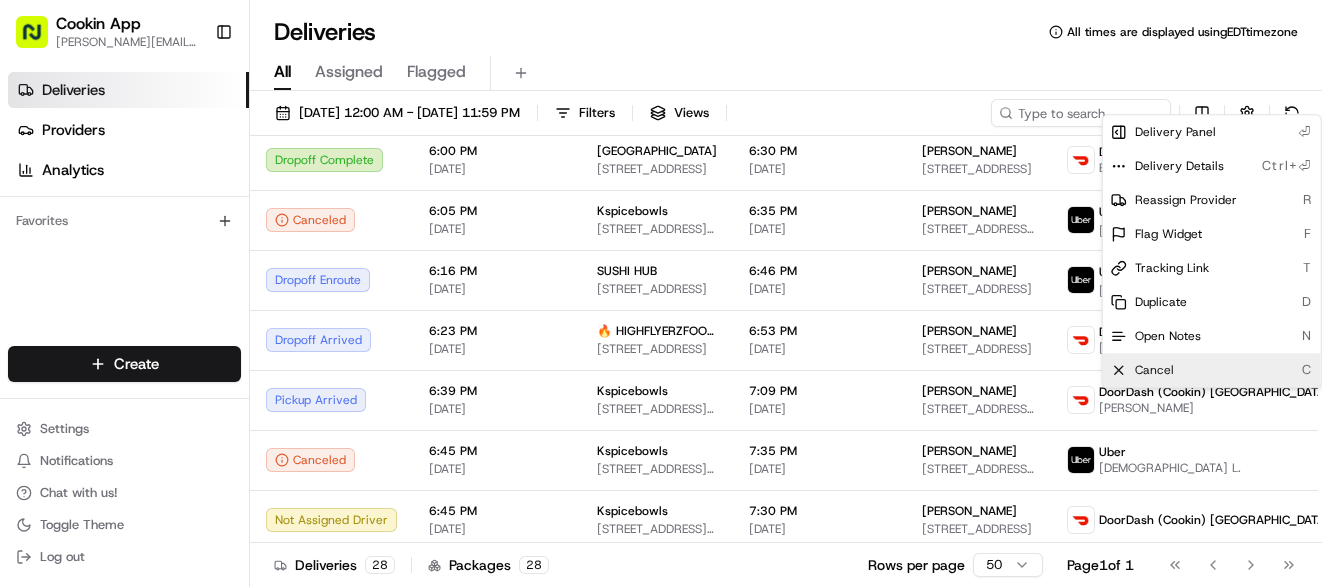click on "Cancel C" at bounding box center [1212, 370] 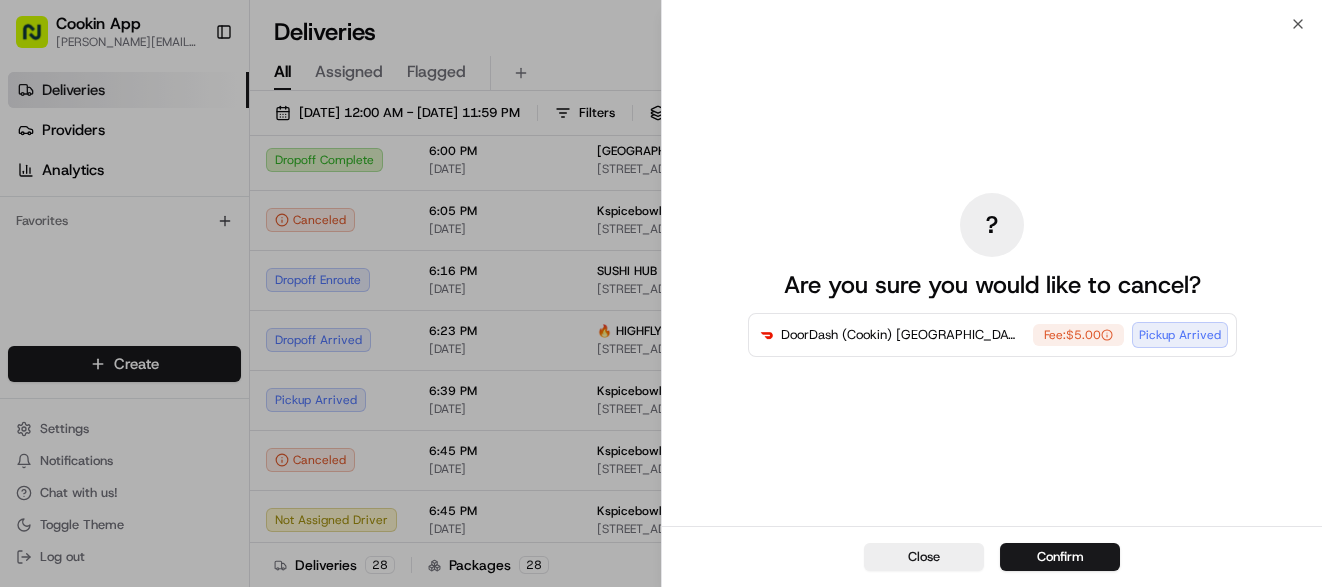 click on "Confirm" at bounding box center (1060, 557) 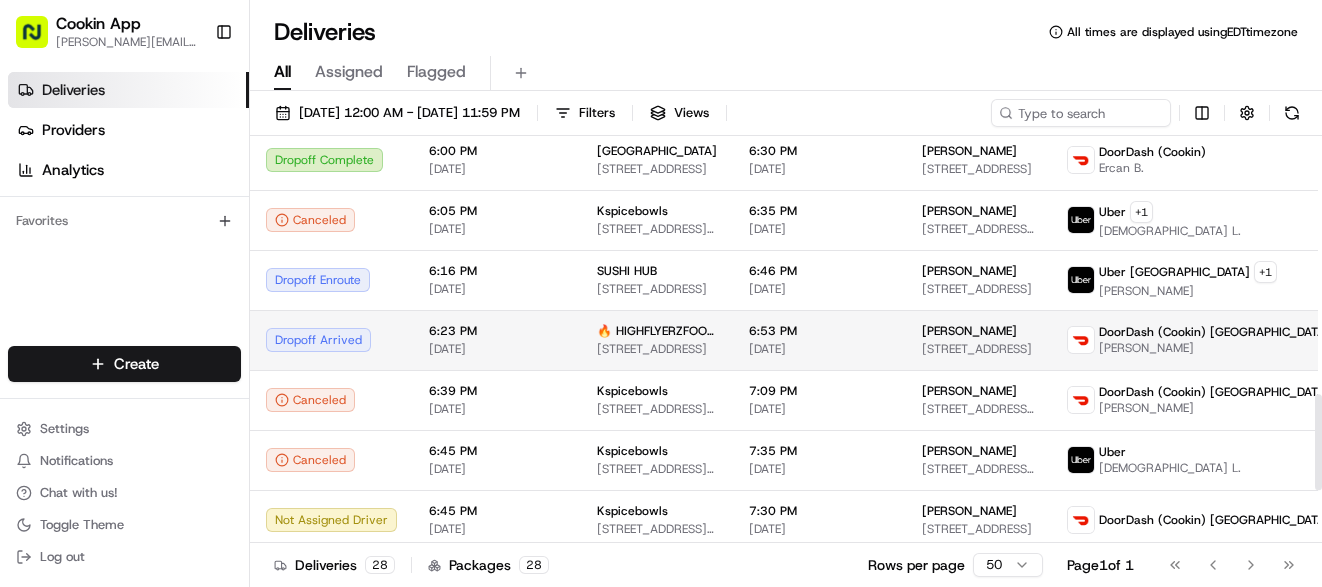 scroll, scrollTop: 1200, scrollLeft: 0, axis: vertical 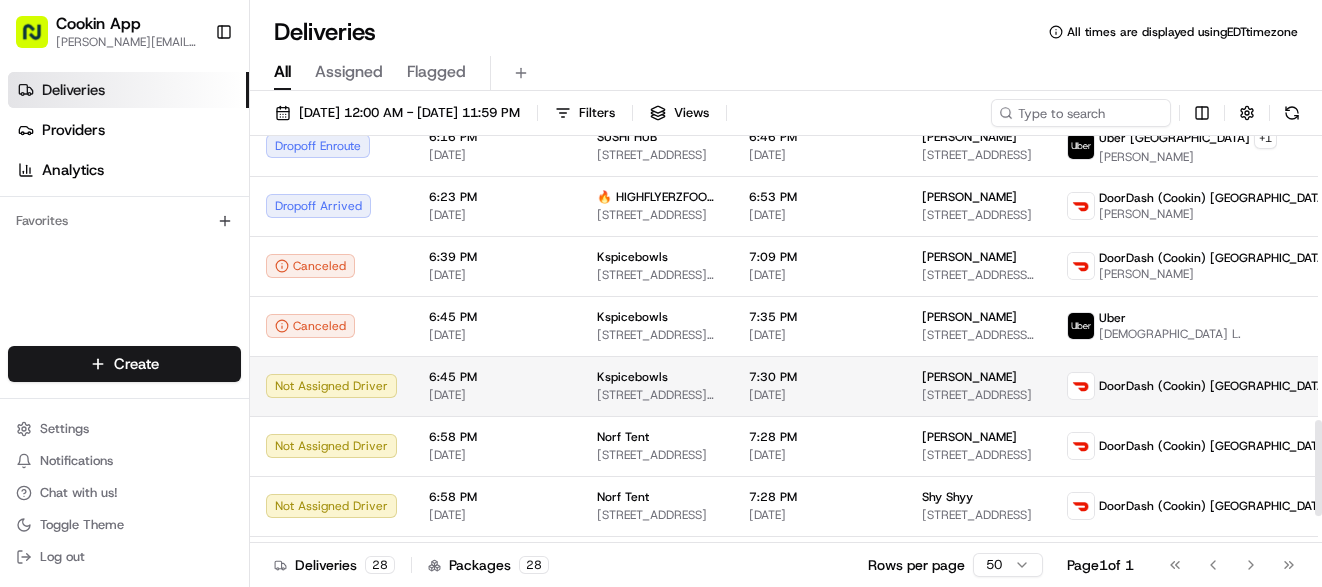 click on "Cookin App sandra@cookin.com Toggle Sidebar Deliveries Providers Analytics Favorites Main Menu Members & Organization Organization Users Roles Preferences Customization Tracking Orchestration Automations Locations Pickup Locations Dropoff Locations Billing Billing Refund Requests Integrations Notification Triggers Webhooks API Keys Request Logs Create Settings Notifications Chat with us! Toggle Theme Log out Deliveries All times are displayed using  EDT  timezone All Assigned Flagged 07/11/2025 12:00 AM - 07/11/2025 11:59 PM Filters Views Status Original Pickup Time Pickup Location Original Dropoff Time Dropoff Location Provider Action Dropoff Complete 4:20 AM 07/11/2025 The POP Up nola 837 Gravier St, New Orleans, LA 70112, USA 4:50 AM 07/11/2025 Dee Adams 2600 Houma Blvd, Metairie, LA 70001, USA DoorDash (Cookin) US Louvina S. Dropoff Complete 11:46 AM 07/11/2025 Indian Home Feast 95 Jameson Ave #401, Toronto, ON M6K 2X1, Canada 12:16 PM 07/11/2025 Uneetha Desa Uber Canada + 1 MIRIAM B. + 1" at bounding box center [661, 293] 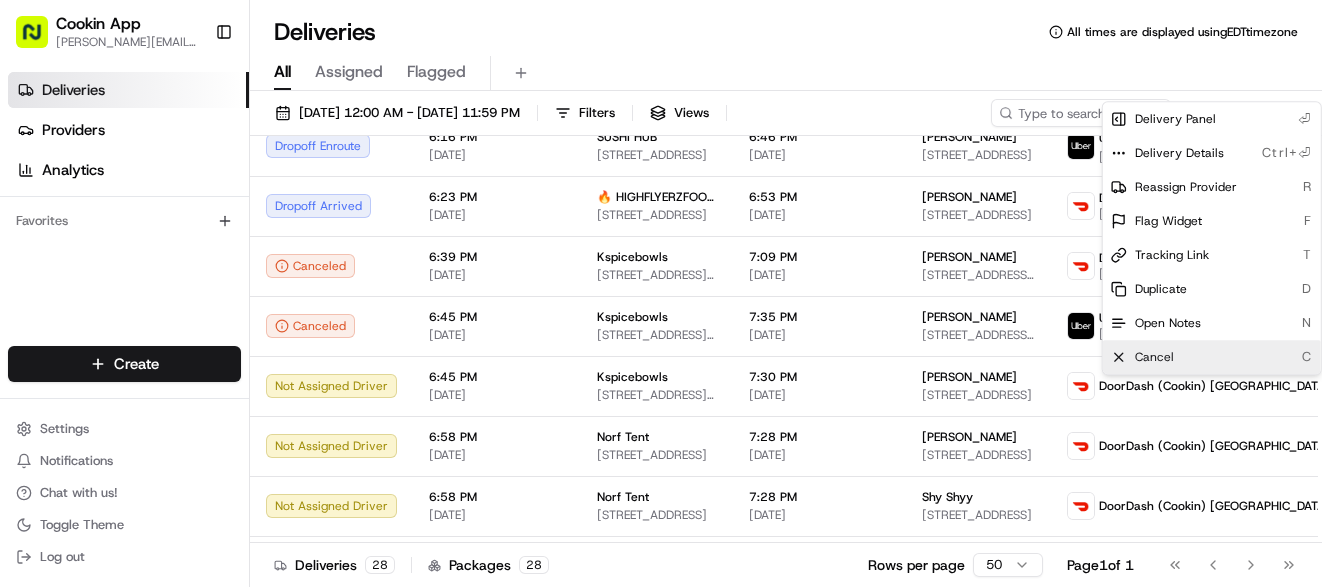 click on "Cancel C" at bounding box center [1212, 357] 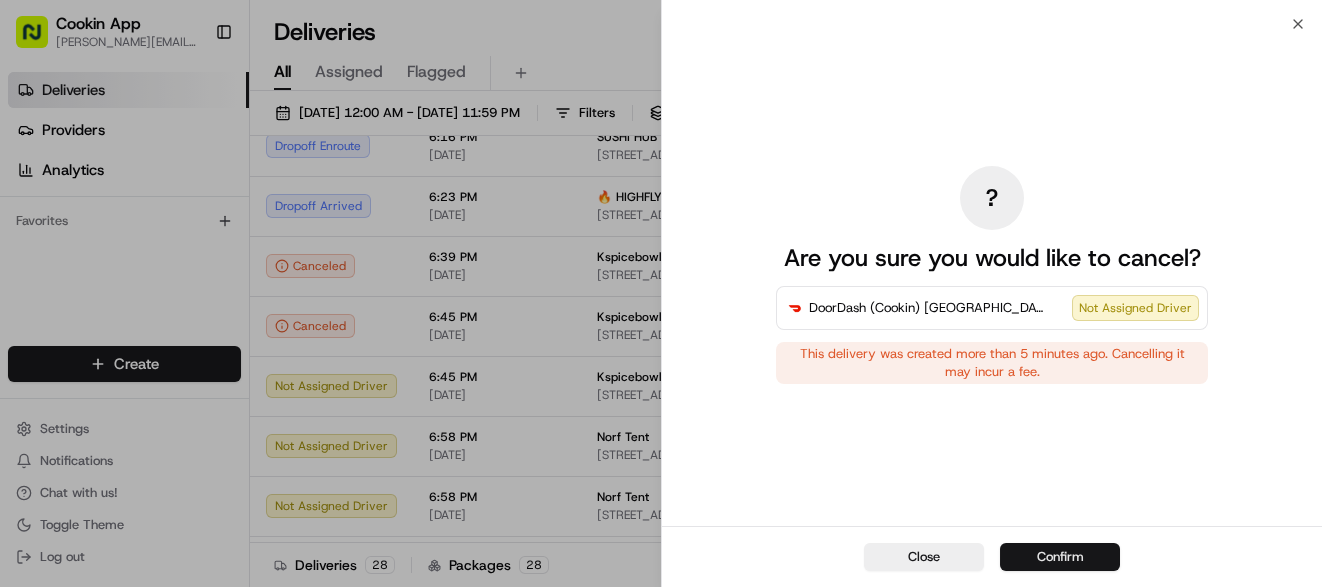click on "Confirm" at bounding box center (1060, 557) 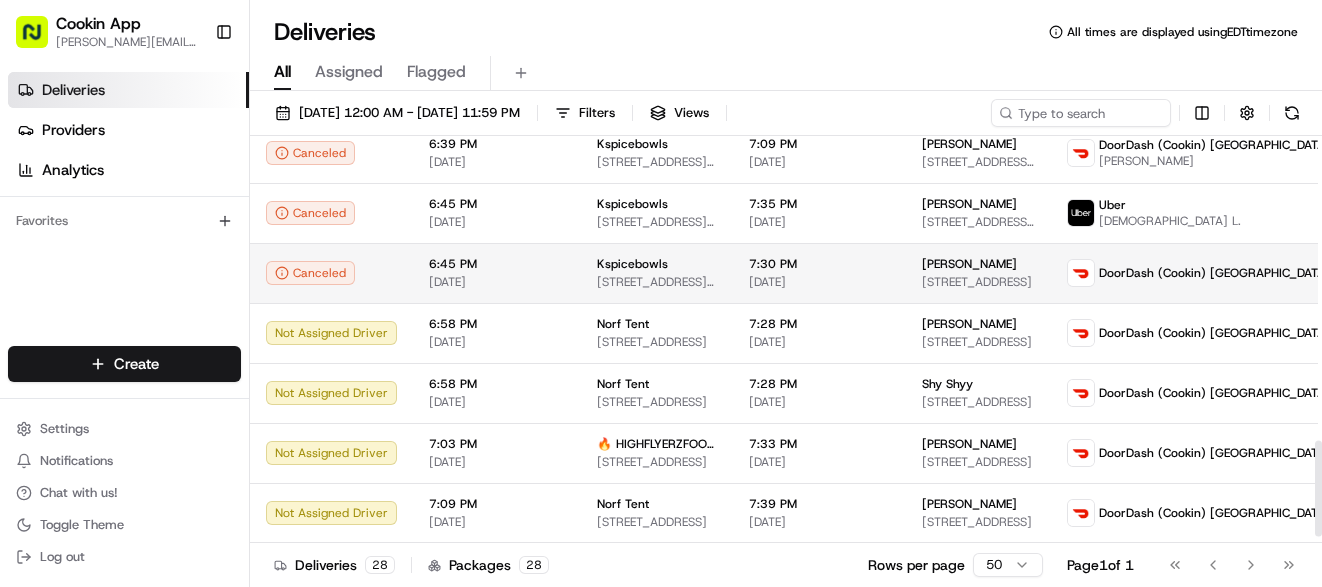 scroll, scrollTop: 1179, scrollLeft: 0, axis: vertical 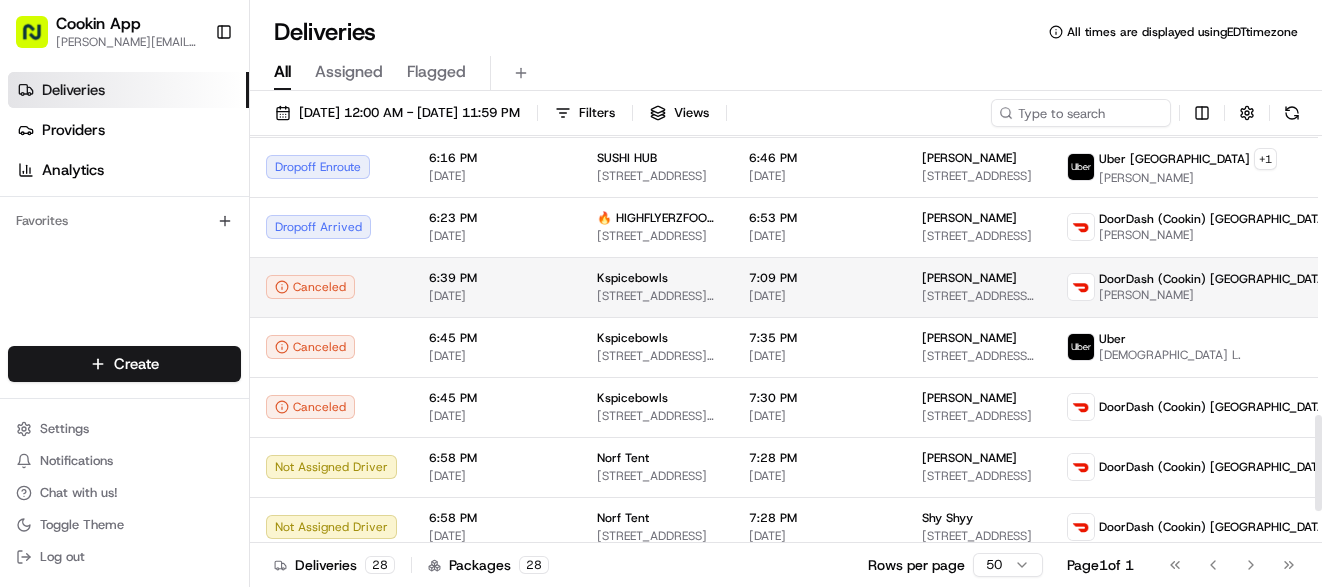 click on "Cookin App sandra@cookin.com Toggle Sidebar Deliveries Providers Analytics Favorites Main Menu Members & Organization Organization Users Roles Preferences Customization Tracking Orchestration Automations Locations Pickup Locations Dropoff Locations Billing Billing Refund Requests Integrations Notification Triggers Webhooks API Keys Request Logs Create Settings Notifications Chat with us! Toggle Theme Log out Deliveries All times are displayed using  EDT  timezone All Assigned Flagged 07/11/2025 12:00 AM - 07/11/2025 11:59 PM Filters Views Status Original Pickup Time Pickup Location Original Dropoff Time Dropoff Location Provider Action Dropoff Complete 4:20 AM 07/11/2025 The POP Up nola 837 Gravier St, New Orleans, LA 70112, USA 4:50 AM 07/11/2025 Dee Adams 2600 Houma Blvd, Metairie, LA 70001, USA DoorDash (Cookin) US Louvina S. Dropoff Complete 11:46 AM 07/11/2025 Indian Home Feast 95 Jameson Ave #401, Toronto, ON M6K 2X1, Canada 12:16 PM 07/11/2025 Uneetha Desa Uber Canada + 1 MIRIAM B. + 1" at bounding box center [661, 293] 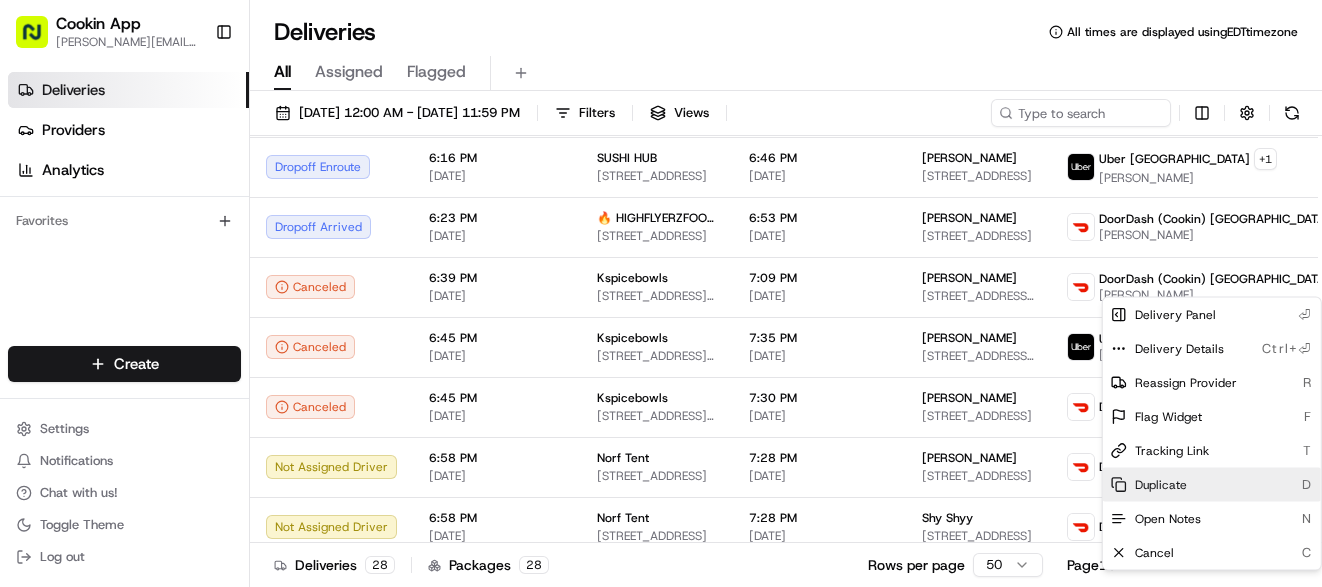 click on "Duplicate" at bounding box center (1161, 485) 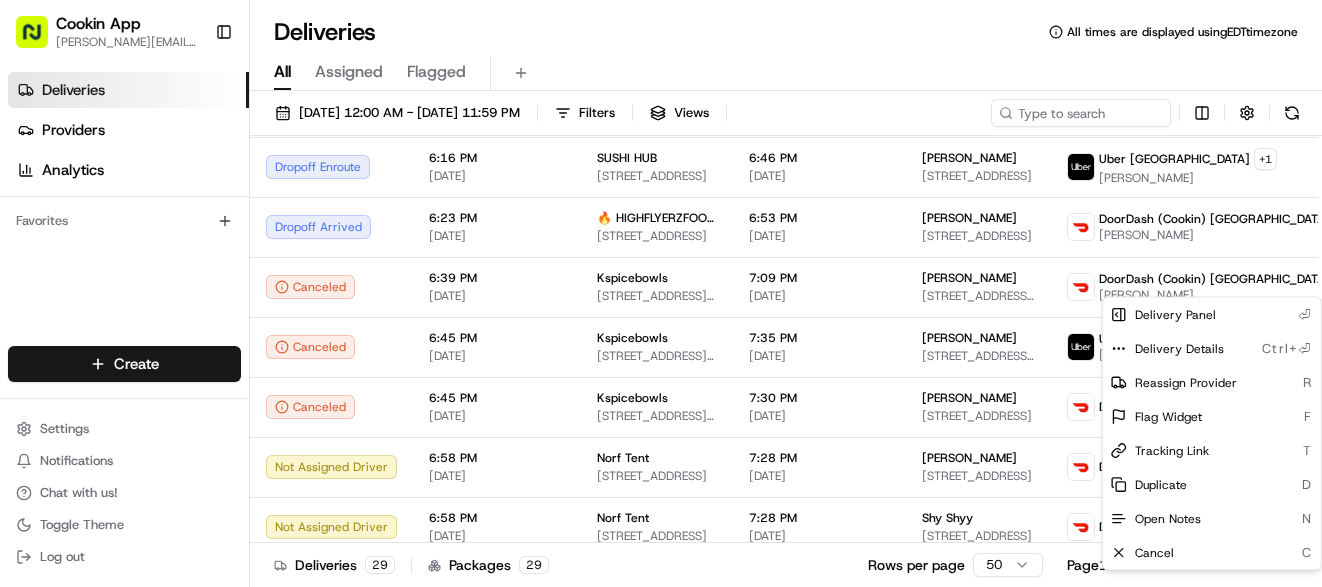 click on "Cookin App sandra@cookin.com Toggle Sidebar Deliveries Providers Analytics Favorites Main Menu Members & Organization Organization Users Roles Preferences Customization Tracking Orchestration Automations Locations Pickup Locations Dropoff Locations Billing Billing Refund Requests Integrations Notification Triggers Webhooks API Keys Request Logs Create Settings Notifications Chat with us! Toggle Theme Log out Deliveries All times are displayed using  EDT  timezone All Assigned Flagged 07/11/2025 12:00 AM - 07/11/2025 11:59 PM Filters Views Status Original Pickup Time Pickup Location Original Dropoff Time Dropoff Location Provider Action Dropoff Complete 4:20 AM 07/11/2025 The POP Up nola 837 Gravier St, New Orleans, LA 70112, USA 4:50 AM 07/11/2025 Dee Adams 2600 Houma Blvd, Metairie, LA 70001, USA DoorDash (Cookin) US Louvina S. Dropoff Complete 11:46 AM 07/11/2025 Indian Home Feast 95 Jameson Ave #401, Toronto, ON M6K 2X1, Canada 12:16 PM 07/11/2025 Uneetha Desa Uber Canada + 1 MIRIAM B. + 1" at bounding box center (661, 293) 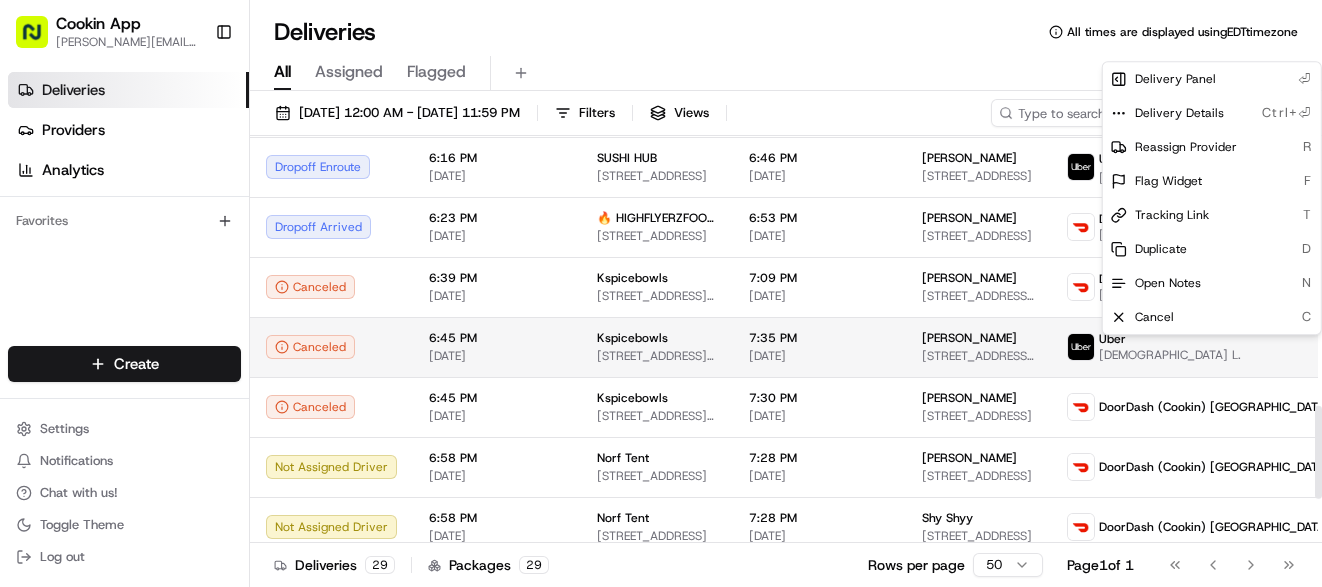 click on "Cookin App sandra@cookin.com Toggle Sidebar Deliveries Providers Analytics Favorites Main Menu Members & Organization Organization Users Roles Preferences Customization Tracking Orchestration Automations Locations Pickup Locations Dropoff Locations Billing Billing Refund Requests Integrations Notification Triggers Webhooks API Keys Request Logs Create Settings Notifications Chat with us! Toggle Theme Log out Deliveries All times are displayed using  EDT  timezone All Assigned Flagged 07/11/2025 12:00 AM - 07/11/2025 11:59 PM Filters Views Status Original Pickup Time Pickup Location Original Dropoff Time Dropoff Location Provider Action Dropoff Complete 4:20 AM 07/11/2025 The POP Up nola 837 Gravier St, New Orleans, LA 70112, USA 4:50 AM 07/11/2025 Dee Adams 2600 Houma Blvd, Metairie, LA 70001, USA DoorDash (Cookin) US Louvina S. Dropoff Complete 11:46 AM 07/11/2025 Indian Home Feast 95 Jameson Ave #401, Toronto, ON M6K 2X1, Canada 12:16 PM 07/11/2025 Uneetha Desa Uber Canada + 1 MIRIAM B. + 1" at bounding box center [661, 293] 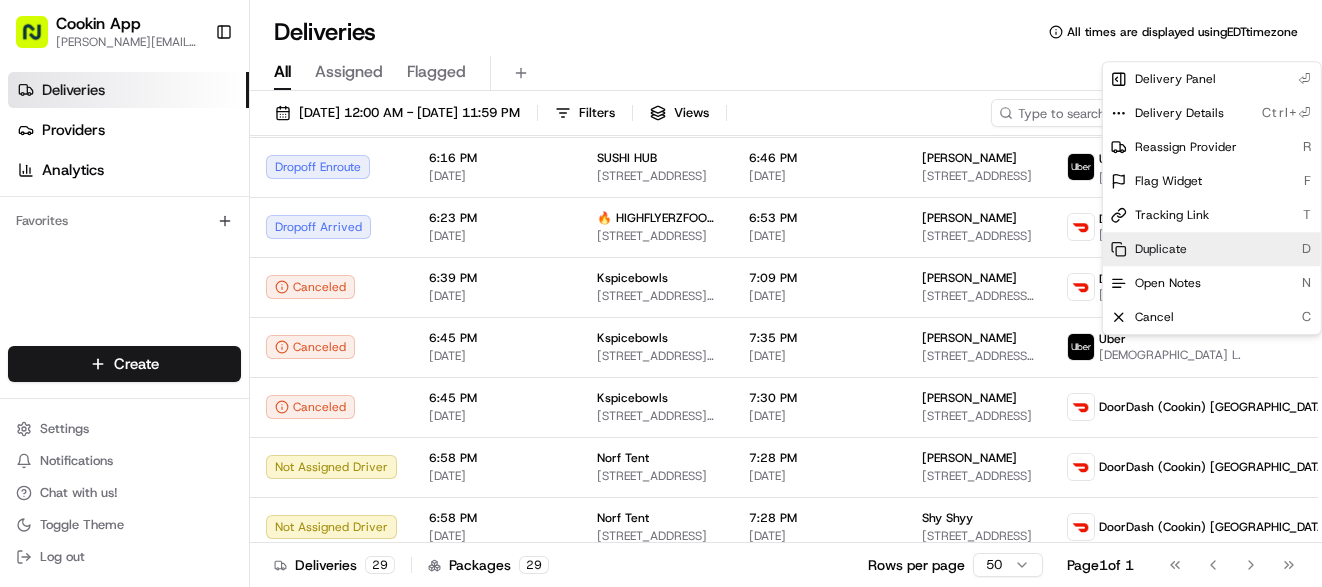 click on "Duplicate" at bounding box center (1161, 249) 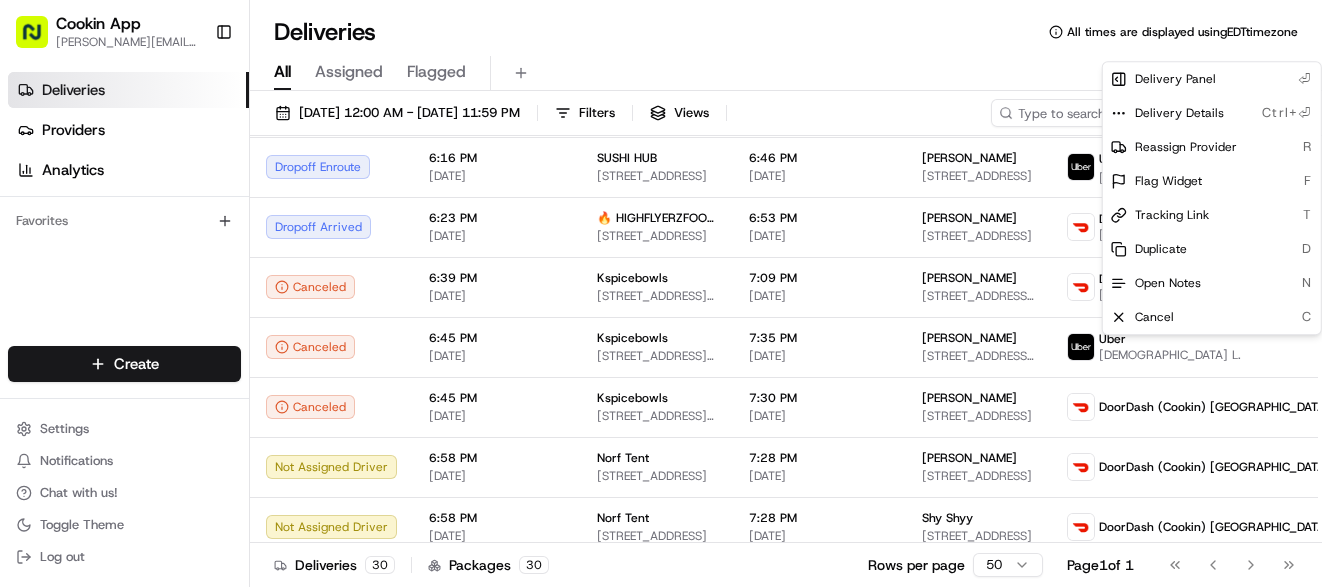 click on "Cookin App sandra@cookin.com Toggle Sidebar Deliveries Providers Analytics Favorites Main Menu Members & Organization Organization Users Roles Preferences Customization Tracking Orchestration Automations Locations Pickup Locations Dropoff Locations Billing Billing Refund Requests Integrations Notification Triggers Webhooks API Keys Request Logs Create Settings Notifications Chat with us! Toggle Theme Log out Deliveries All times are displayed using  EDT  timezone All Assigned Flagged 07/11/2025 12:00 AM - 07/11/2025 11:59 PM Filters Views Status Original Pickup Time Pickup Location Original Dropoff Time Dropoff Location Provider Action Dropoff Complete 4:20 AM 07/11/2025 The POP Up nola 837 Gravier St, New Orleans, LA 70112, USA 4:50 AM 07/11/2025 Dee Adams 2600 Houma Blvd, Metairie, LA 70001, USA DoorDash (Cookin) US Louvina S. Dropoff Complete 11:46 AM 07/11/2025 Indian Home Feast 95 Jameson Ave #401, Toronto, ON M6K 2X1, Canada 12:16 PM 07/11/2025 Uneetha Desa Uber Canada + 1 MIRIAM B. + 1" at bounding box center [661, 293] 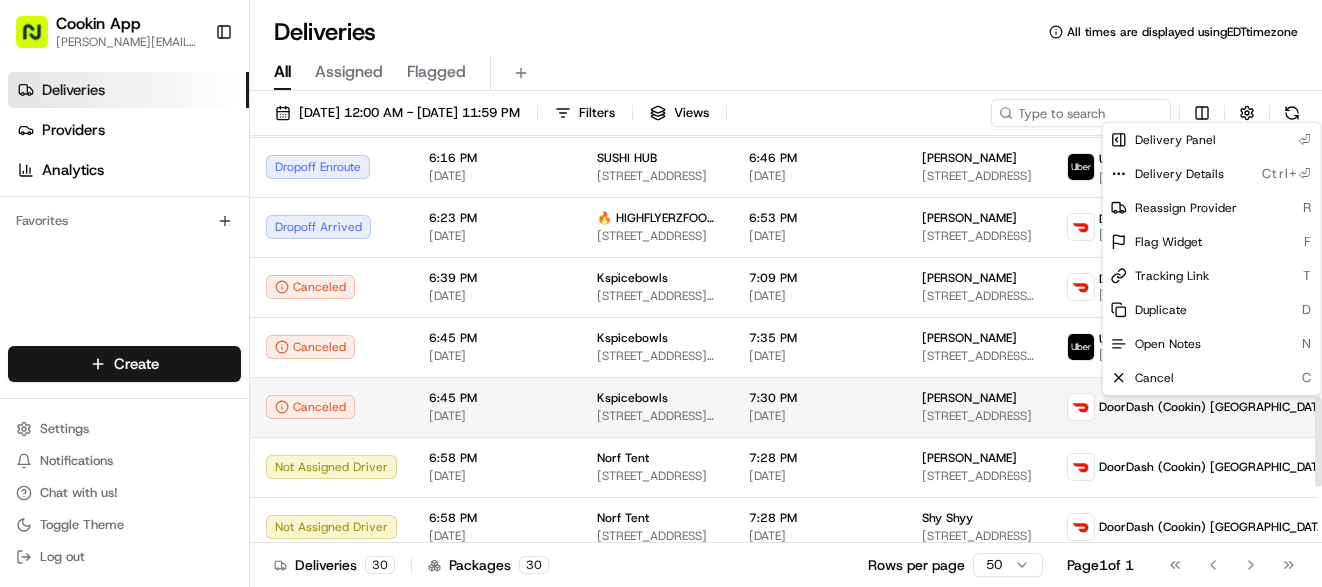 click on "Cookin App sandra@cookin.com Toggle Sidebar Deliveries Providers Analytics Favorites Main Menu Members & Organization Organization Users Roles Preferences Customization Tracking Orchestration Automations Locations Pickup Locations Dropoff Locations Billing Billing Refund Requests Integrations Notification Triggers Webhooks API Keys Request Logs Create Settings Notifications Chat with us! Toggle Theme Log out Deliveries All times are displayed using  EDT  timezone All Assigned Flagged 07/11/2025 12:00 AM - 07/11/2025 11:59 PM Filters Views Status Original Pickup Time Pickup Location Original Dropoff Time Dropoff Location Provider Action Dropoff Complete 4:20 AM 07/11/2025 The POP Up nola 837 Gravier St, New Orleans, LA 70112, USA 4:50 AM 07/11/2025 Dee Adams 2600 Houma Blvd, Metairie, LA 70001, USA DoorDash (Cookin) US Louvina S. Dropoff Complete 11:46 AM 07/11/2025 Indian Home Feast 95 Jameson Ave #401, Toronto, ON M6K 2X1, Canada 12:16 PM 07/11/2025 Uneetha Desa Uber Canada + 1 MIRIAM B. + 1" at bounding box center [661, 293] 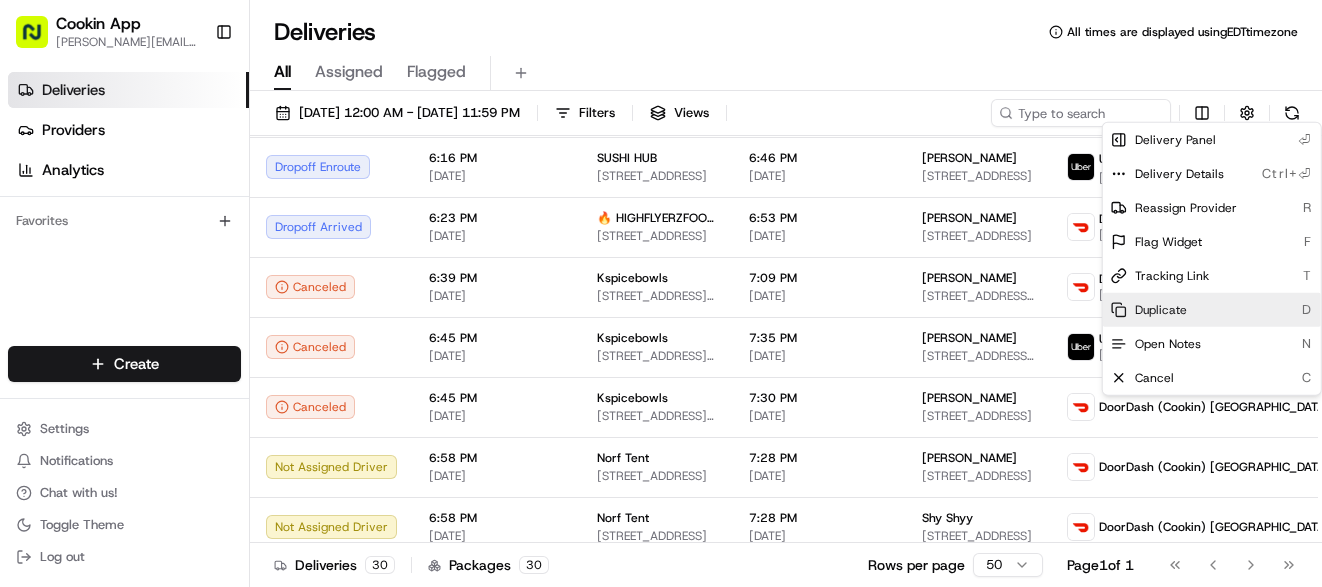 click on "Duplicate" at bounding box center [1161, 310] 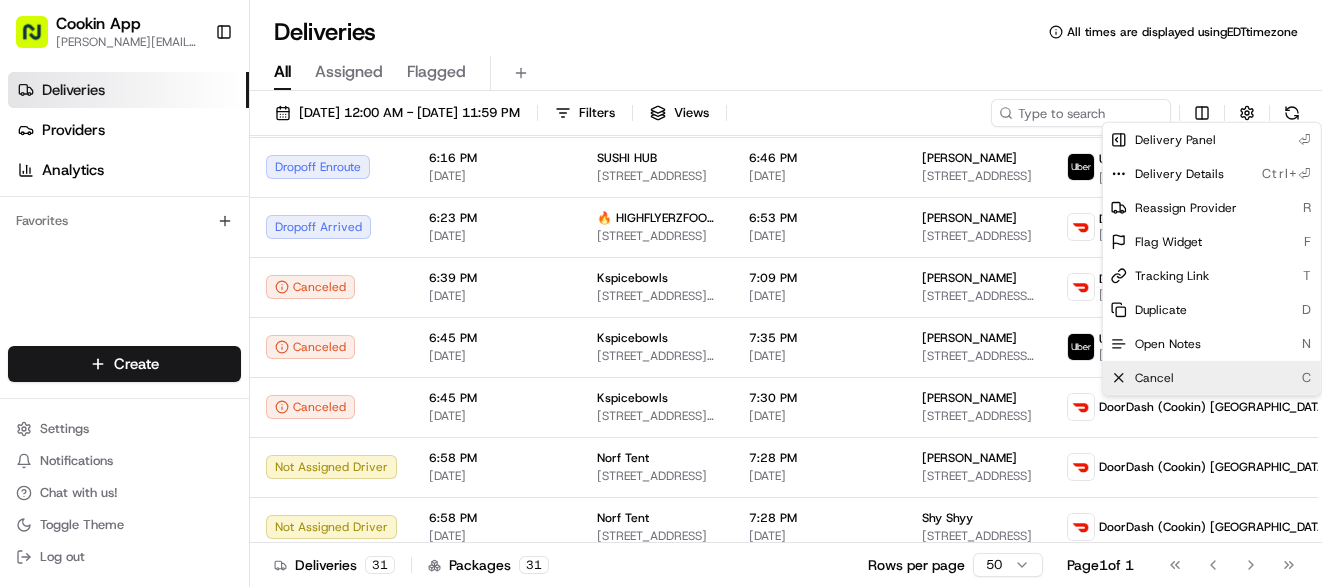 click 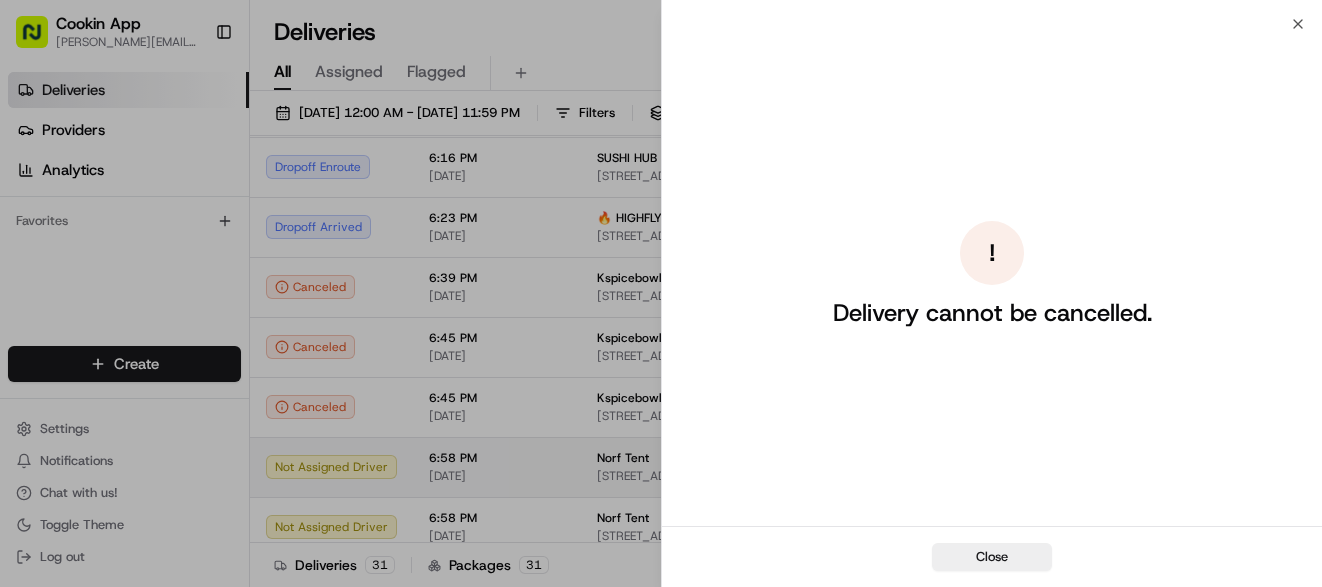 drag, startPoint x: 961, startPoint y: 559, endPoint x: 676, endPoint y: 479, distance: 296.0152 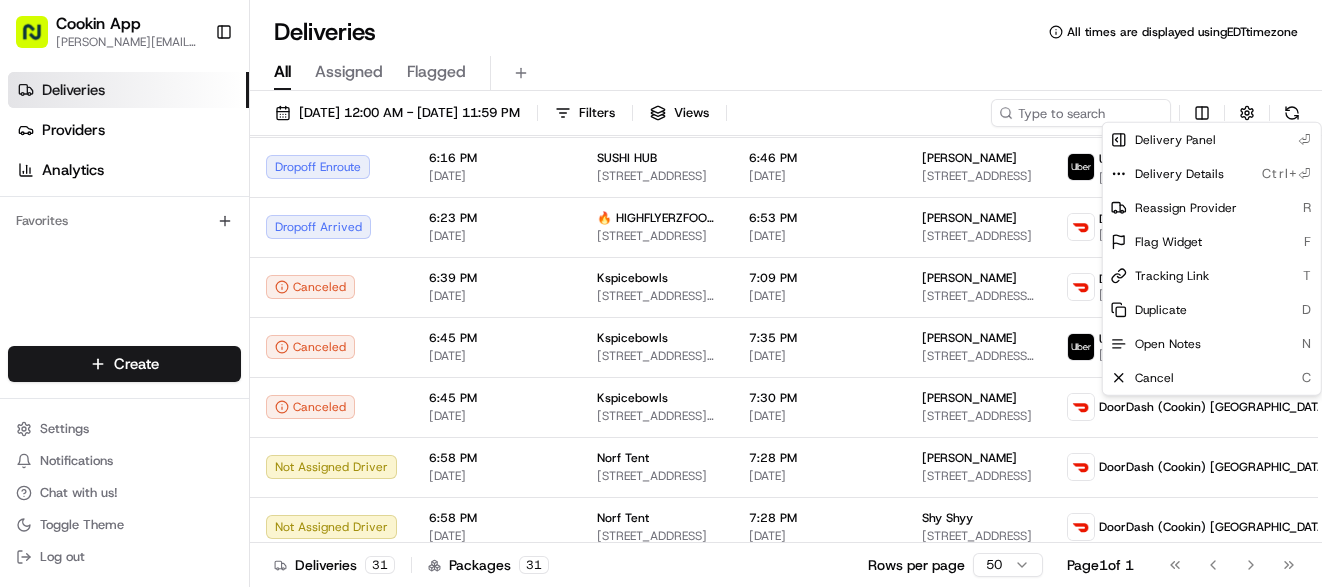 click on "Deliveries Providers Analytics Favorites" at bounding box center (124, 213) 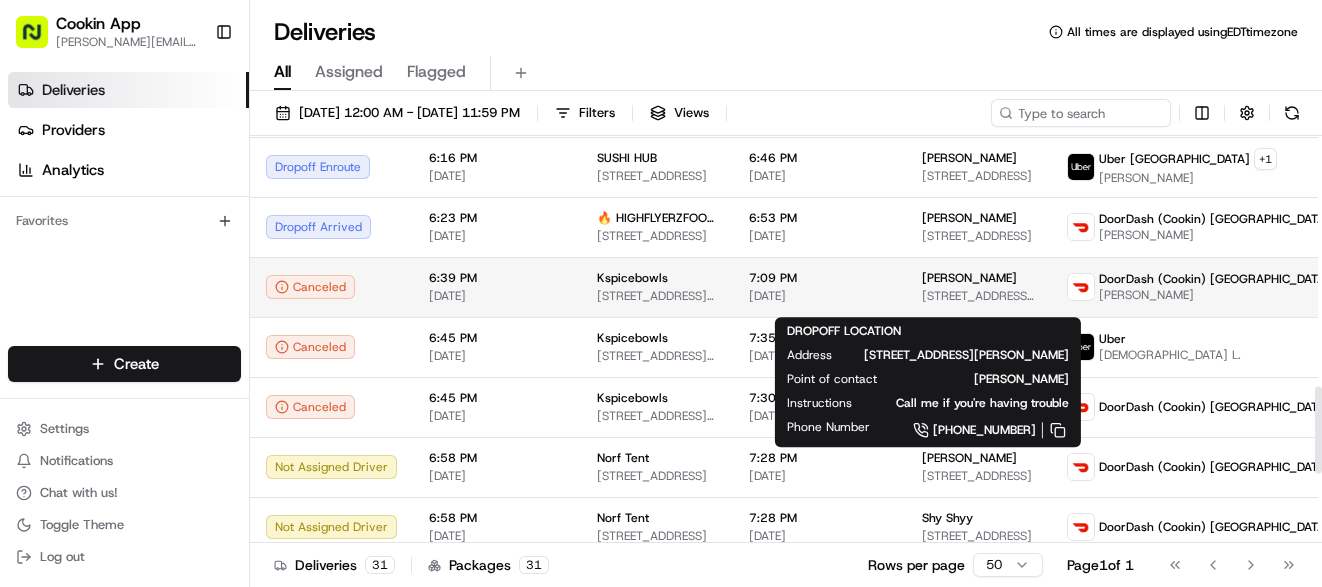 scroll, scrollTop: 1046, scrollLeft: 0, axis: vertical 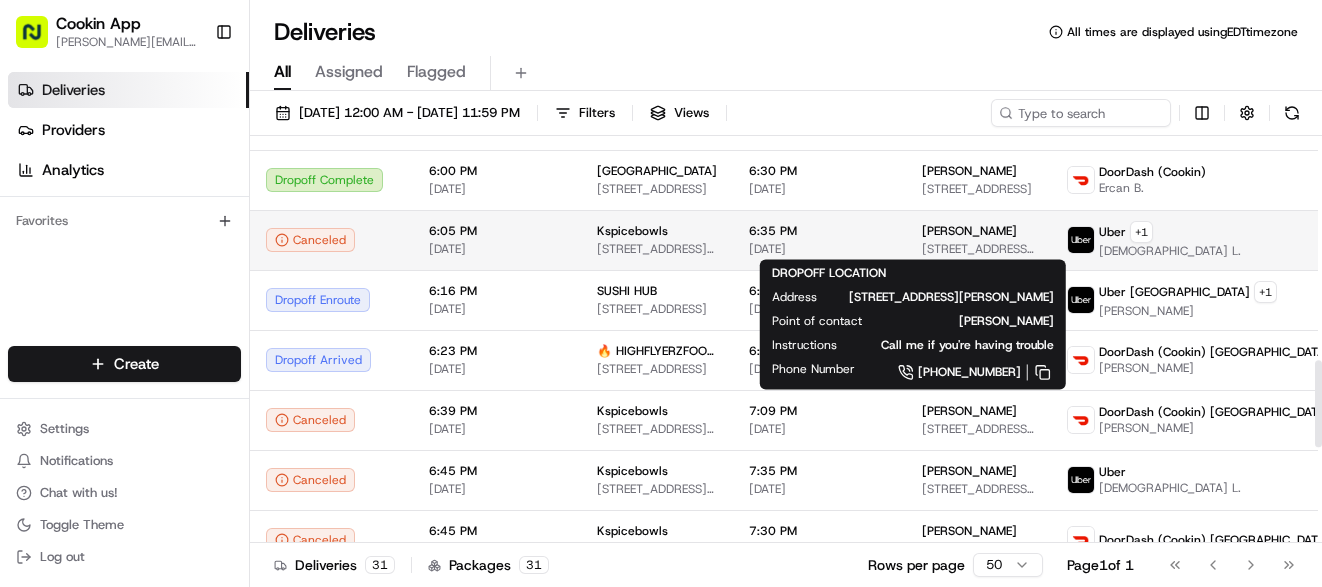 click on "Cedrionne Powell" at bounding box center (969, 231) 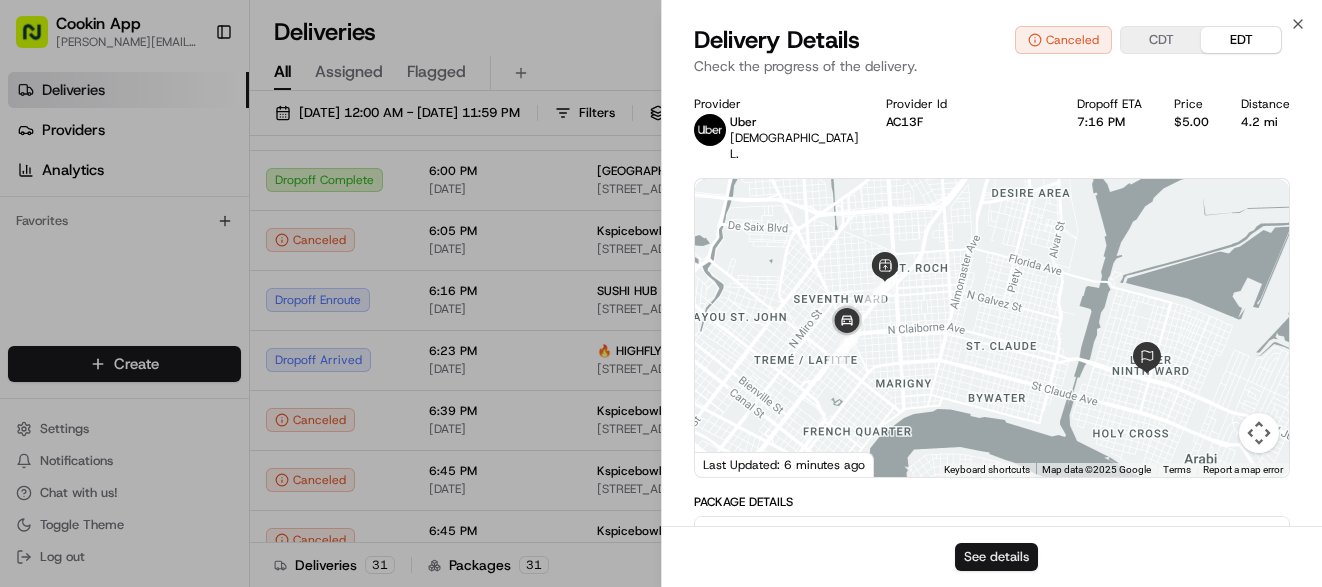 click on "See details" at bounding box center [996, 557] 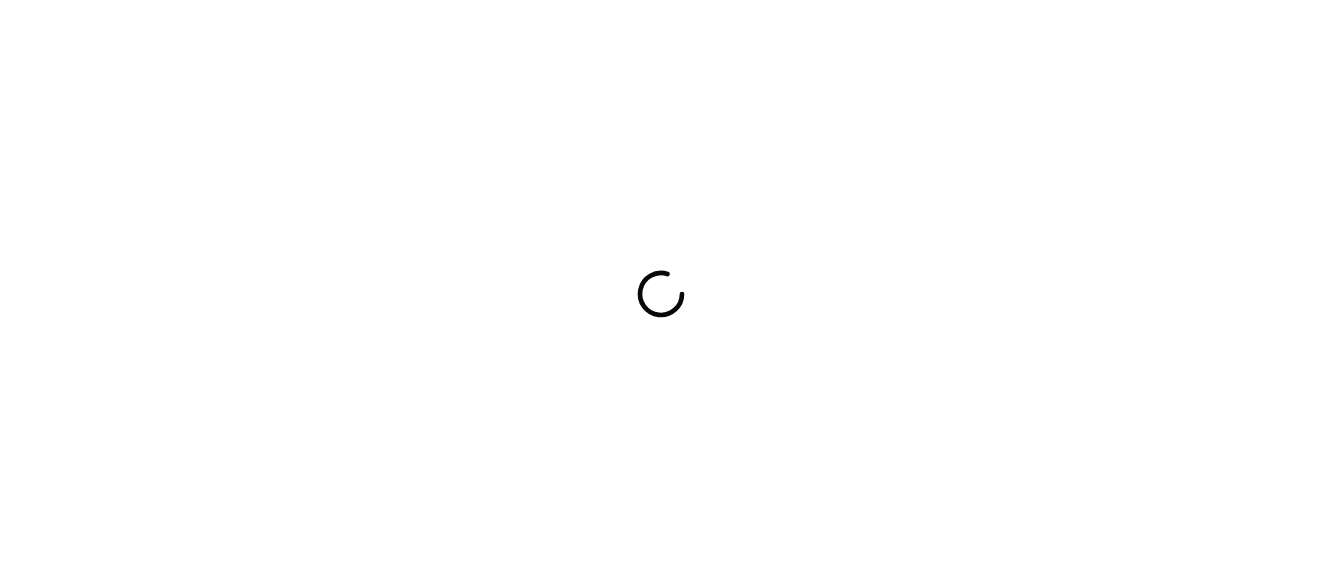 scroll, scrollTop: 0, scrollLeft: 0, axis: both 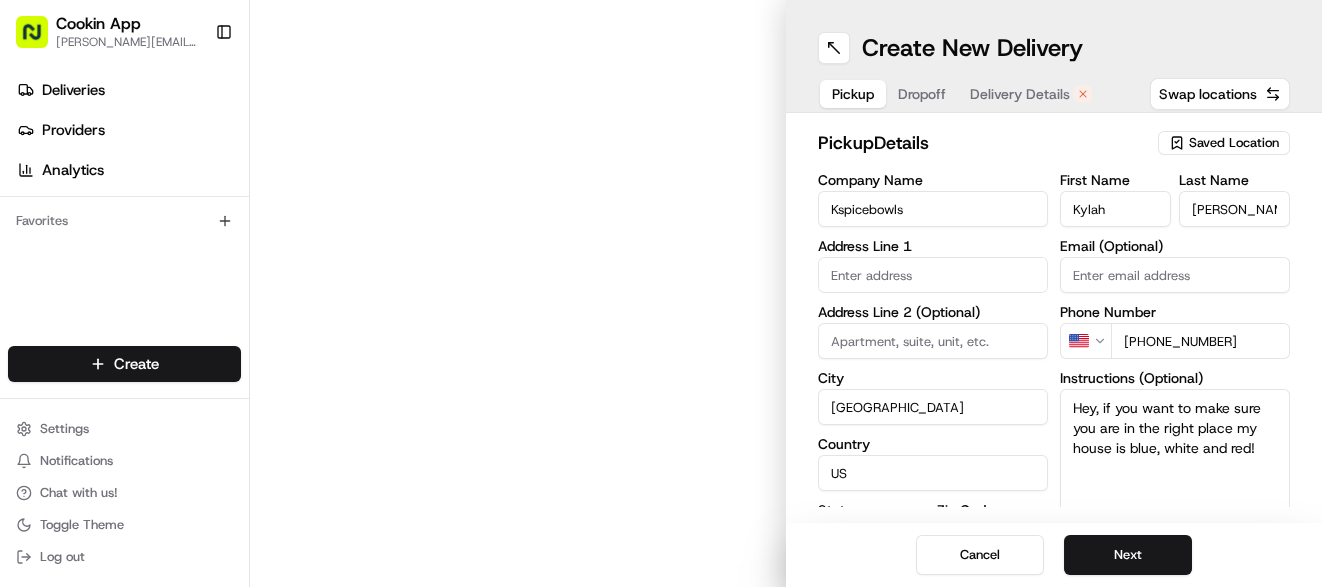 type on "[STREET_ADDRESS][PERSON_NAME]" 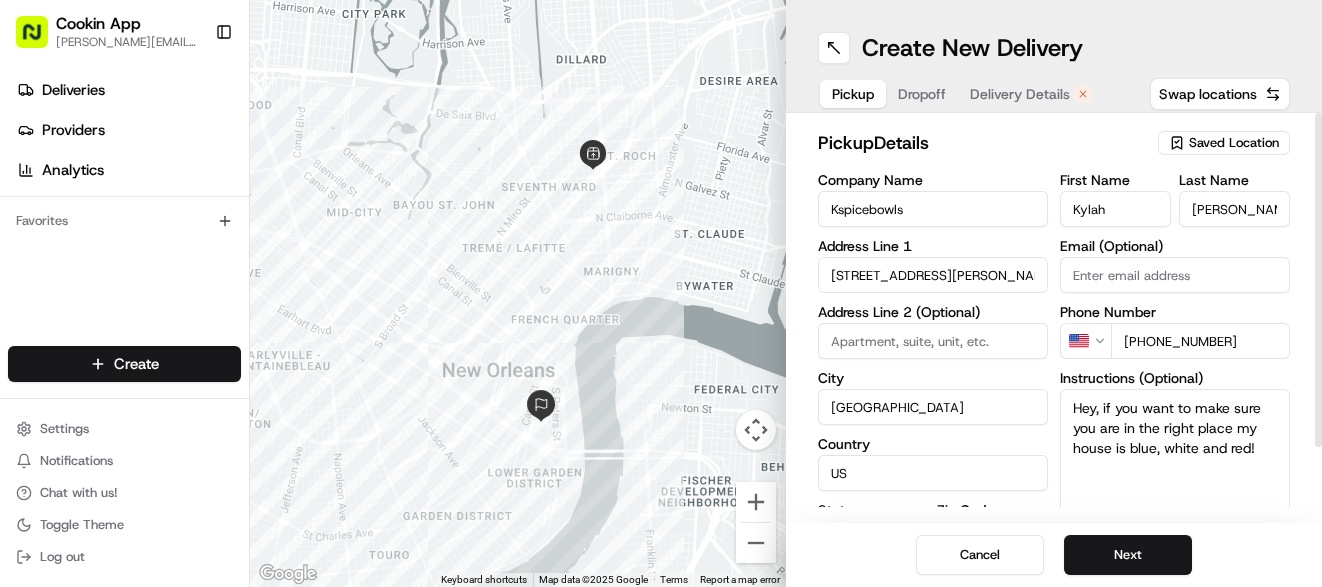 scroll, scrollTop: 0, scrollLeft: 0, axis: both 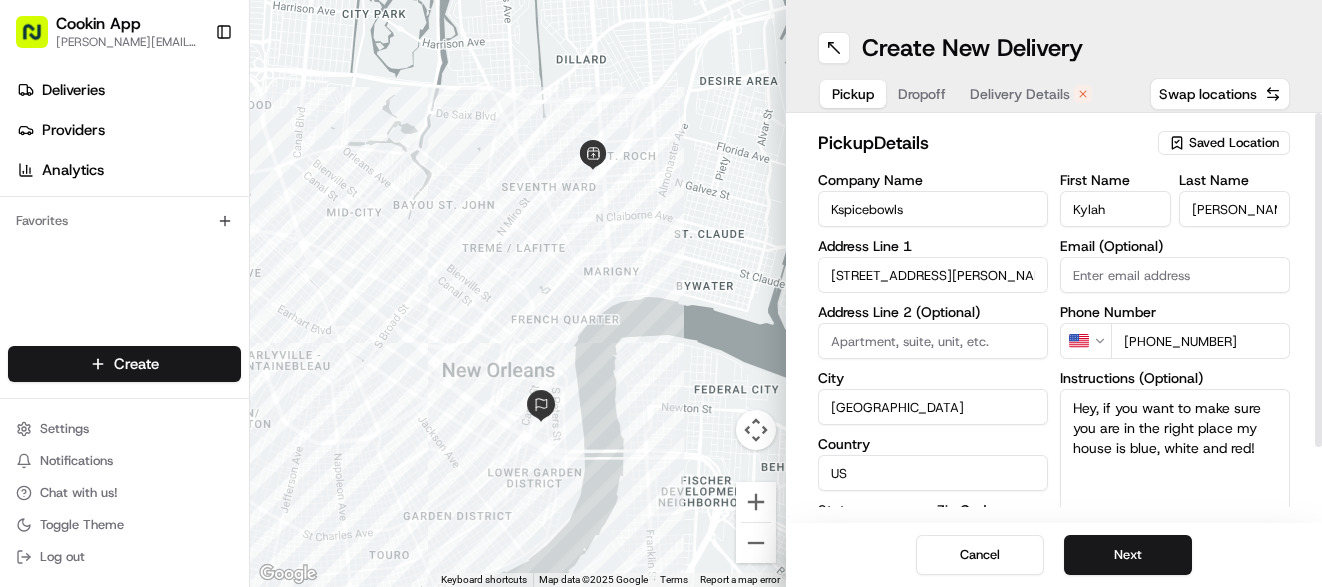 click on "Delivery Details" at bounding box center (1020, 94) 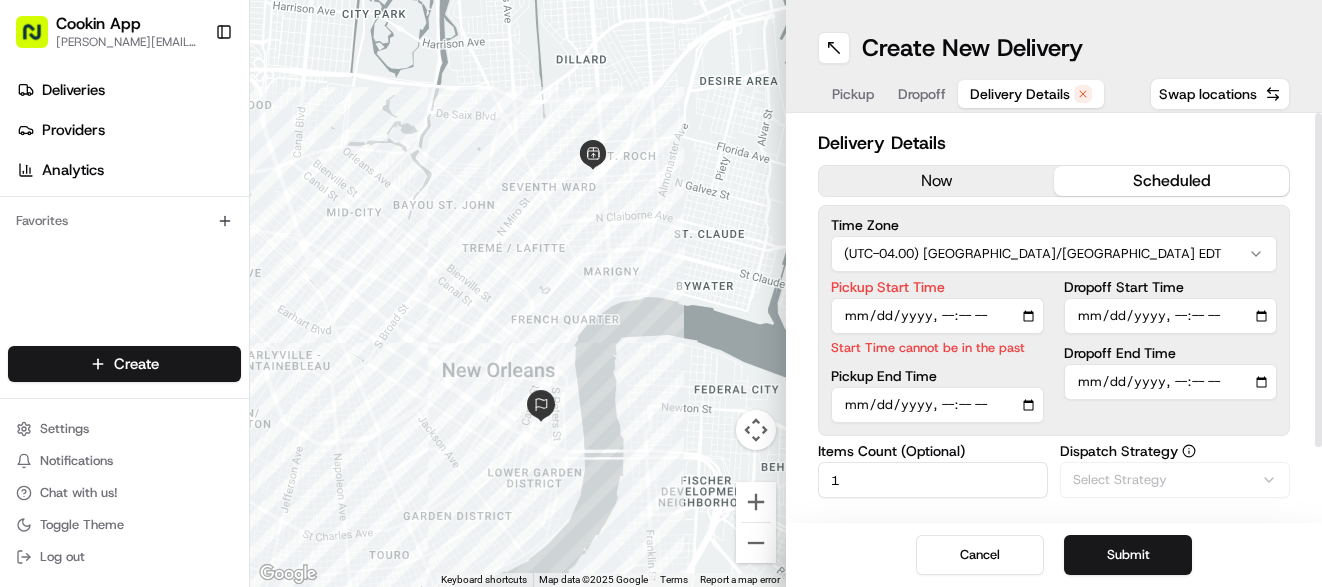 scroll, scrollTop: 0, scrollLeft: 0, axis: both 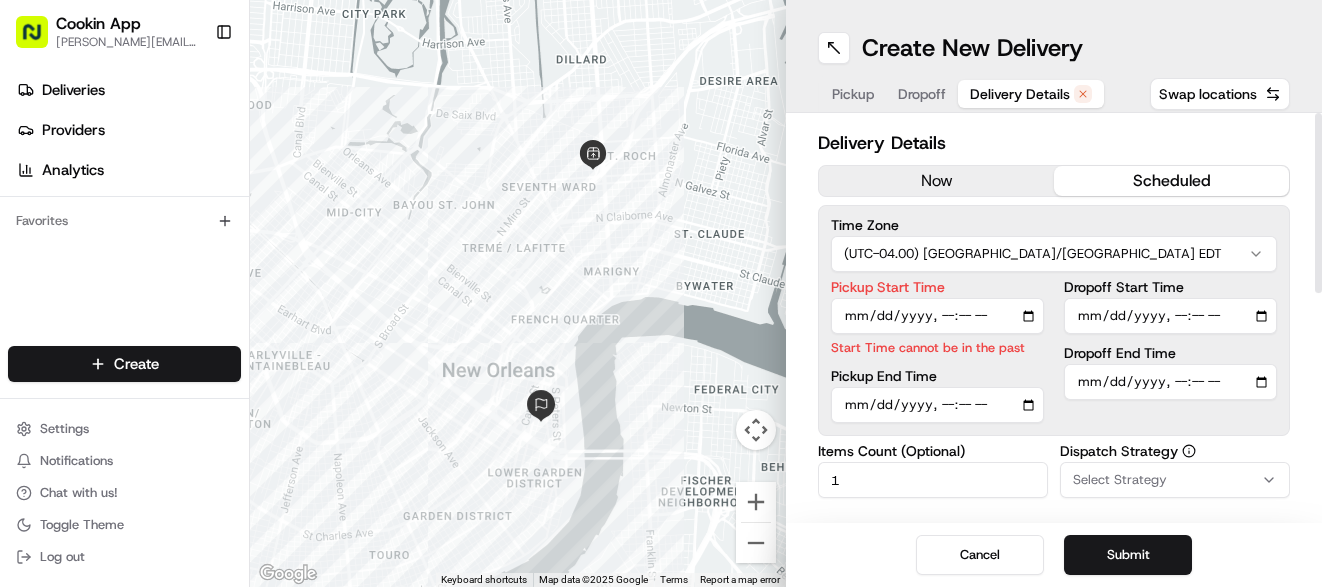 click on "Pickup Start Time" at bounding box center [937, 316] 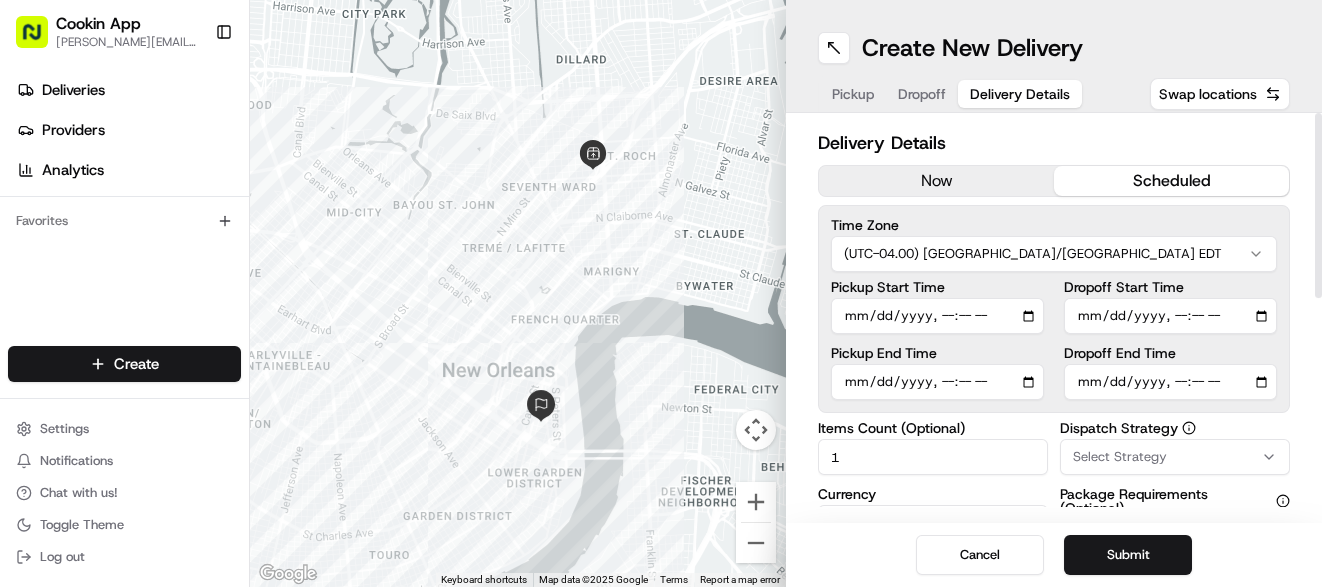 click on "Dropoff End Time" at bounding box center [1170, 382] 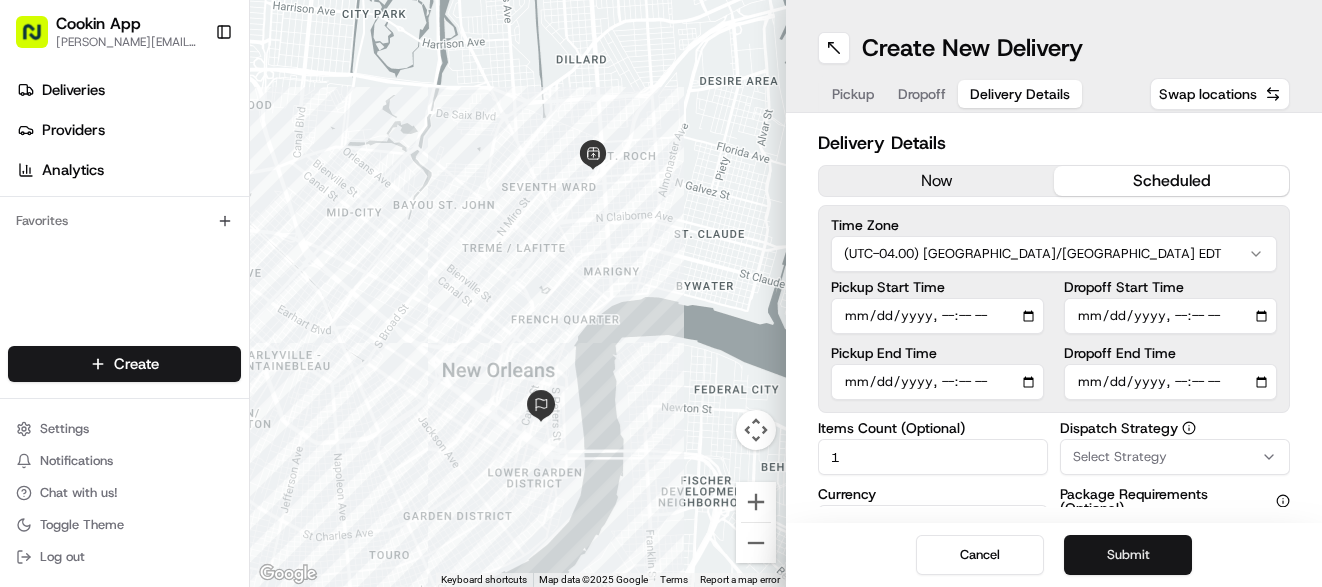 type on "2025-07-11T20:15" 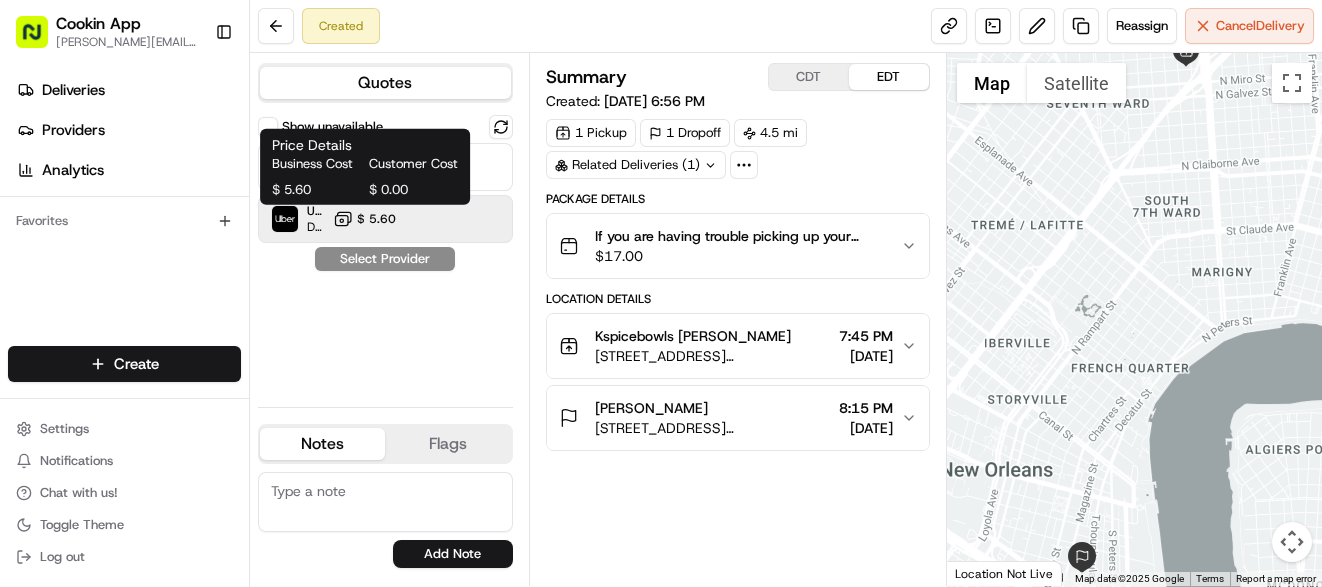 click on "$   5.60" at bounding box center [376, 219] 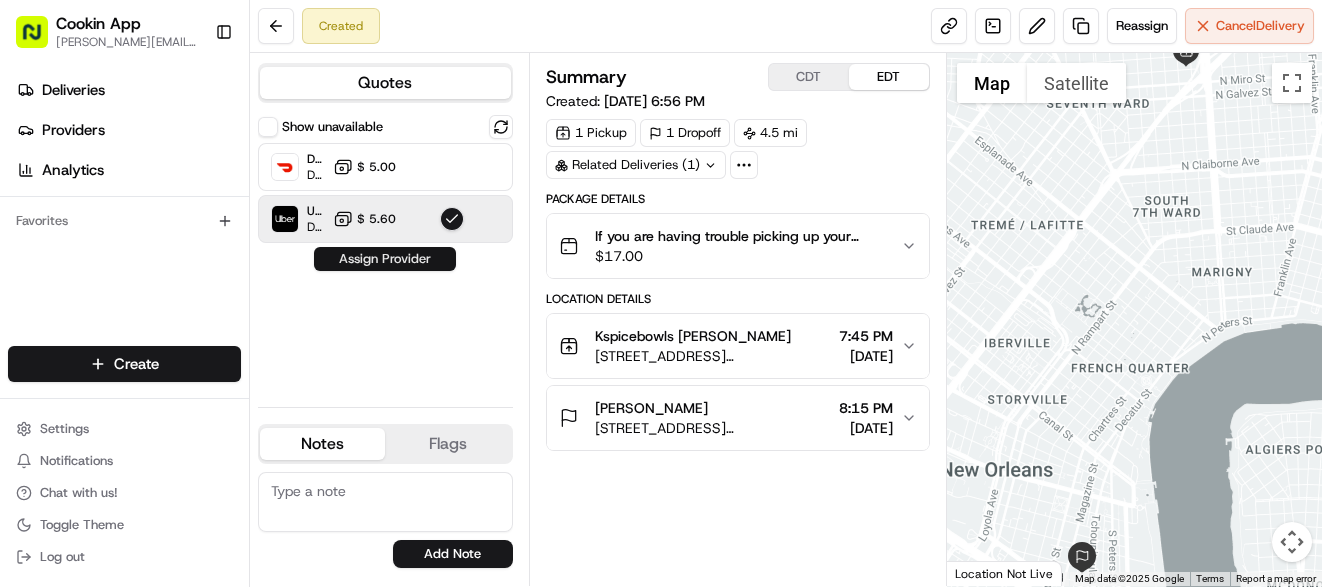 click on "Assign Provider" at bounding box center (385, 259) 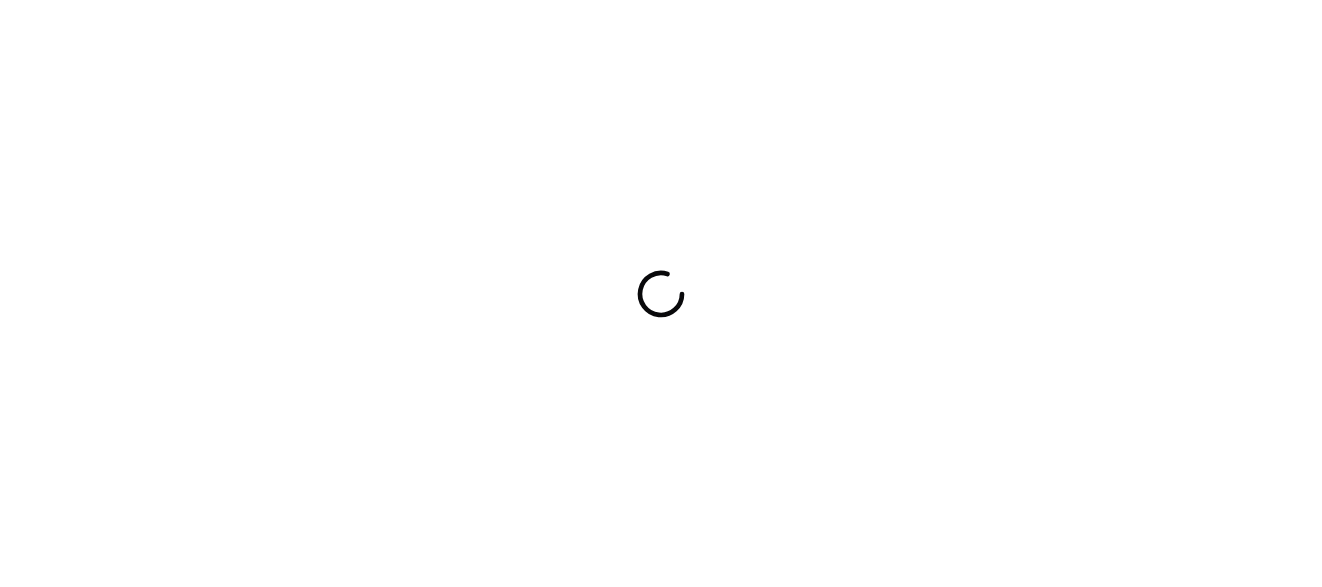 scroll, scrollTop: 0, scrollLeft: 0, axis: both 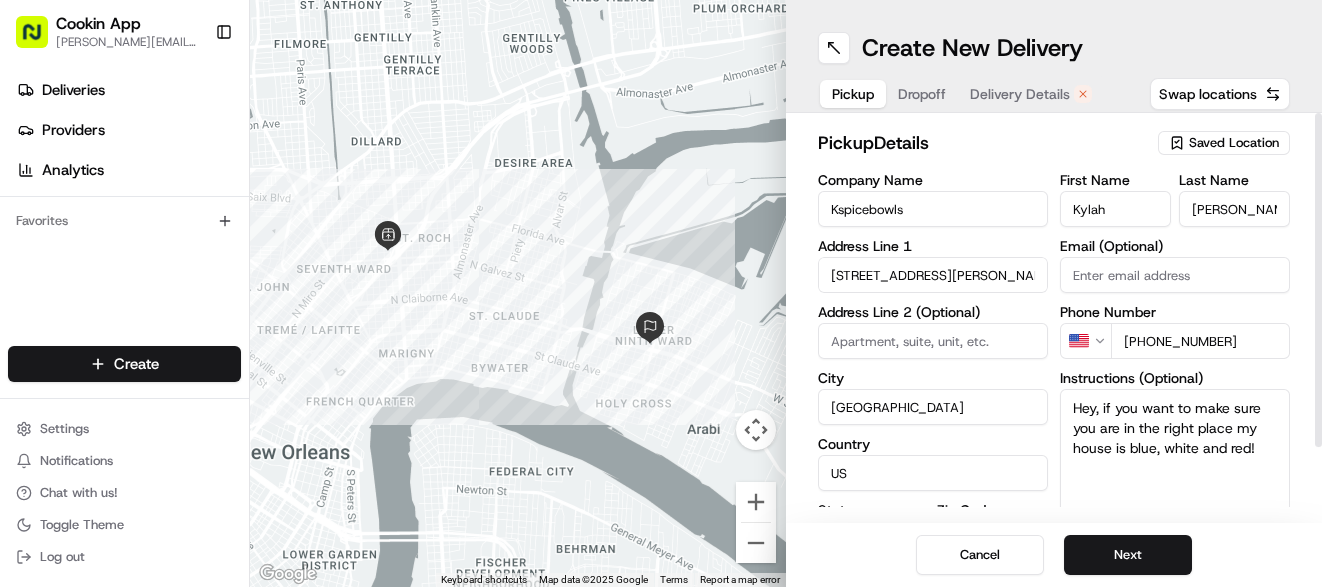 click on "Delivery Details" at bounding box center [1020, 94] 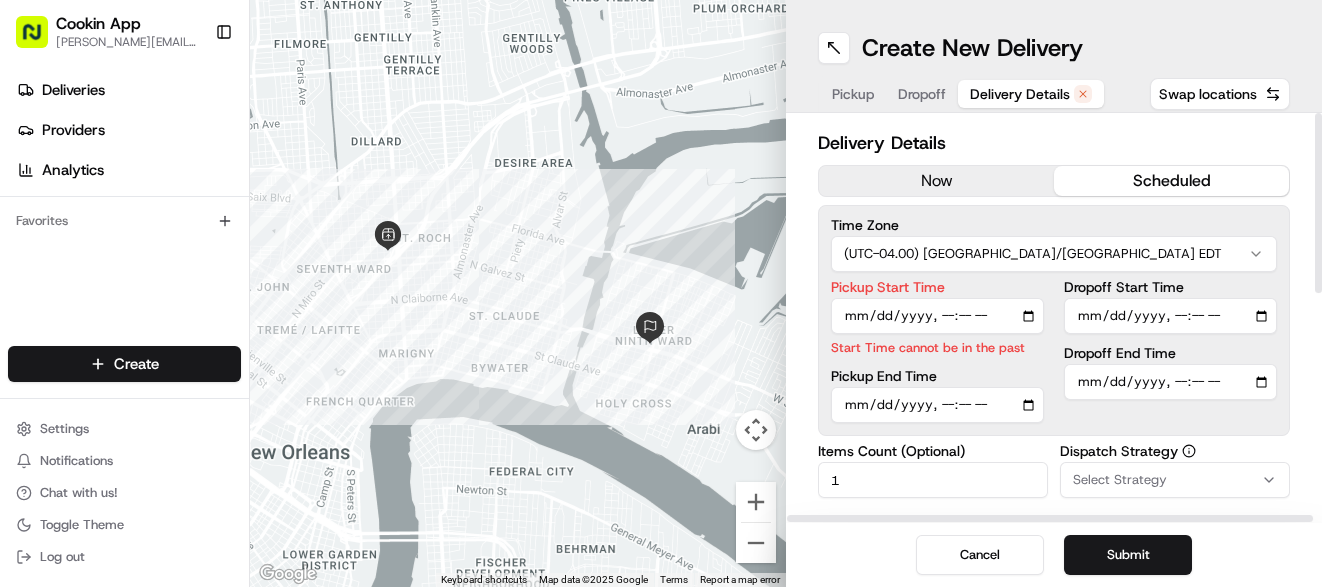 scroll, scrollTop: 0, scrollLeft: 0, axis: both 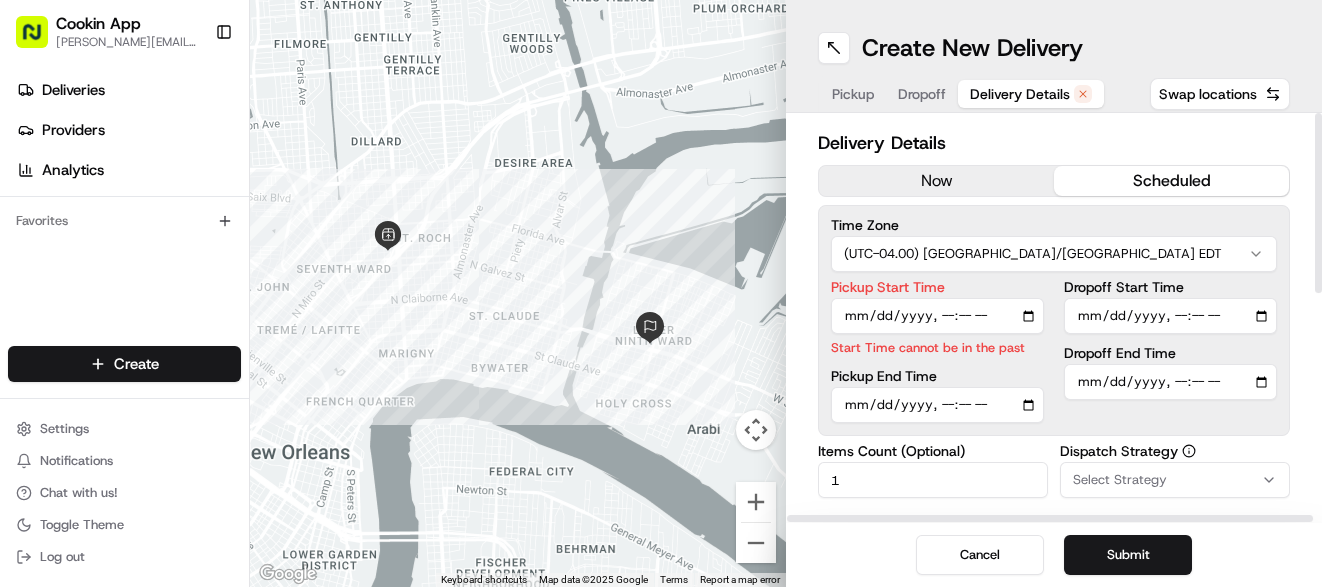 click on "Pickup Start Time" at bounding box center [937, 316] 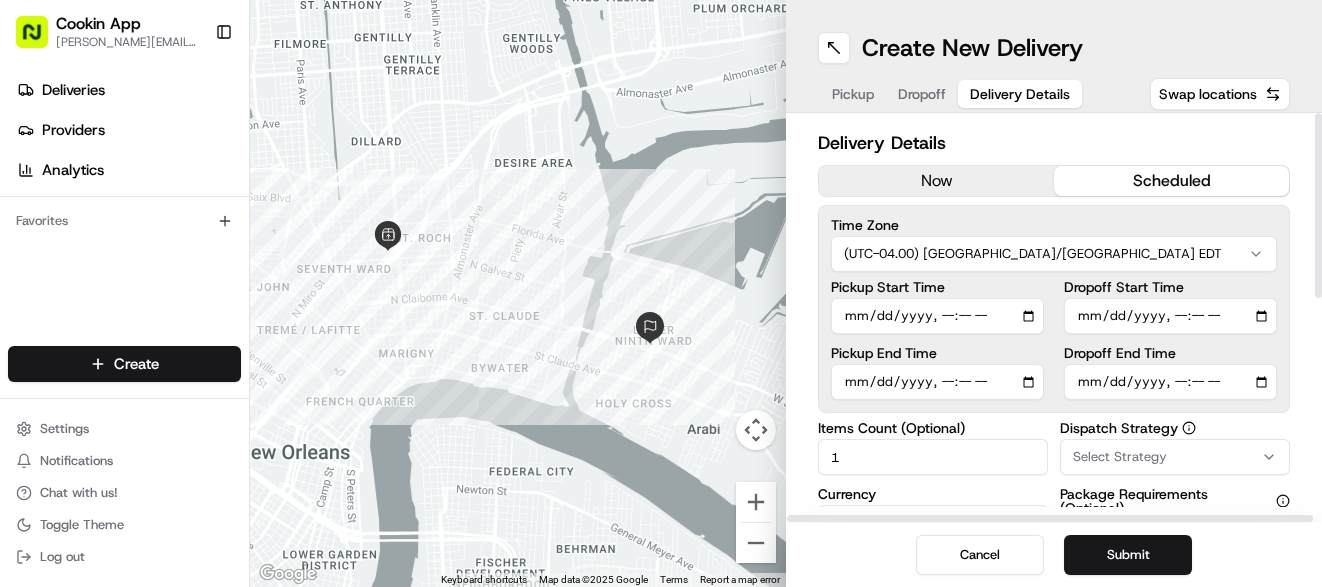 click on "Dropoff End Time" at bounding box center [1170, 382] 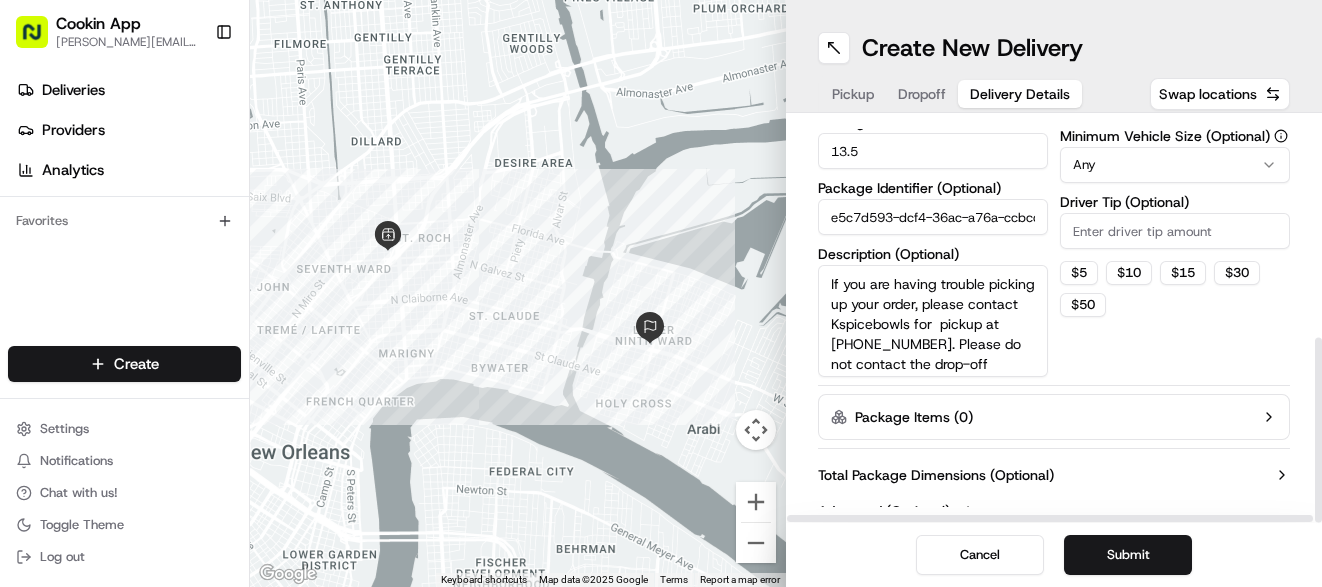 scroll, scrollTop: 458, scrollLeft: 0, axis: vertical 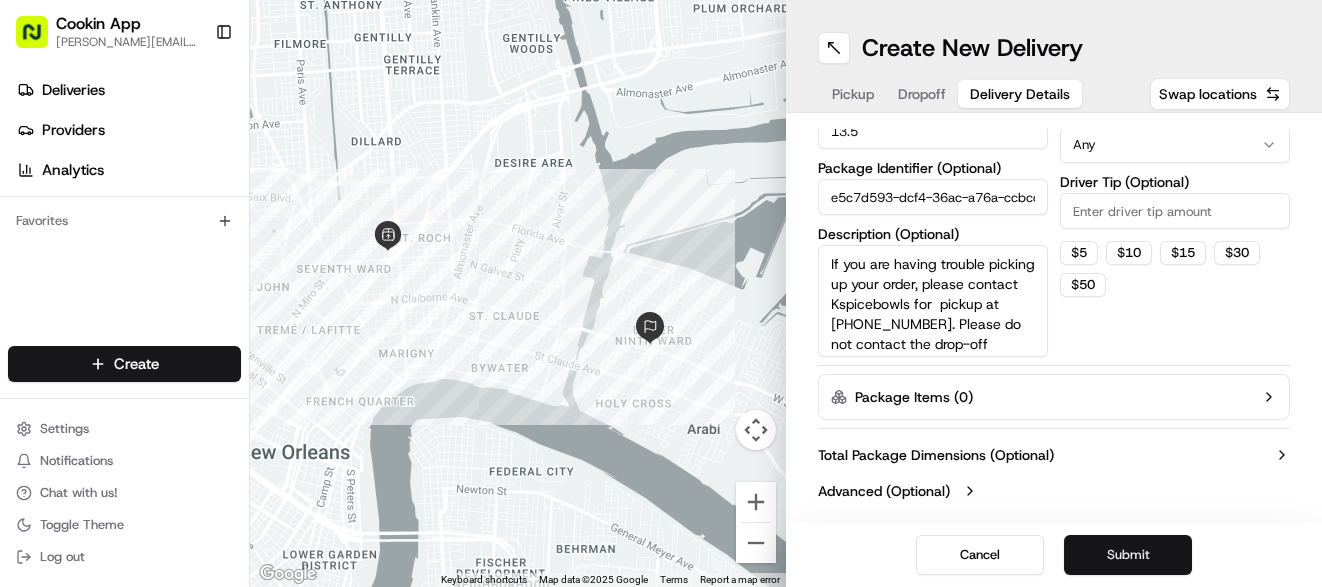 click on "Submit" at bounding box center (1128, 555) 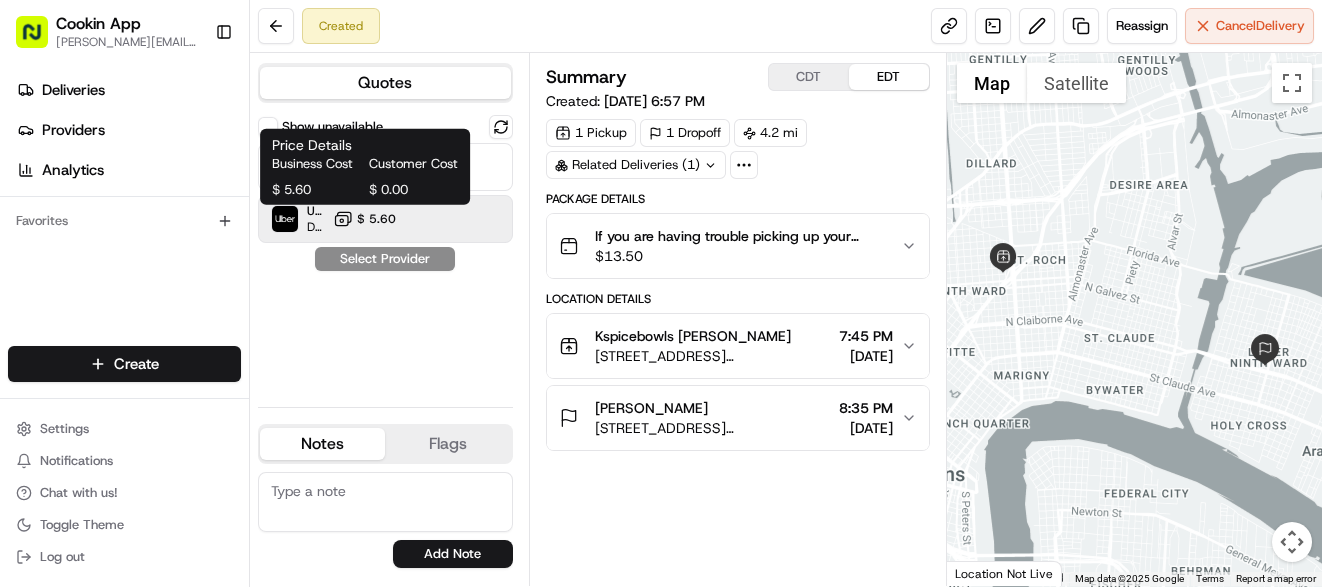 click on "$   5.60" at bounding box center [376, 219] 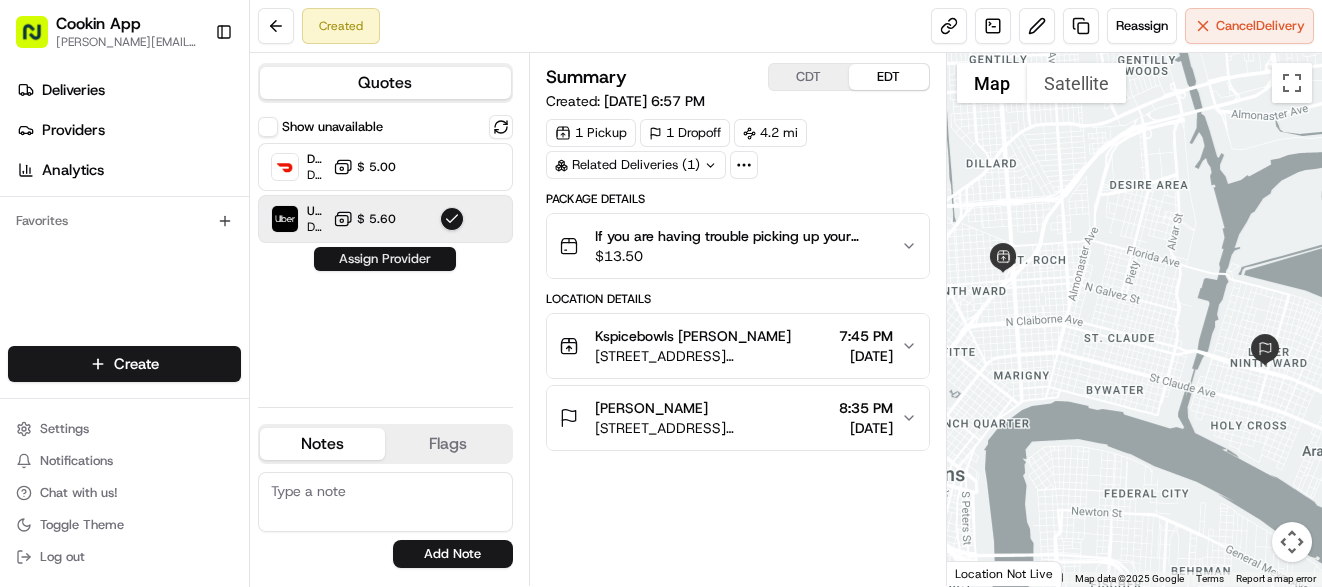 click on "Assign Provider" at bounding box center (385, 259) 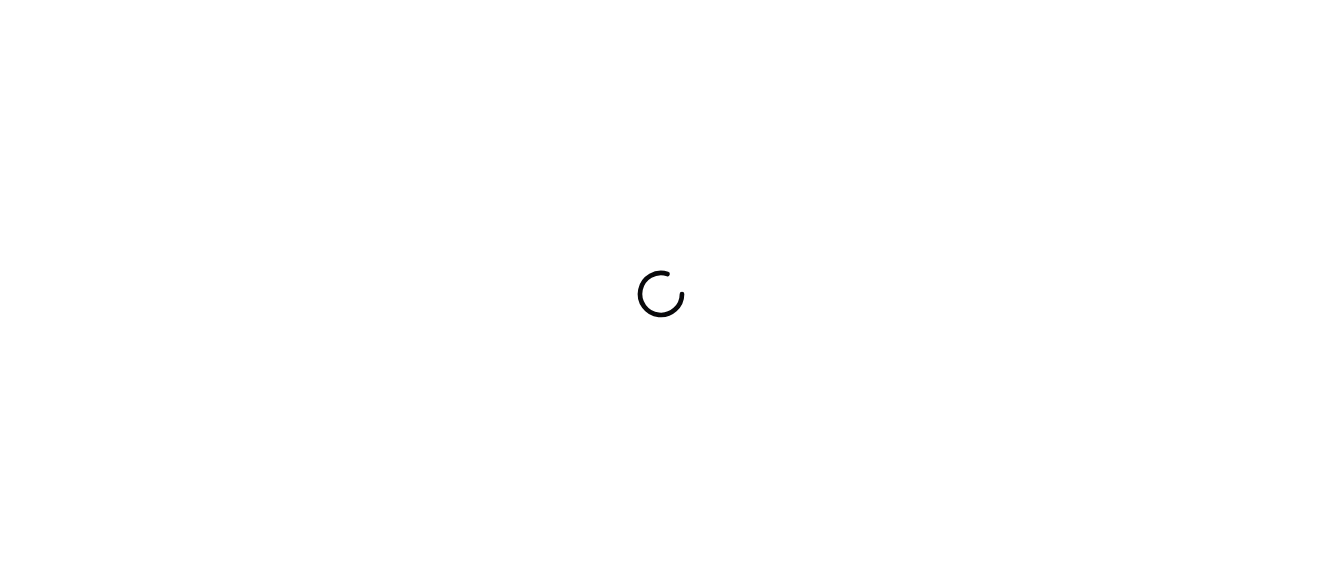 scroll, scrollTop: 0, scrollLeft: 0, axis: both 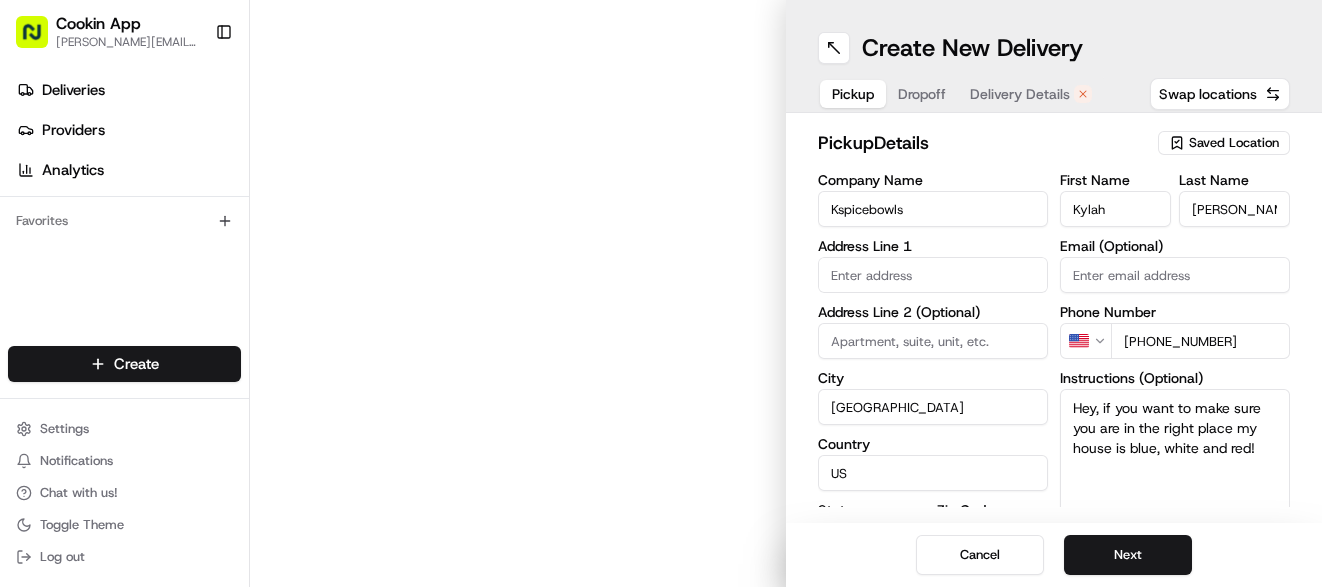 type on "[STREET_ADDRESS][PERSON_NAME]" 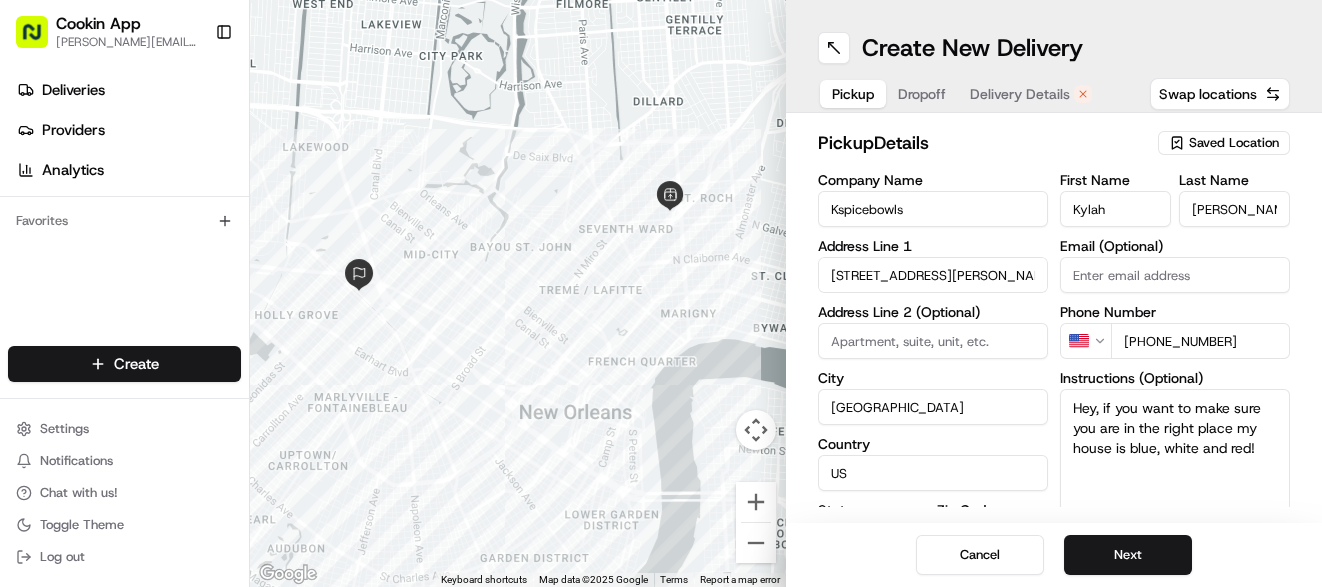 click on "Delivery Details" at bounding box center [1020, 94] 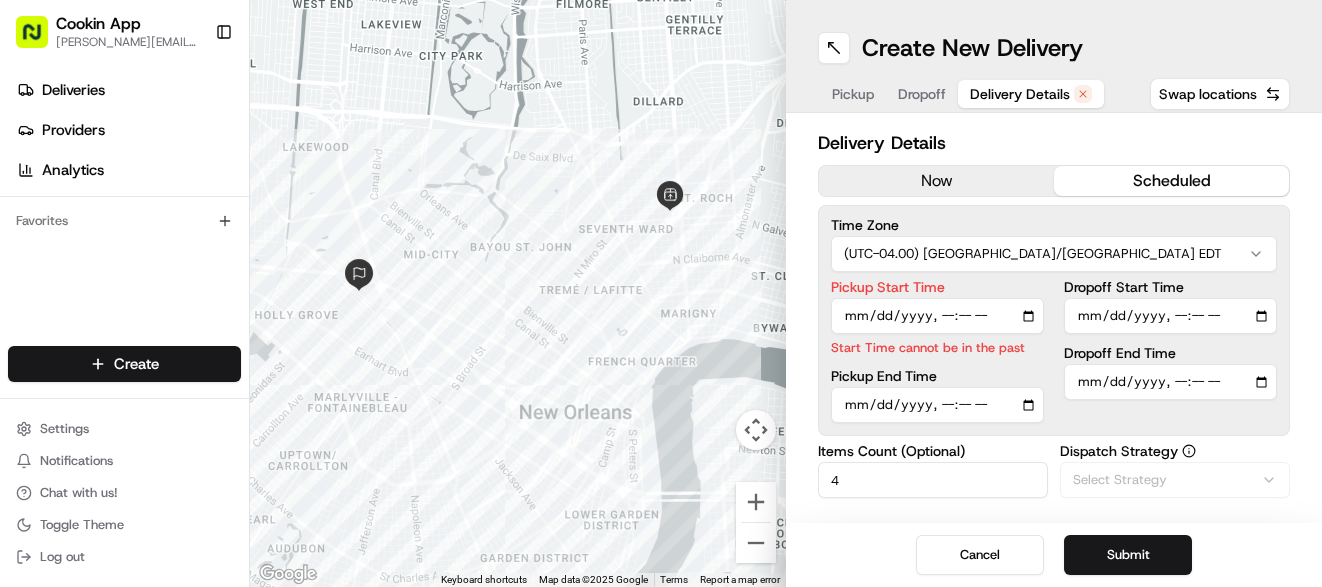 scroll, scrollTop: 0, scrollLeft: 0, axis: both 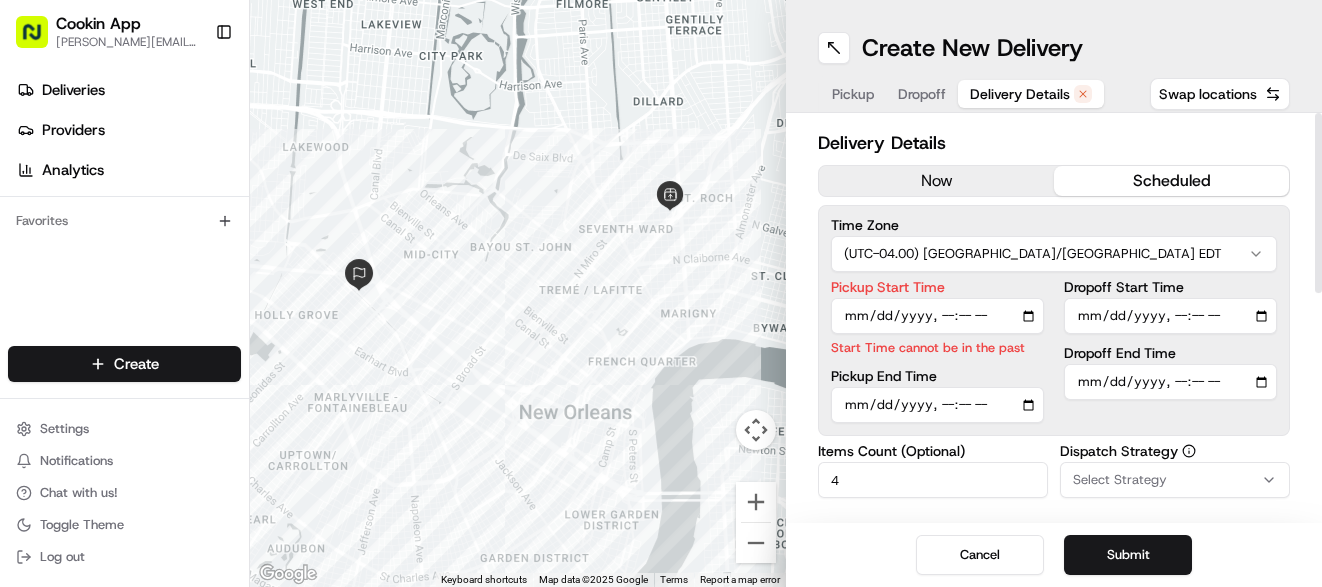 click on "Pickup Start Time" at bounding box center [937, 316] 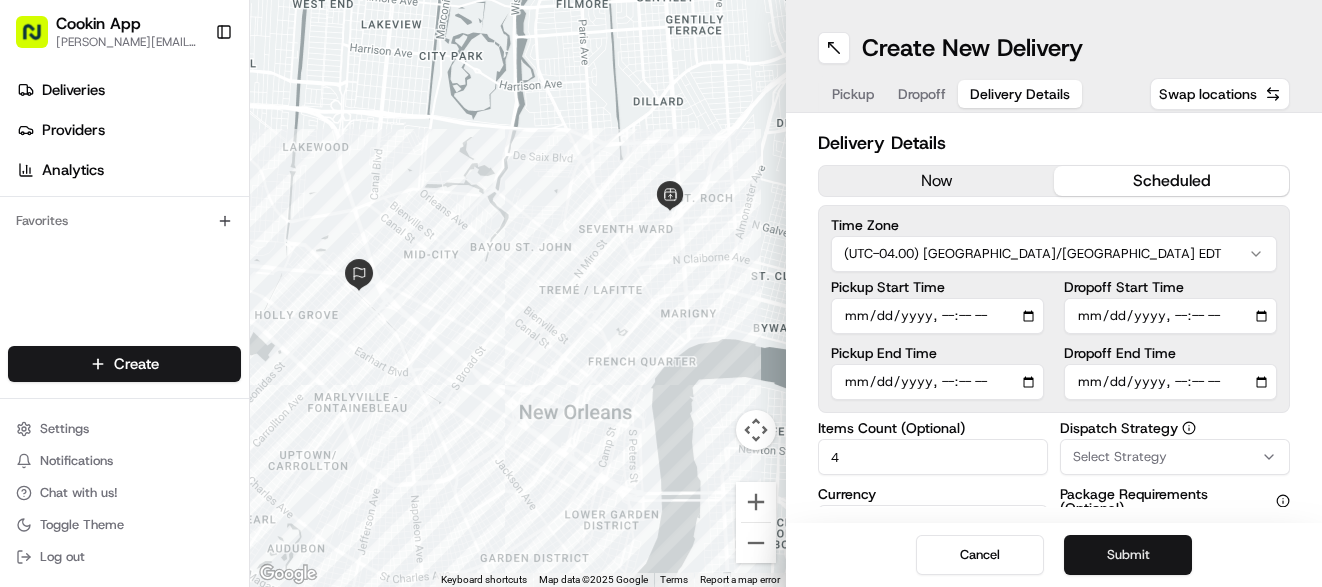 type on "2025-07-11T20:30" 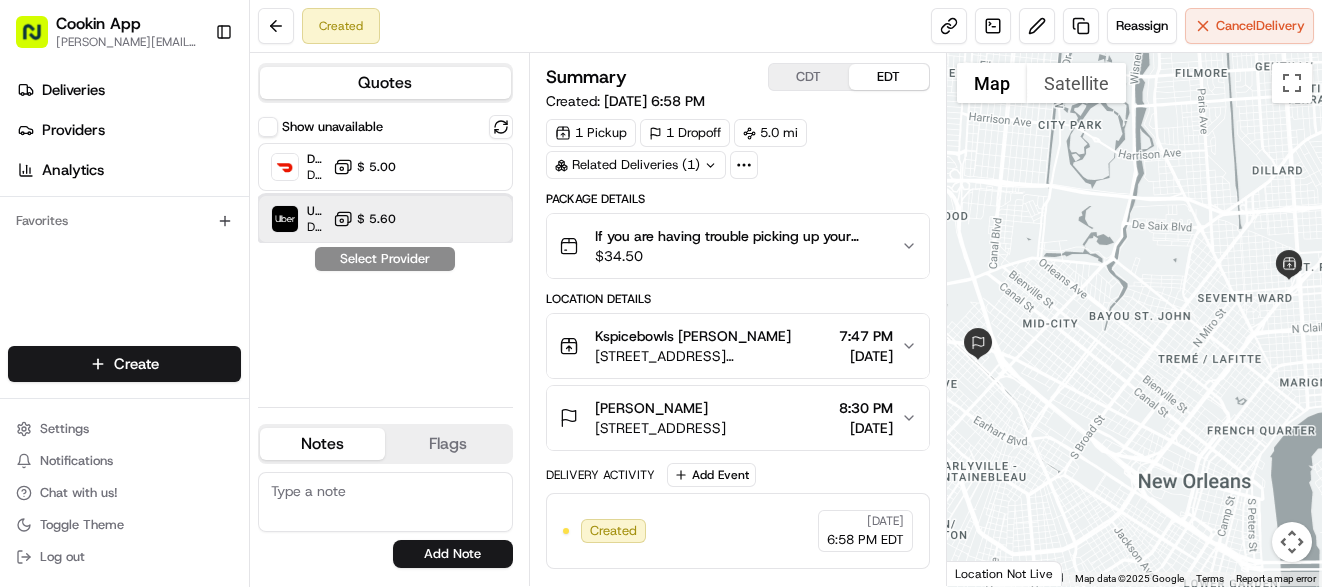 click on "Uber Dropoff ETA   1 hour $   5.60" at bounding box center (385, 219) 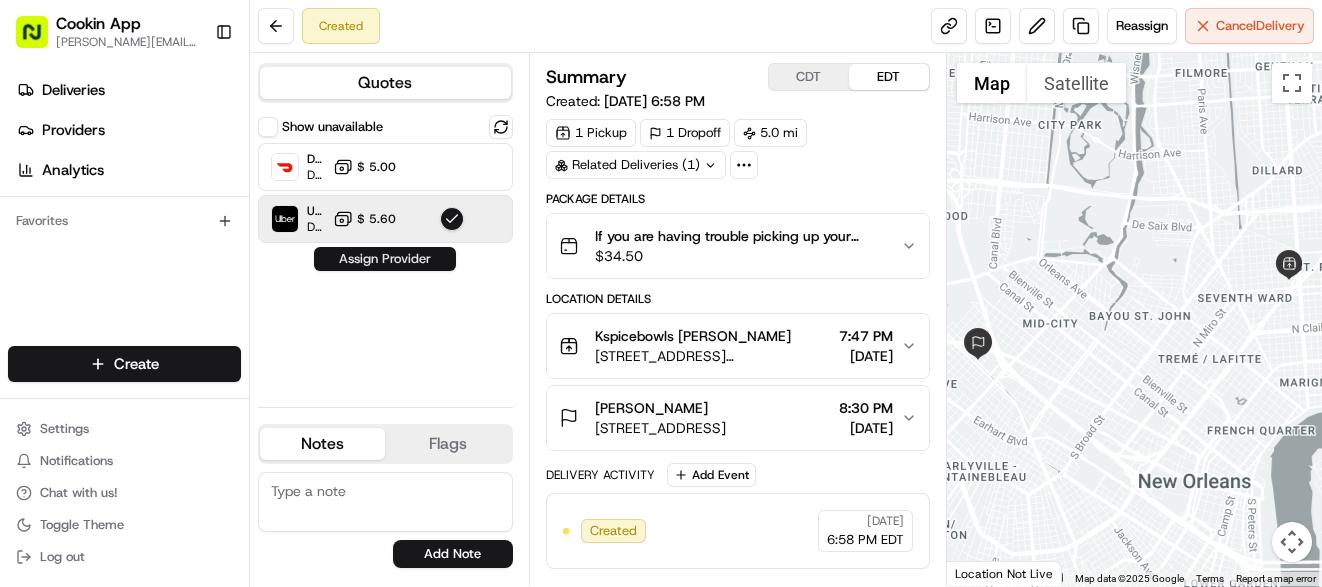click on "Assign Provider" at bounding box center (385, 259) 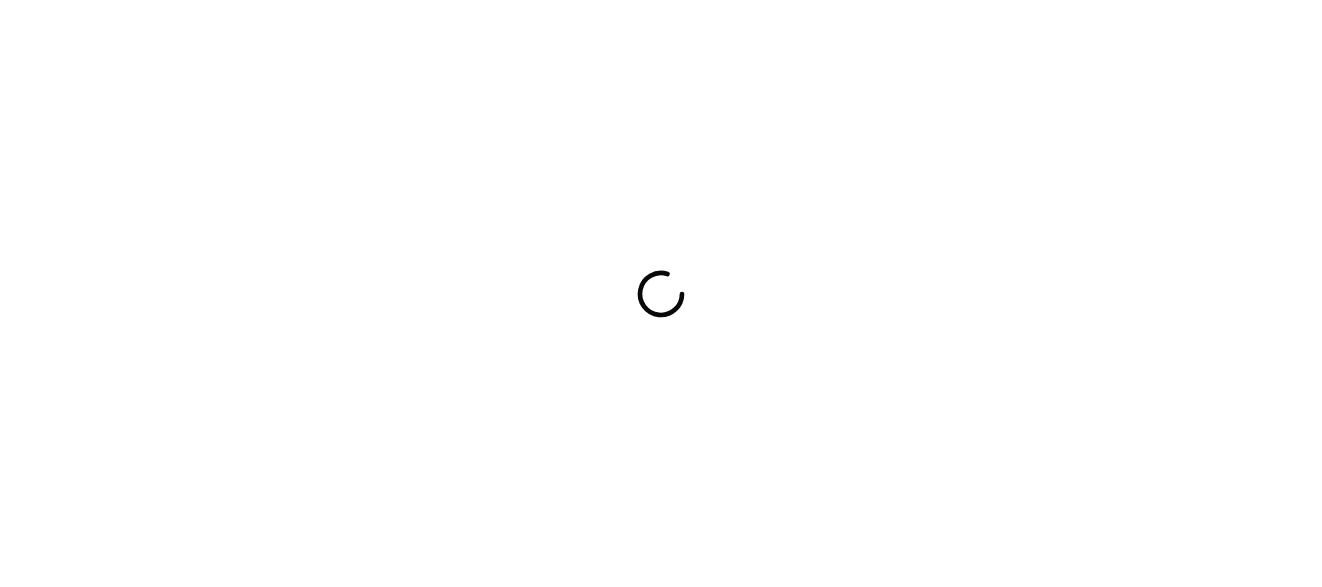 scroll, scrollTop: 0, scrollLeft: 0, axis: both 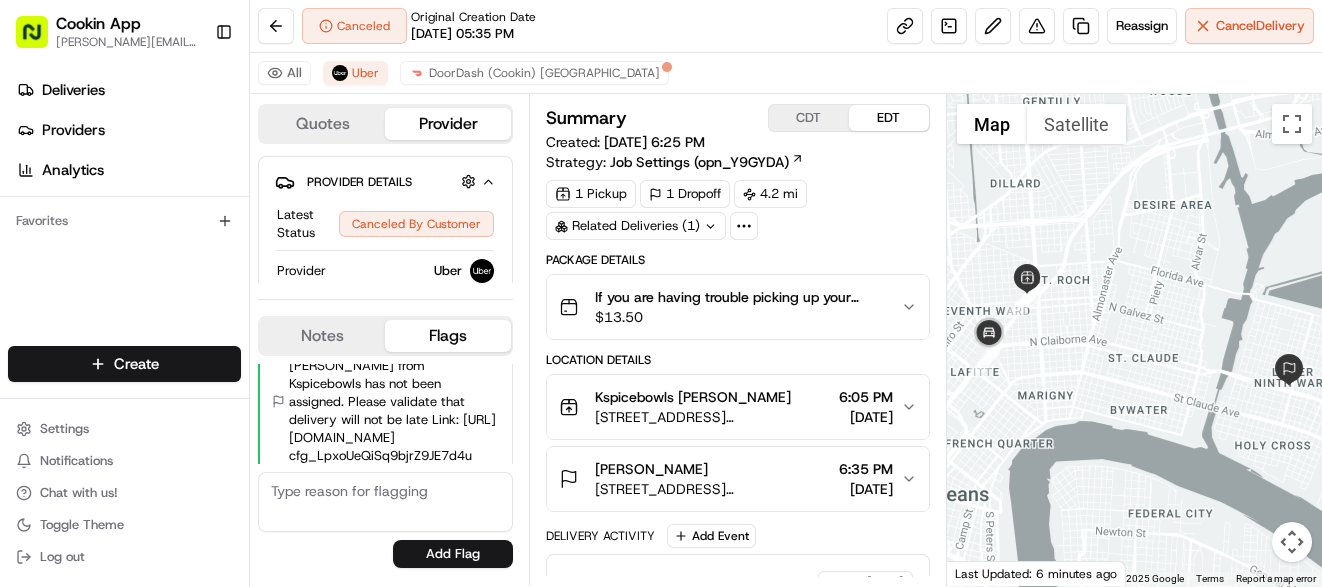 click on "Related Deliveries   (1)" at bounding box center (636, 226) 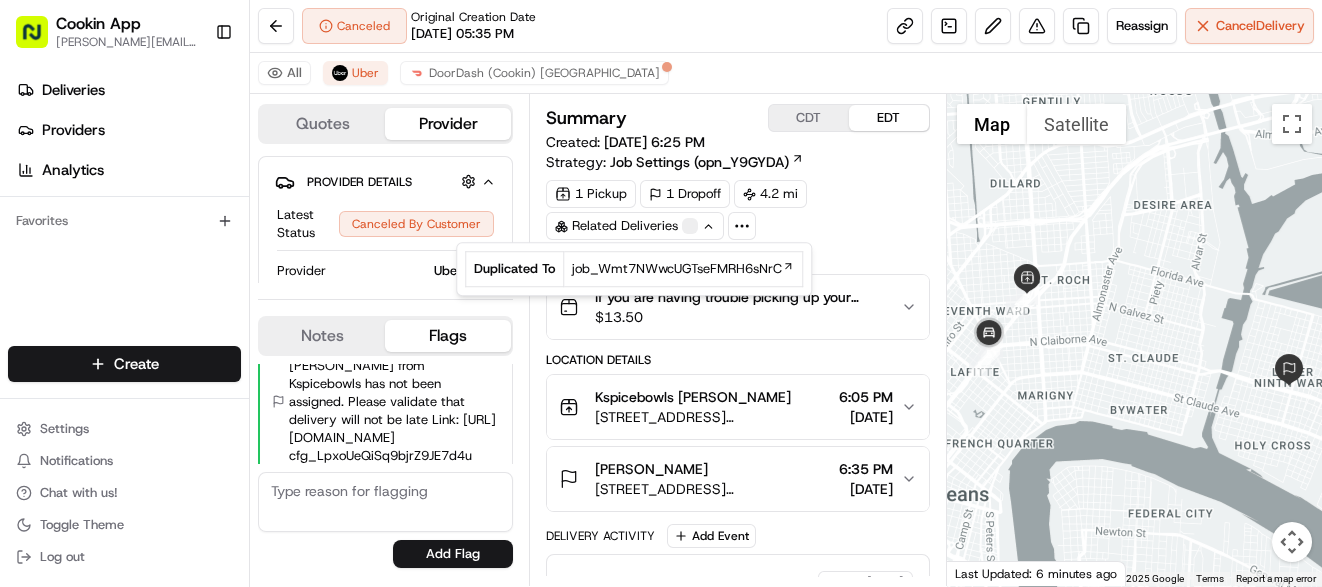 scroll, scrollTop: 0, scrollLeft: 0, axis: both 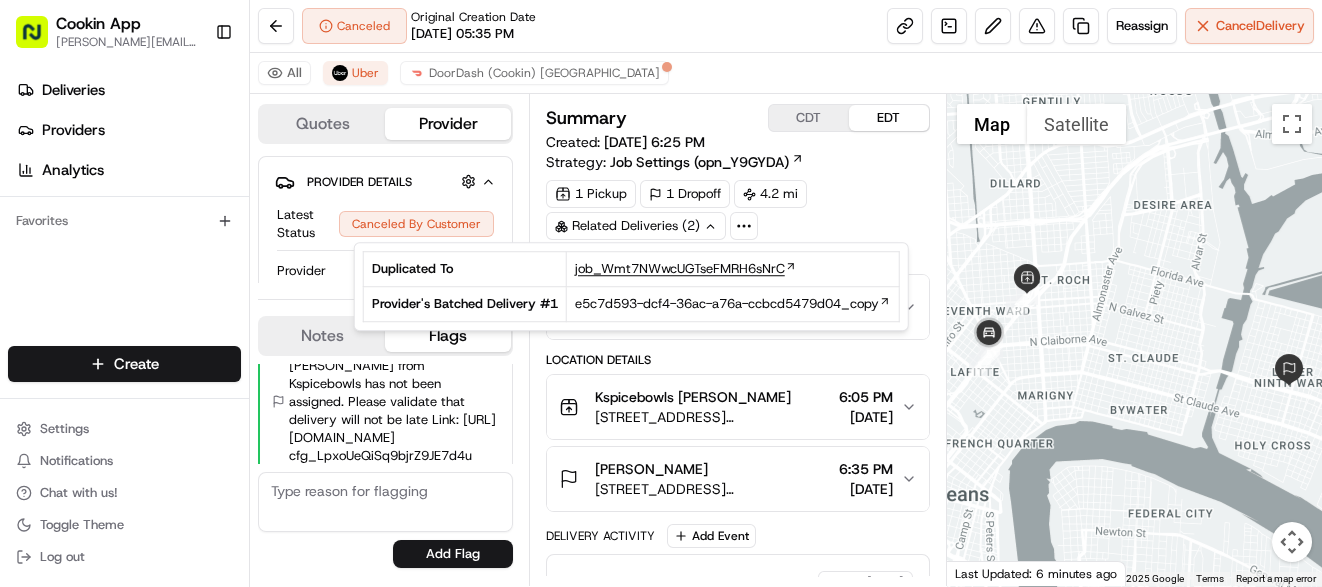 click on "job_Wmt7NWwcUGTseFMRH6sNrC" at bounding box center [680, 269] 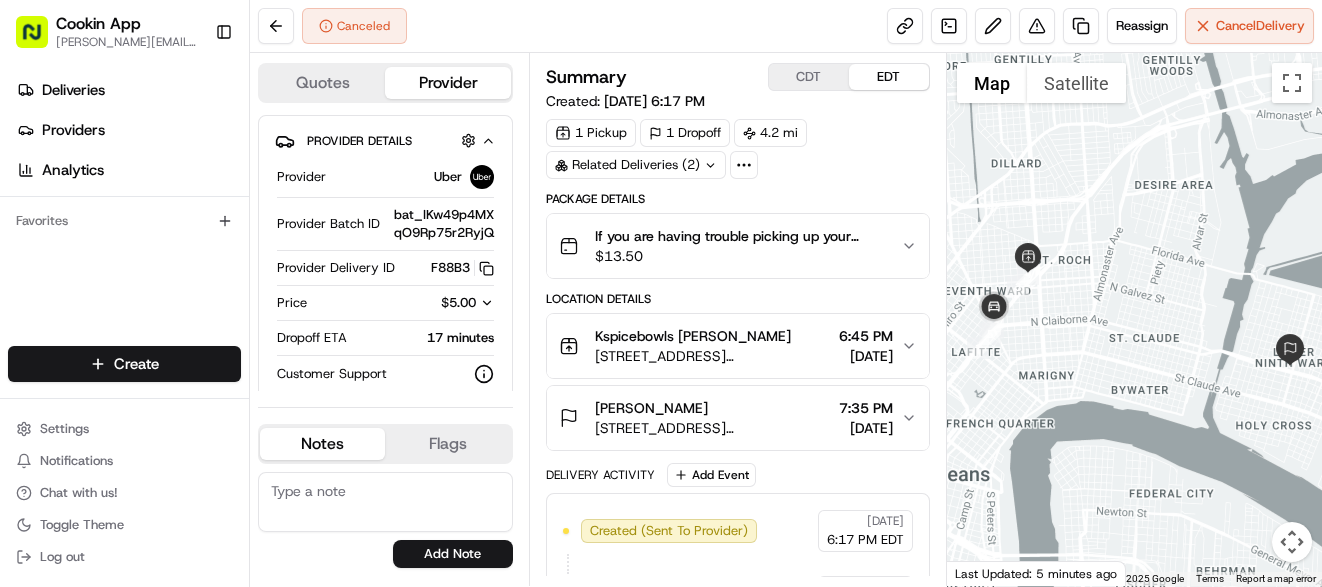 scroll, scrollTop: 0, scrollLeft: 0, axis: both 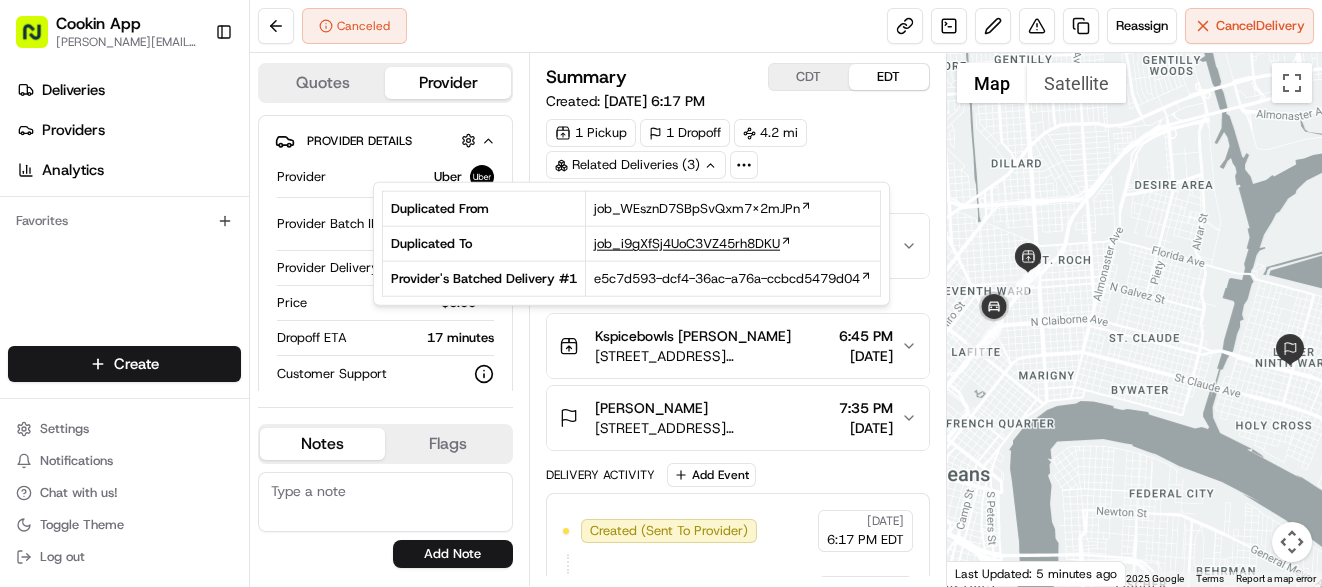 click on "job_i9gXfSj4UoC3VZ45rh8DKU" at bounding box center (687, 244) 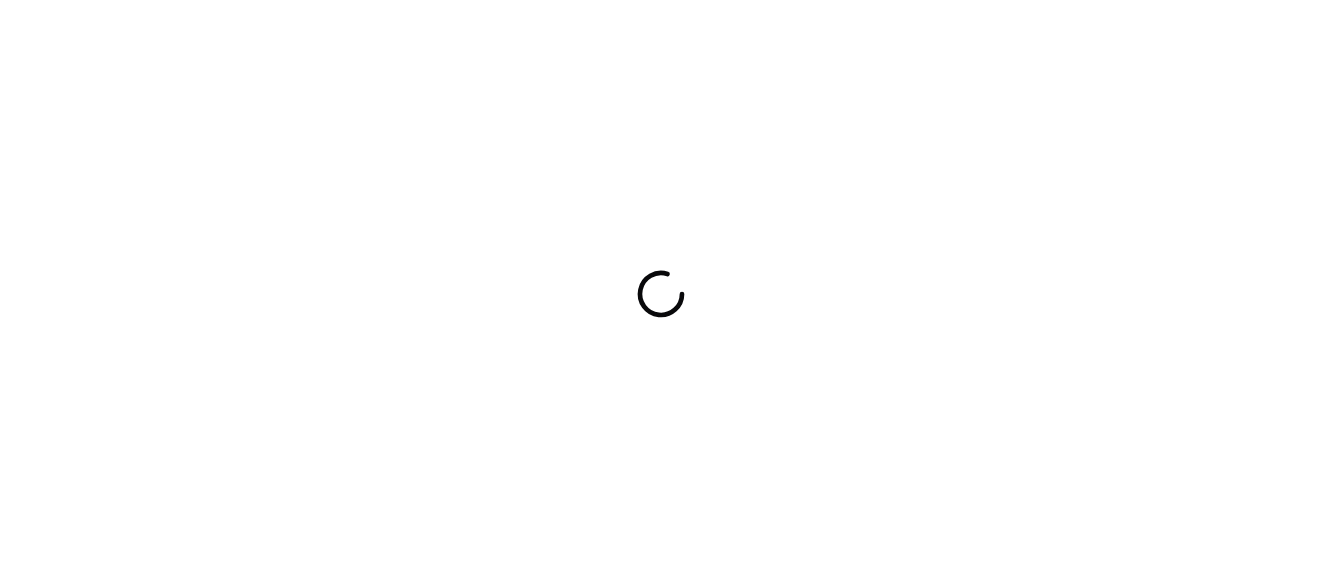 scroll, scrollTop: 0, scrollLeft: 0, axis: both 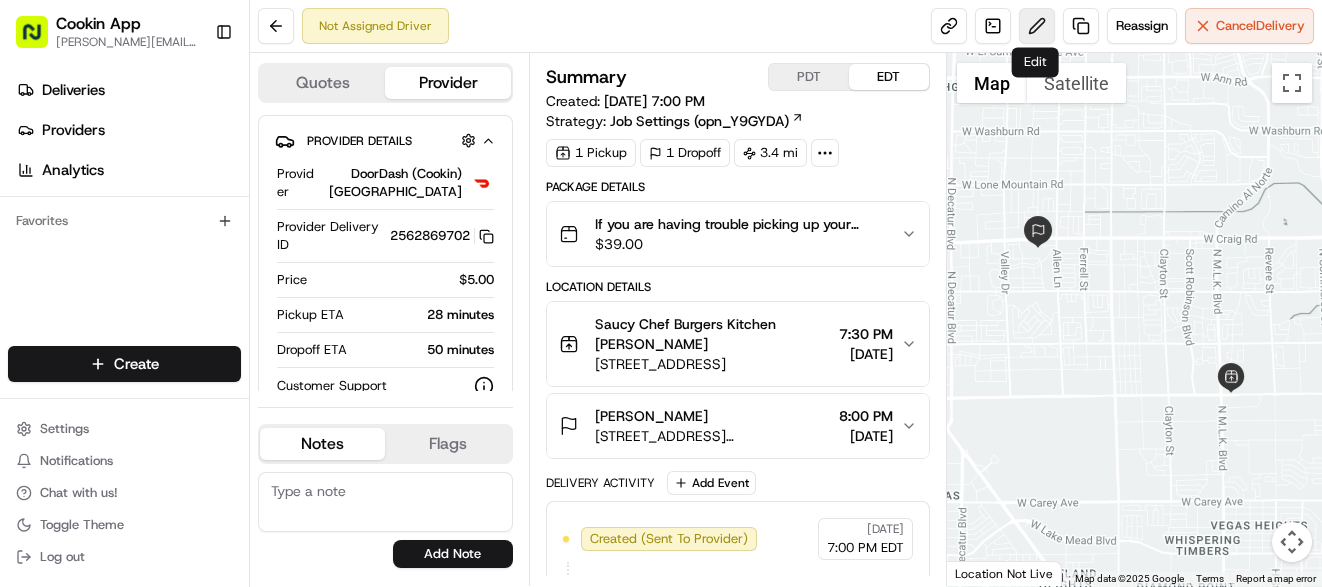 click at bounding box center [1037, 26] 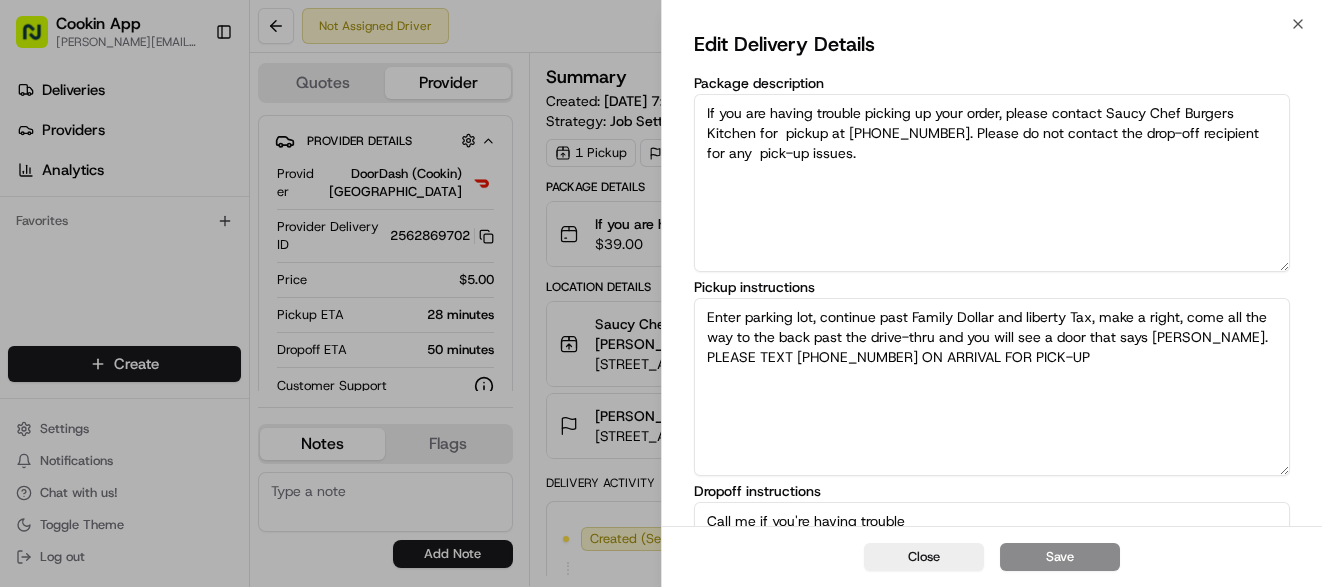 drag, startPoint x: 820, startPoint y: 317, endPoint x: 1247, endPoint y: 331, distance: 427.22946 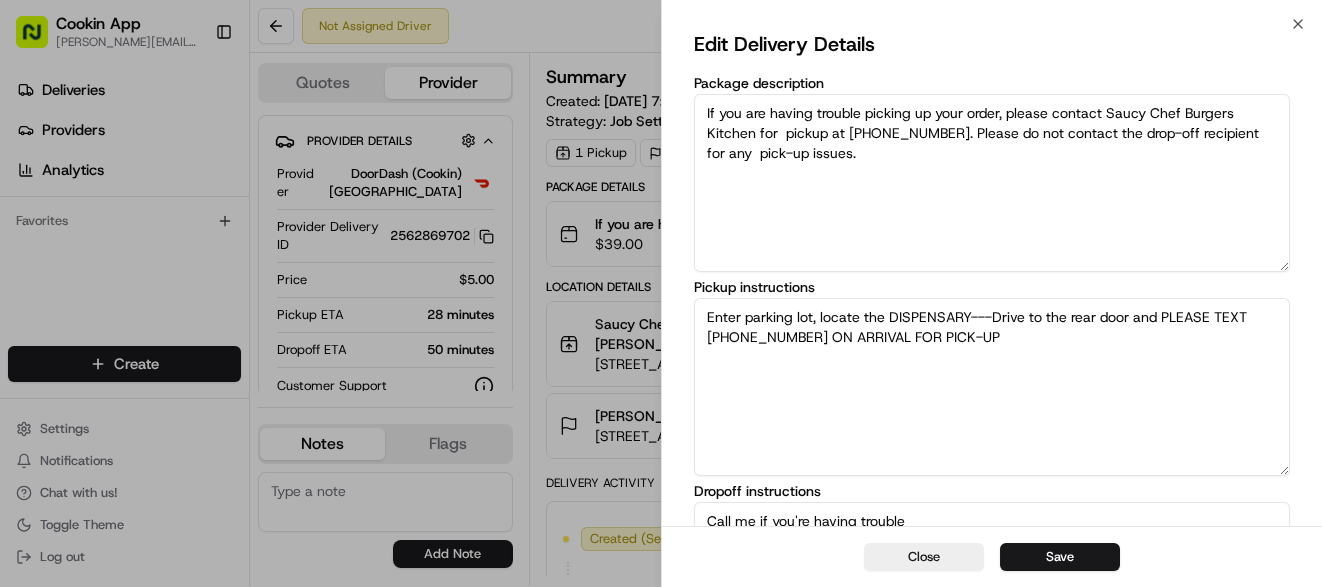 click on "Enter parking lot, locate the DISPENSARY---Drive to the rear door and PLEASE TEXT [PHONE_NUMBER] ON ARRIVAL FOR PICK-UP" at bounding box center [992, 387] 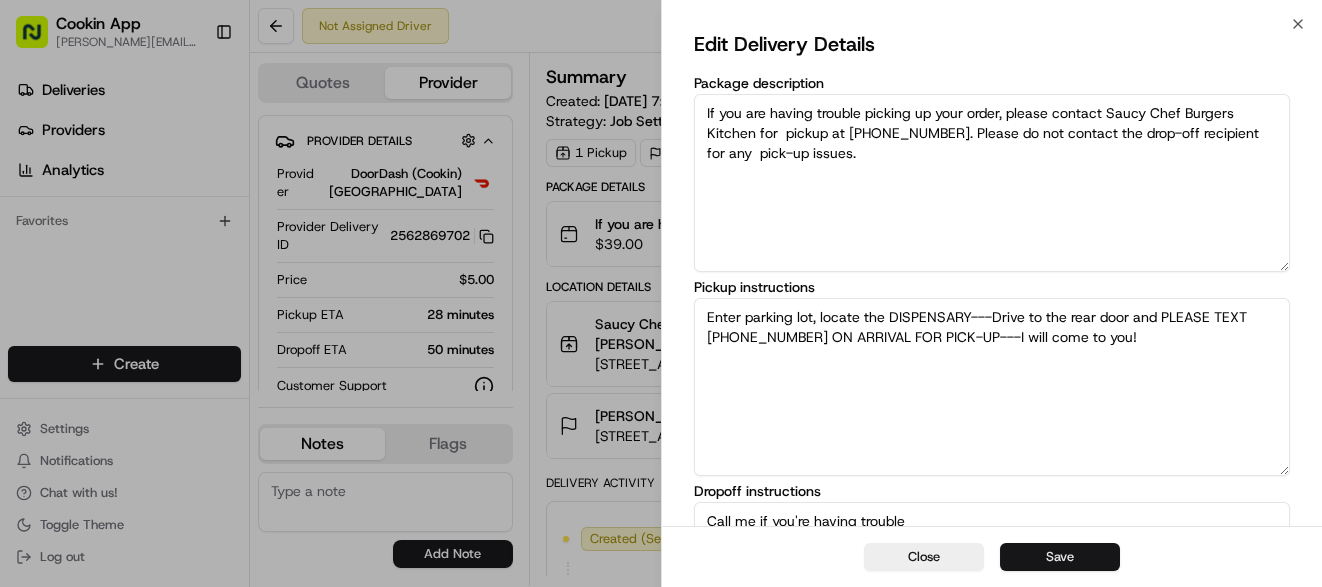 type on "Enter parking lot, locate the DISPENSARY---Drive to the rear door and PLEASE TEXT [PHONE_NUMBER] ON ARRIVAL FOR PICK-UP---I will come to you!" 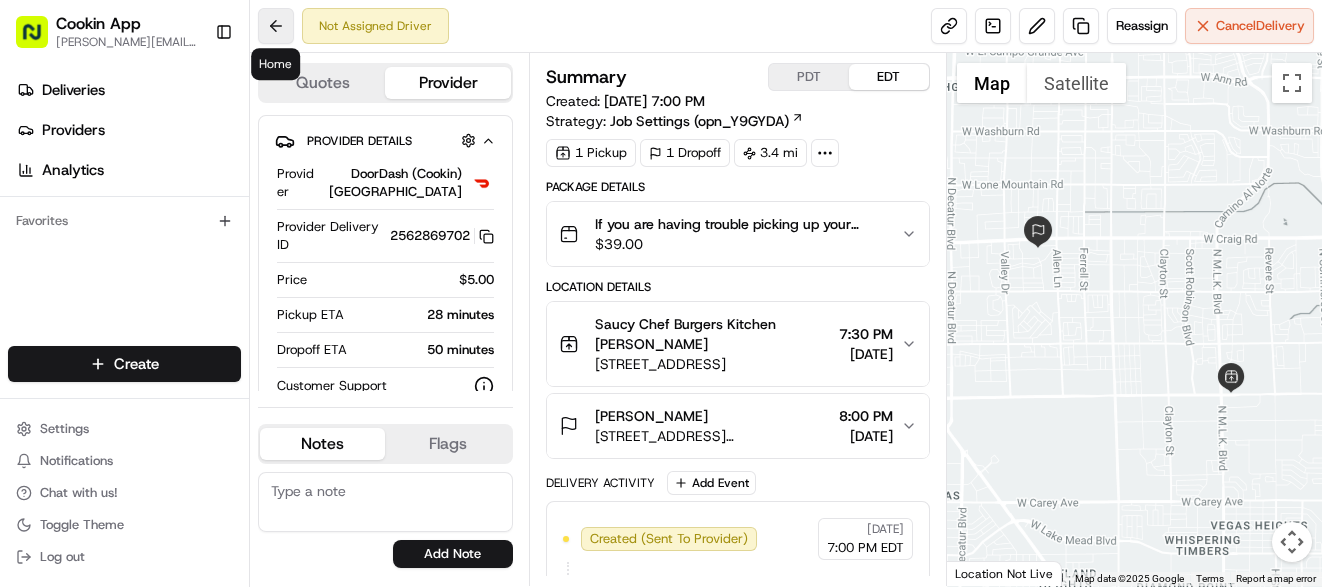 click at bounding box center (276, 26) 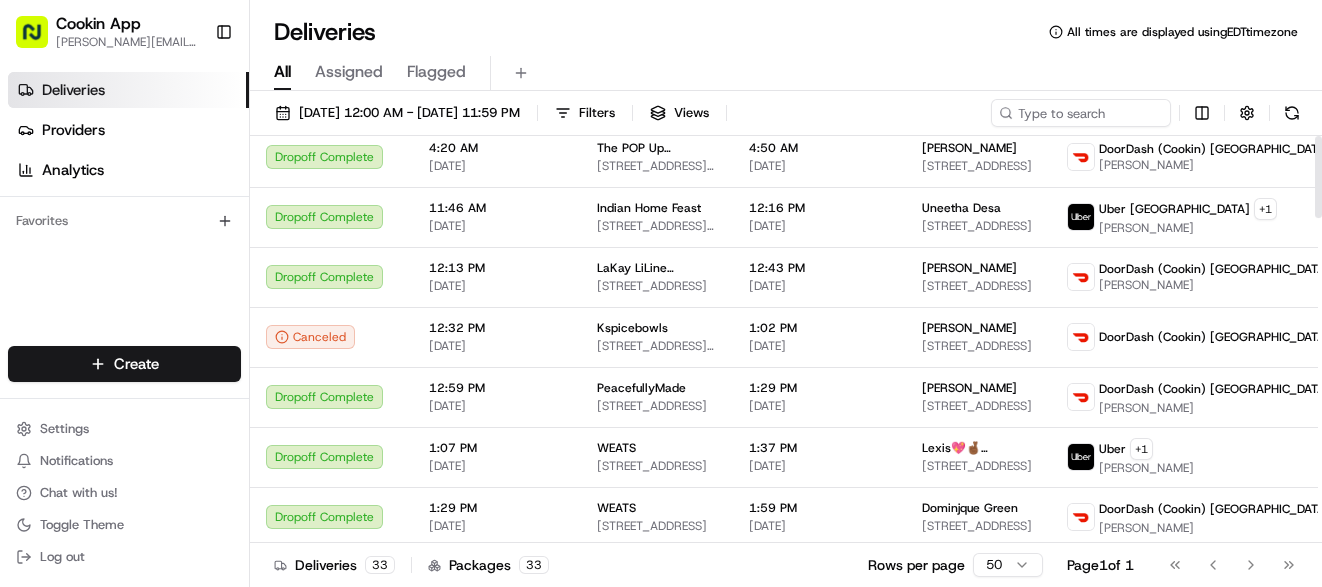 scroll, scrollTop: 0, scrollLeft: 0, axis: both 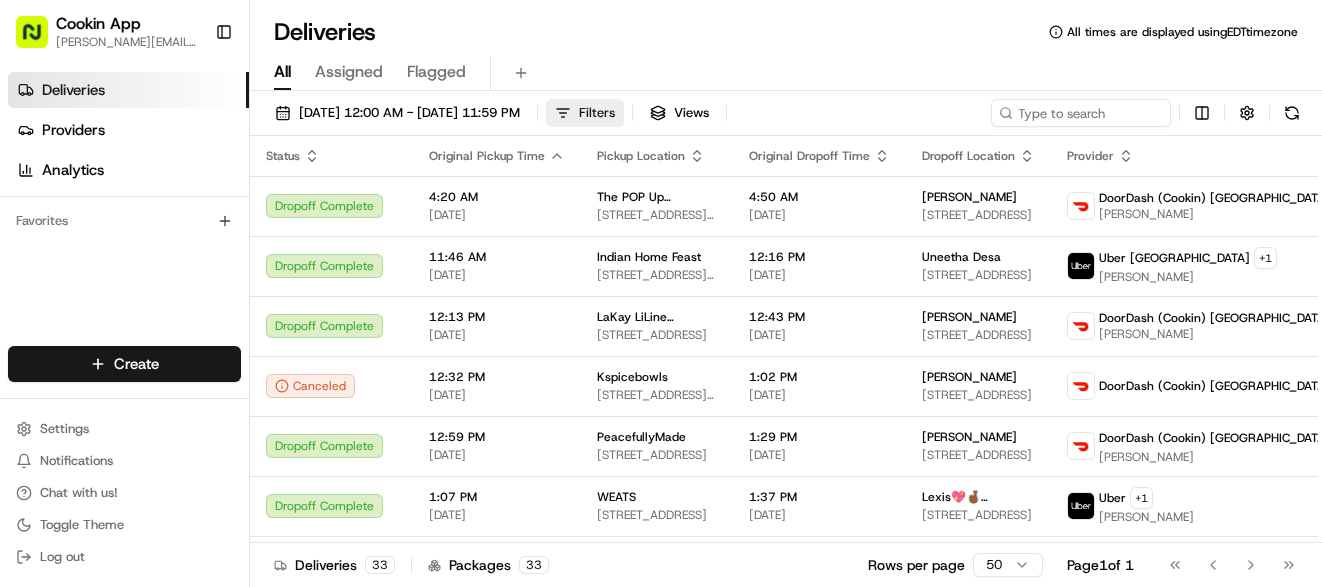 click on "Filters" at bounding box center (585, 113) 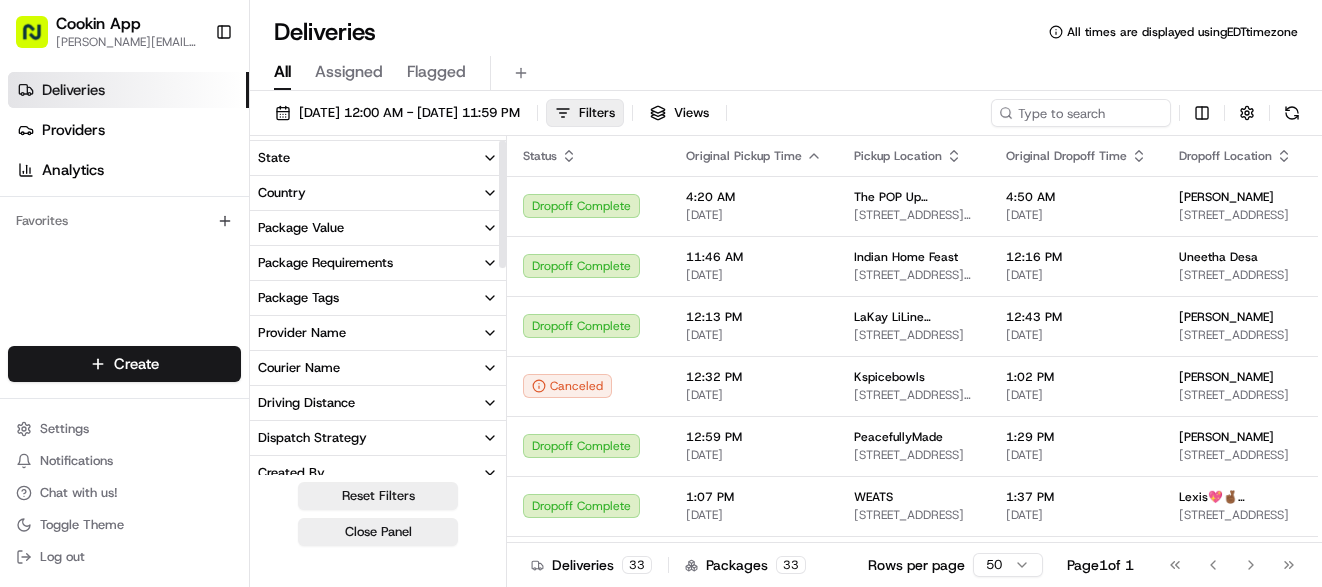 scroll, scrollTop: 0, scrollLeft: 0, axis: both 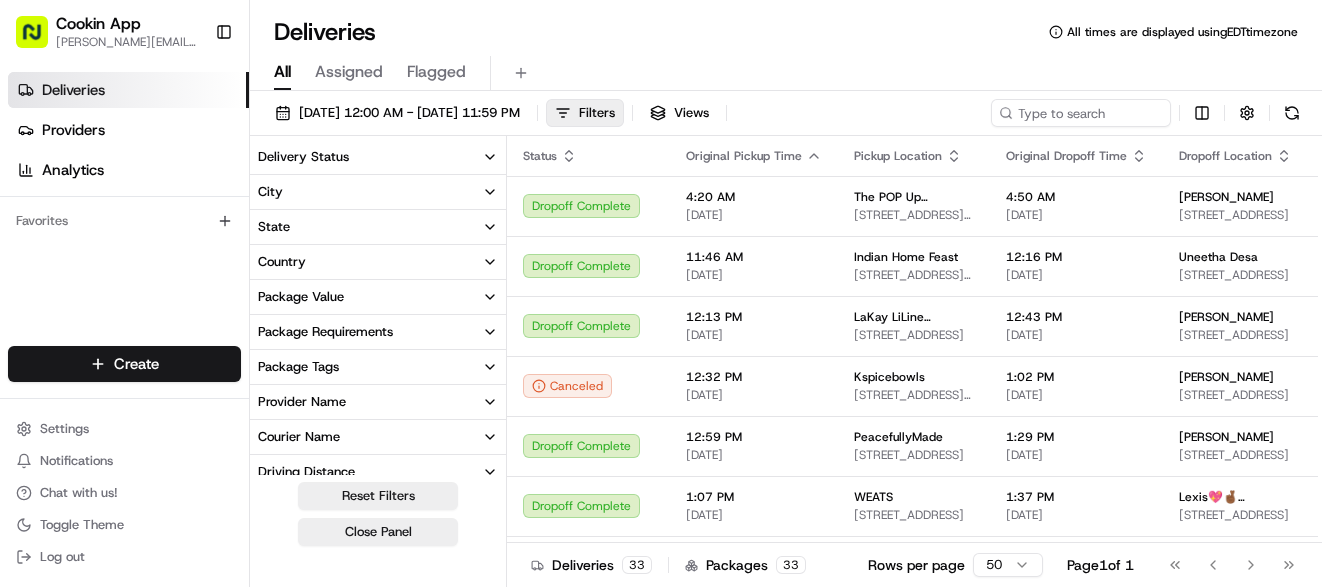 click on "All Assigned Flagged" at bounding box center [786, 69] 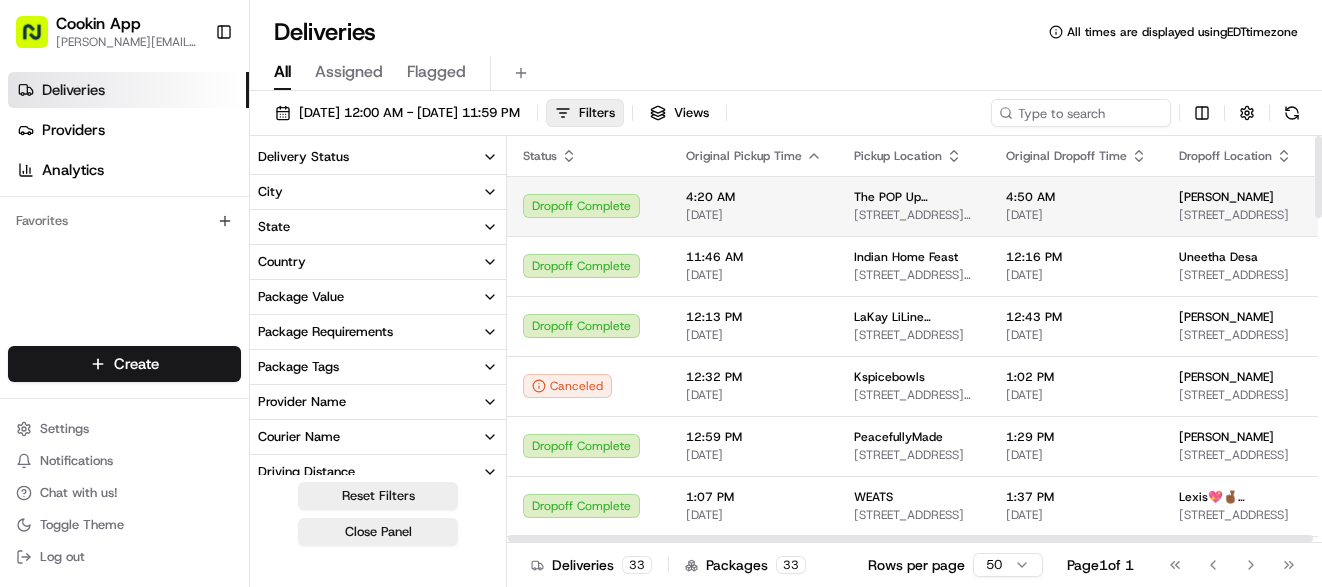 click on "The POP Up [PERSON_NAME] [STREET_ADDRESS][PERSON_NAME]" at bounding box center (914, 206) 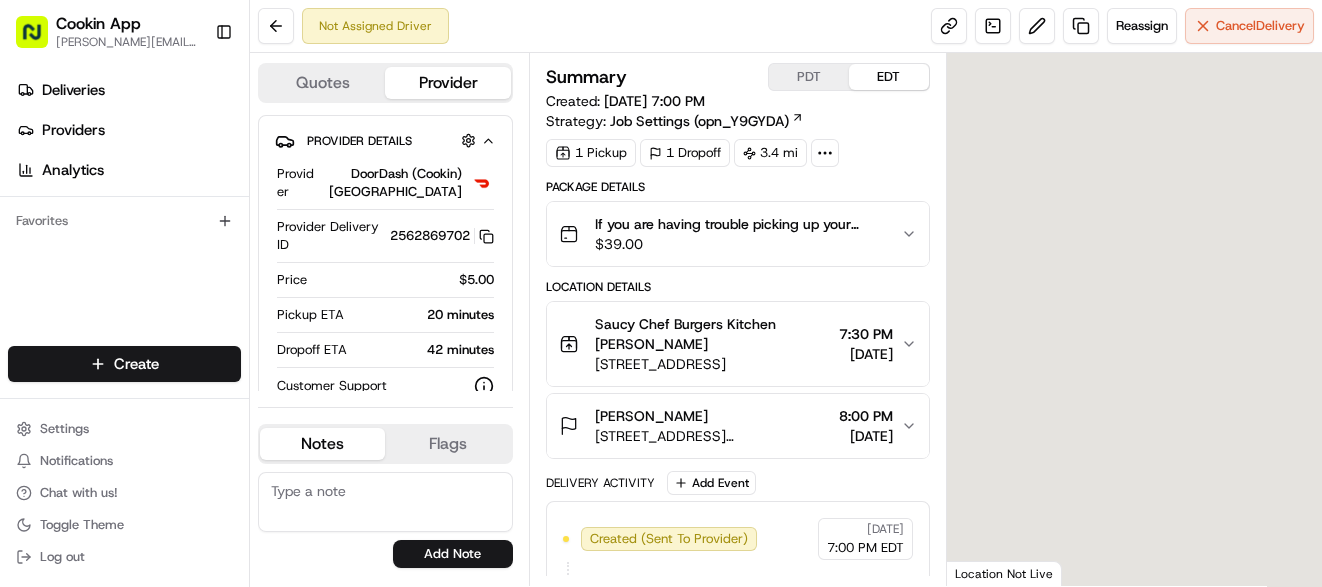 scroll, scrollTop: 0, scrollLeft: 0, axis: both 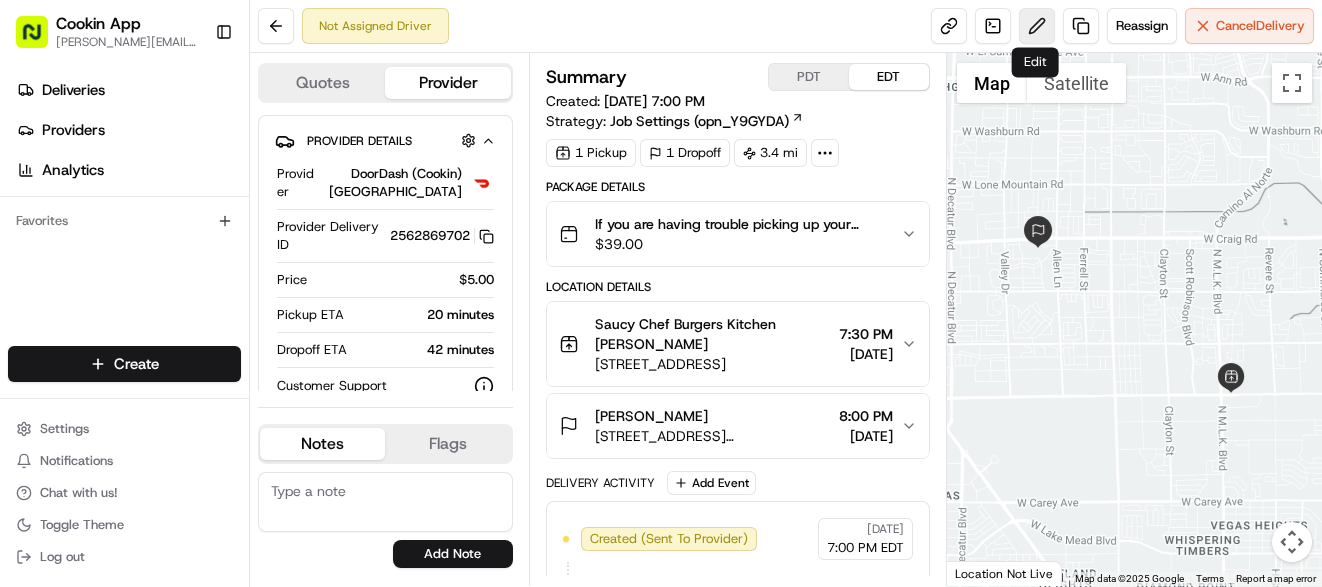 click at bounding box center (1037, 26) 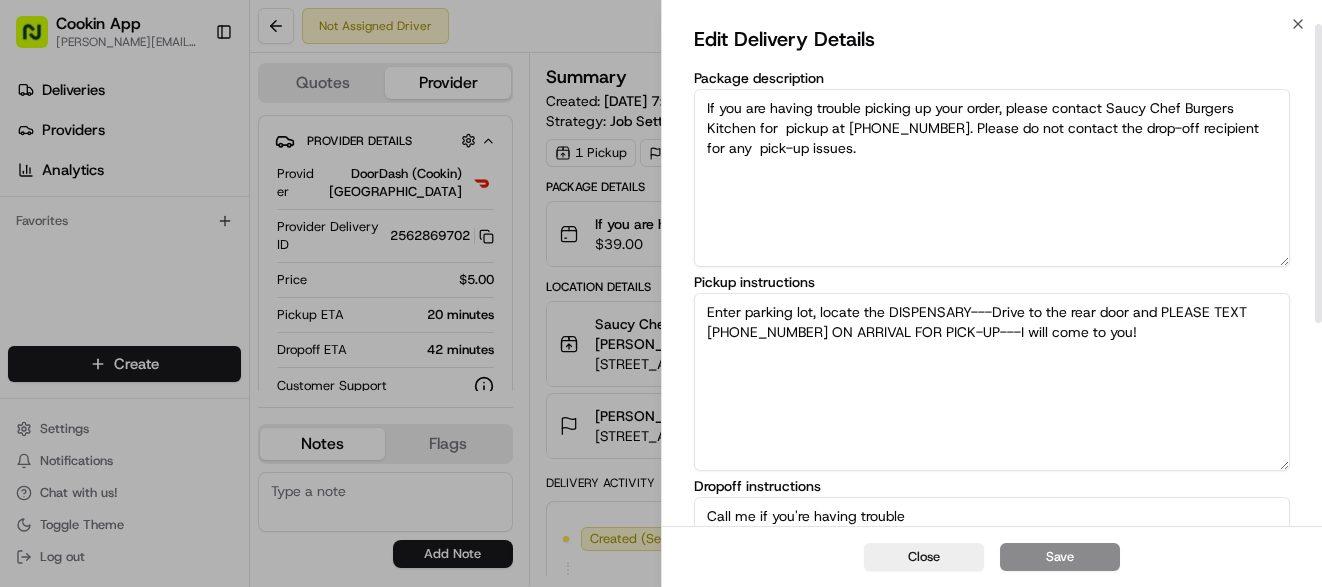 scroll, scrollTop: 0, scrollLeft: 0, axis: both 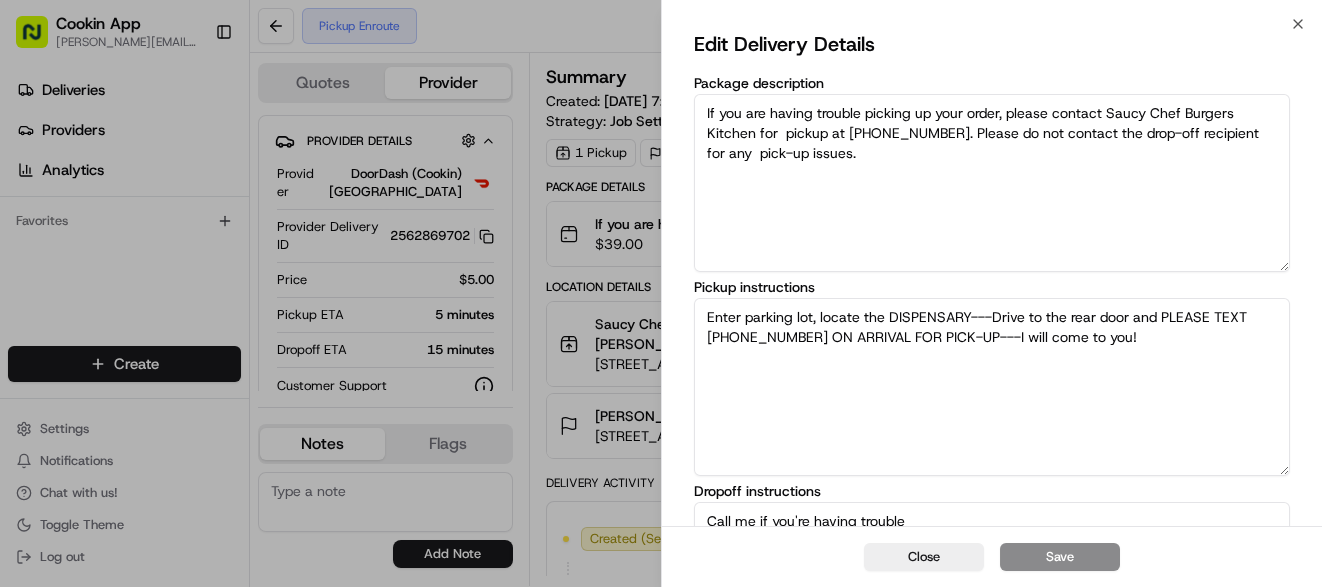 click on "Close Save" at bounding box center [992, 556] 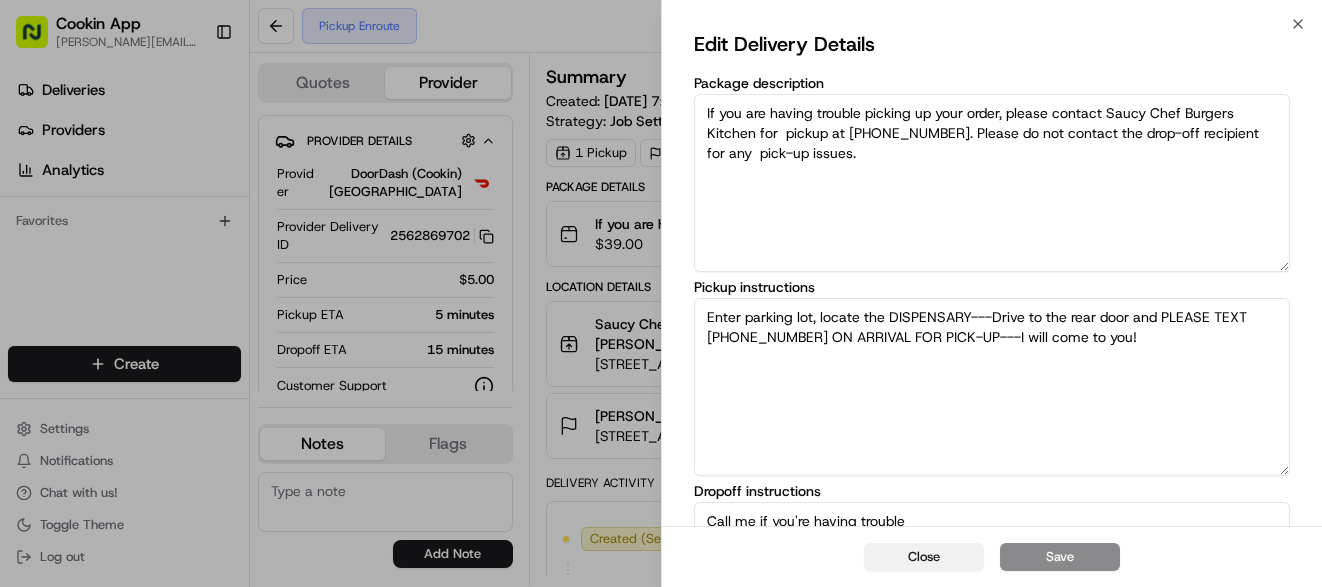 click on "Close" at bounding box center [924, 557] 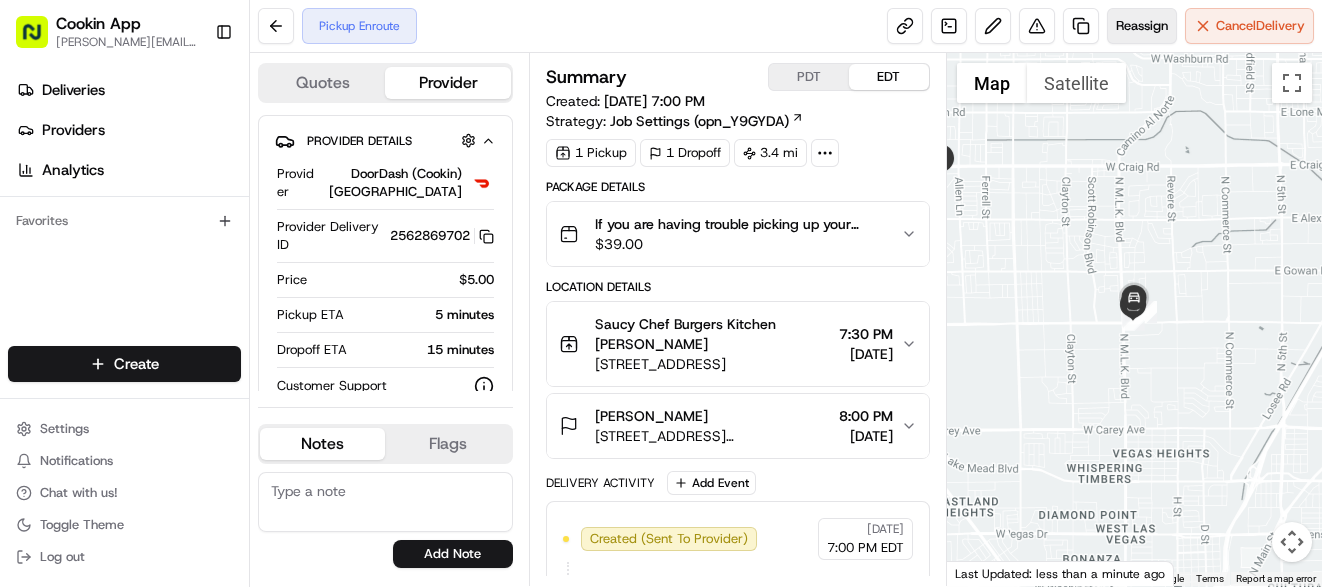 click on "Reassign" at bounding box center (1142, 26) 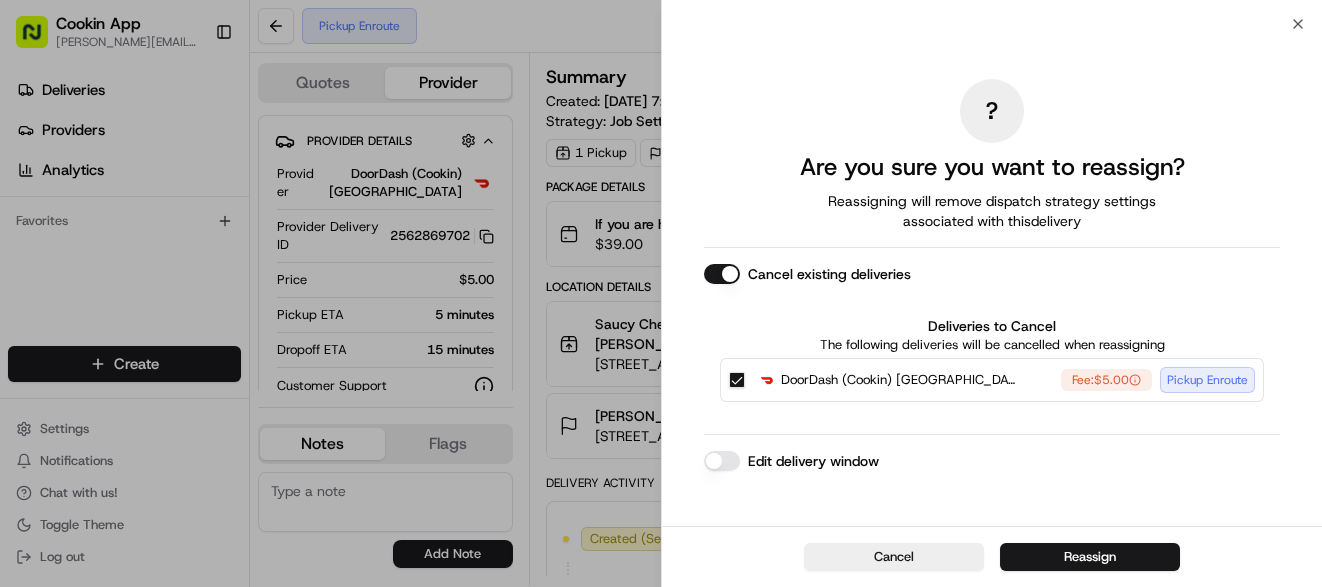 drag, startPoint x: 713, startPoint y: 276, endPoint x: 755, endPoint y: 318, distance: 59.39697 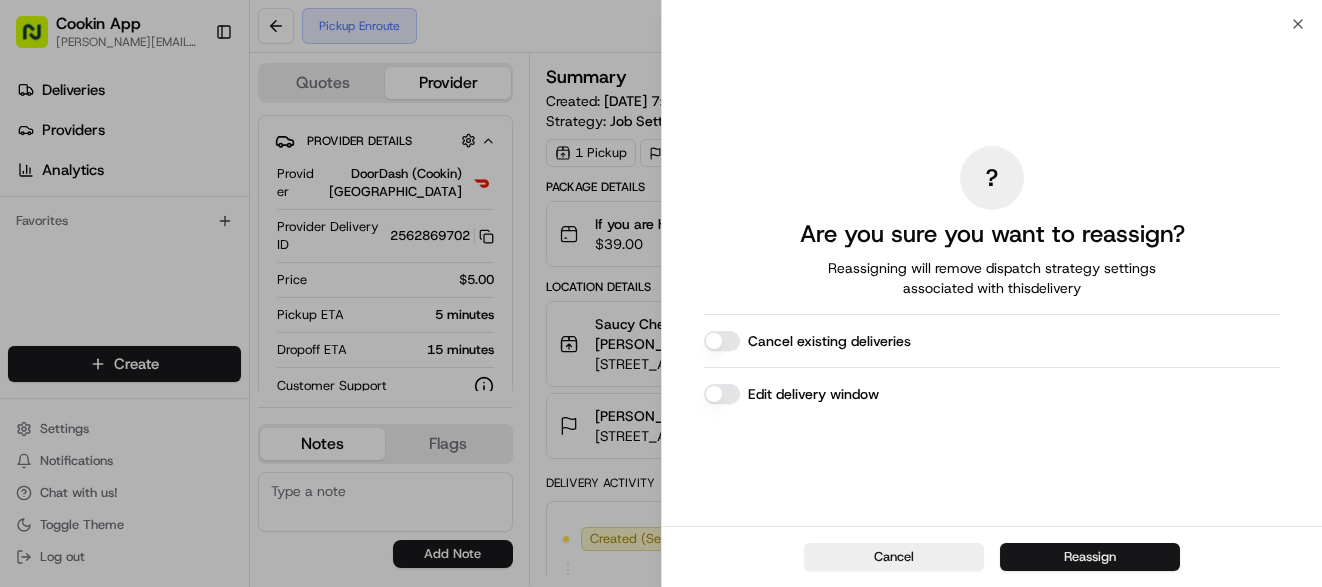 click on "Reassign" at bounding box center [1090, 557] 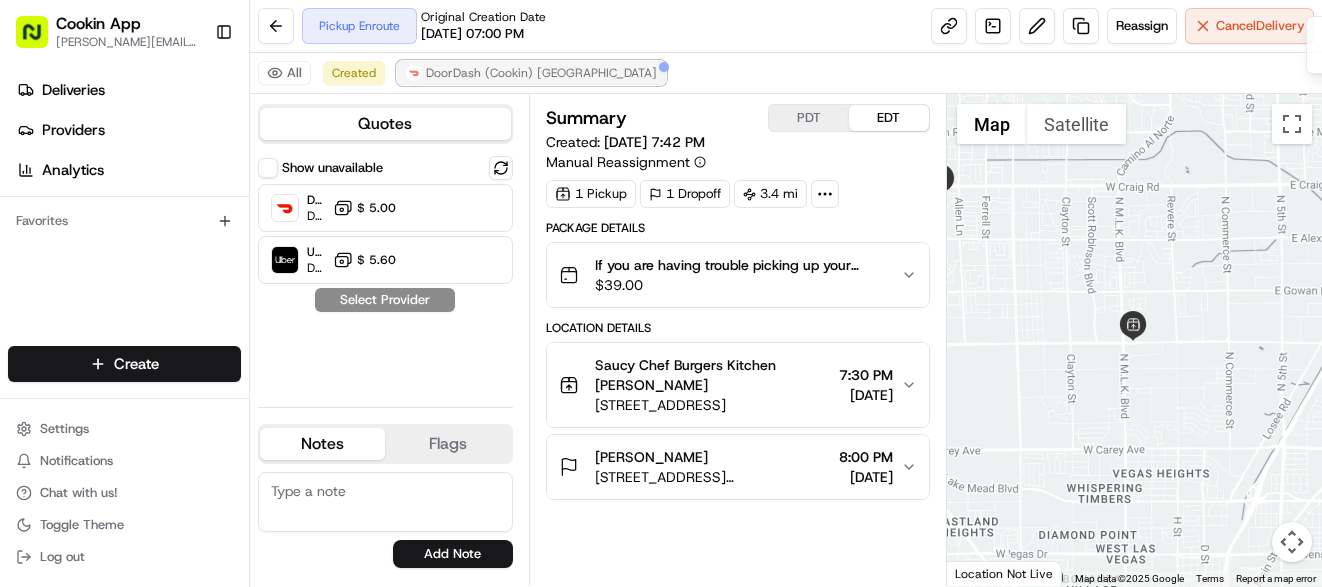 click on "DoorDash (Cookin) [GEOGRAPHIC_DATA]" at bounding box center [541, 73] 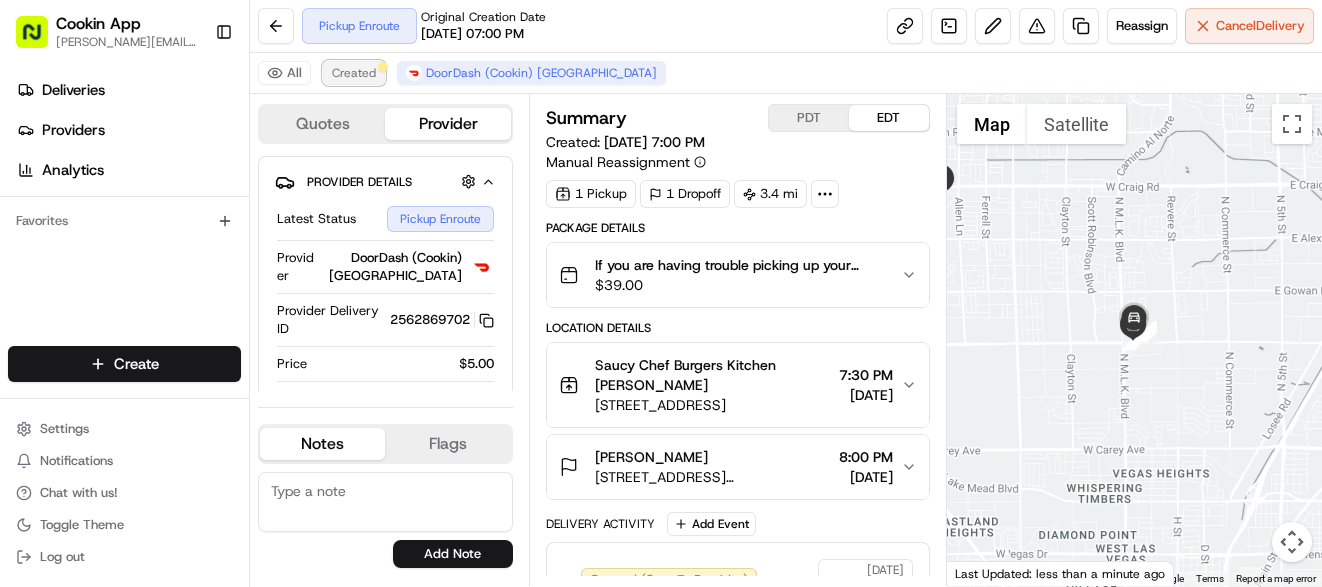 click on "Created" at bounding box center [354, 73] 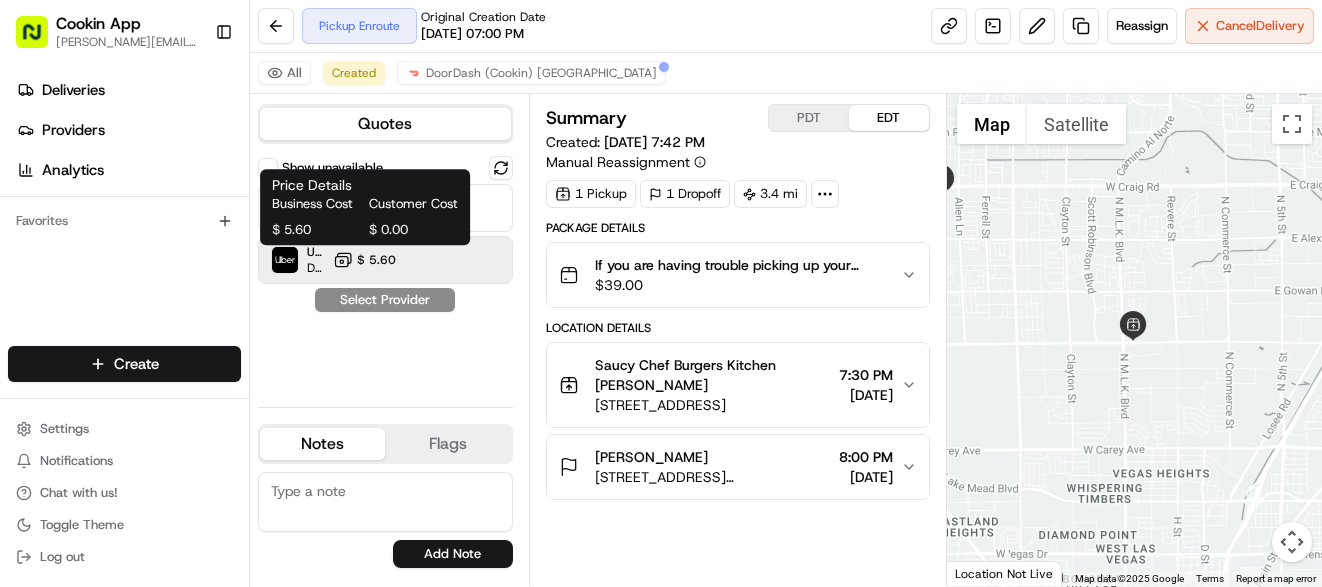 click on "$   5.60" at bounding box center [364, 260] 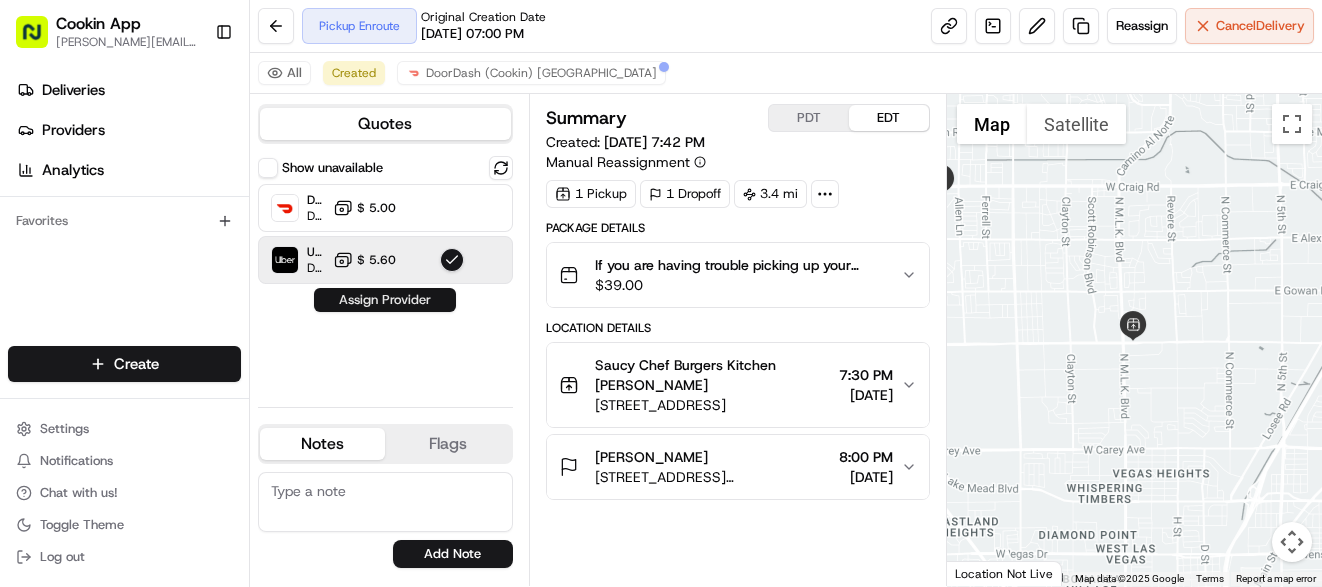 click on "Assign Provider" at bounding box center [385, 300] 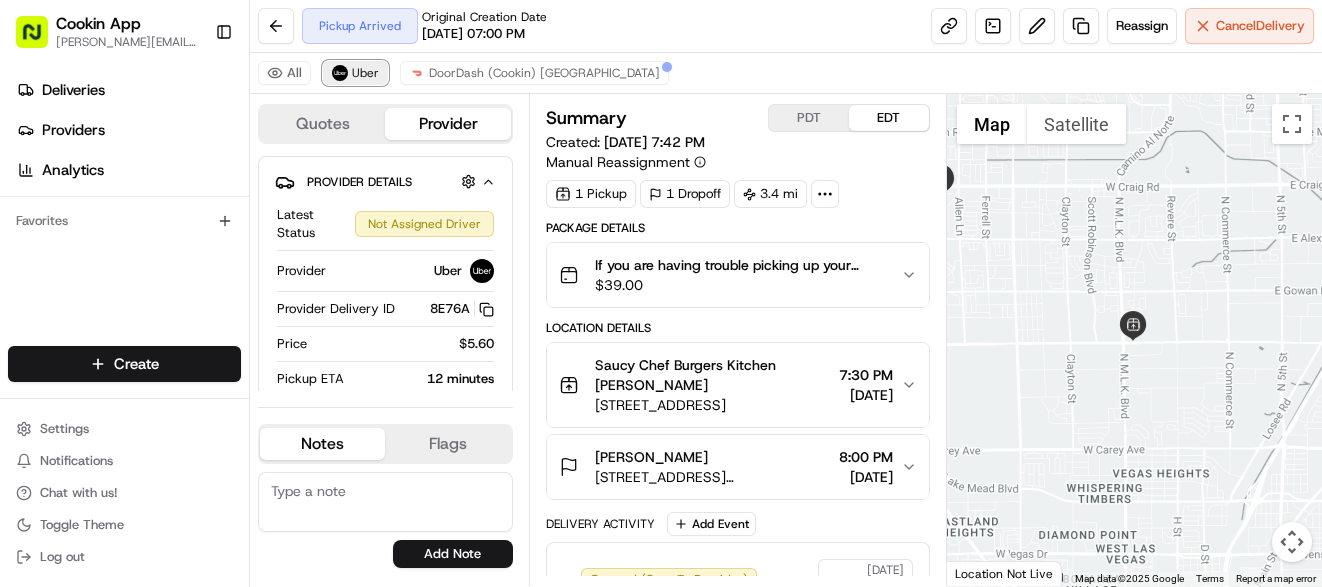 click on "Uber" at bounding box center [365, 73] 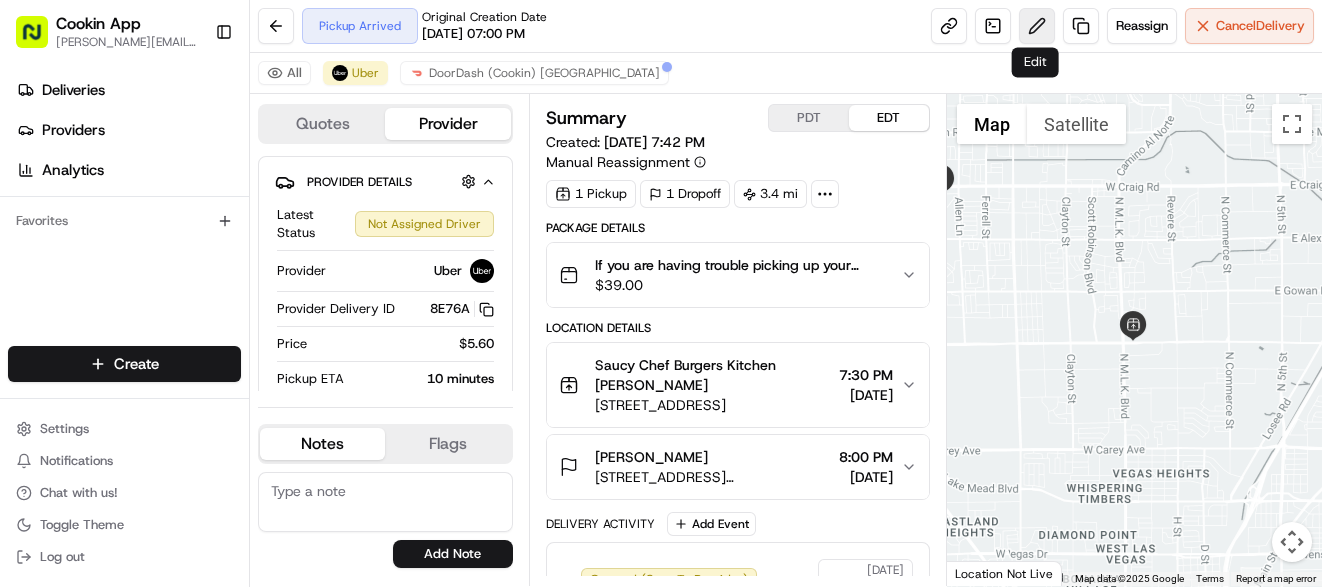 click at bounding box center (1037, 26) 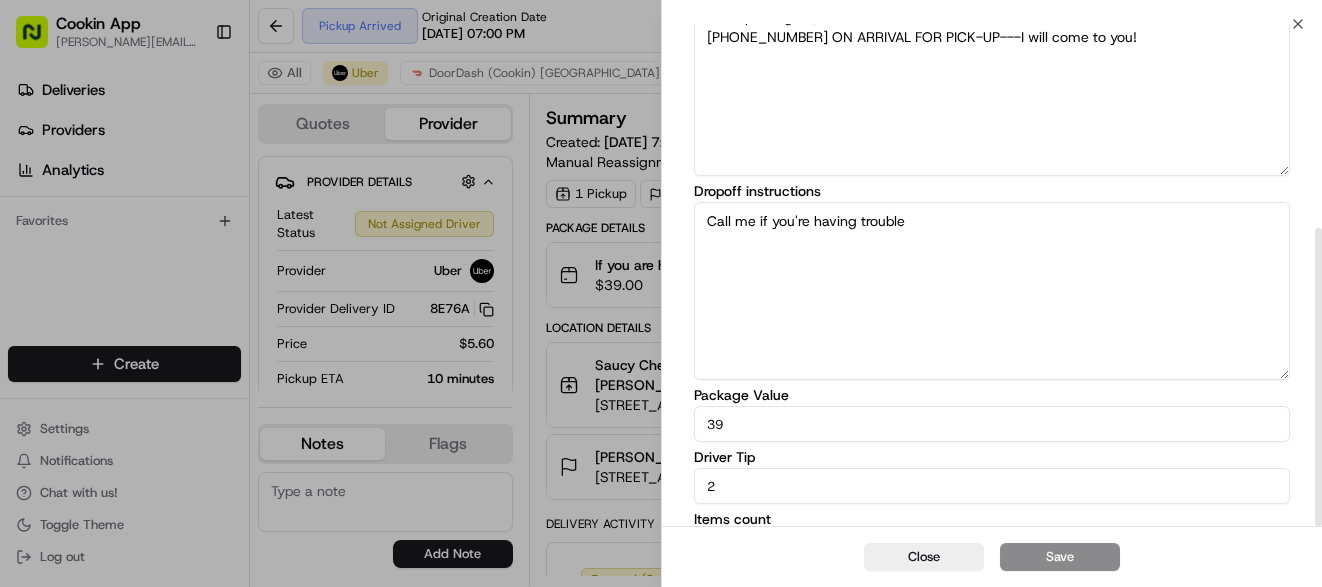 scroll, scrollTop: 342, scrollLeft: 0, axis: vertical 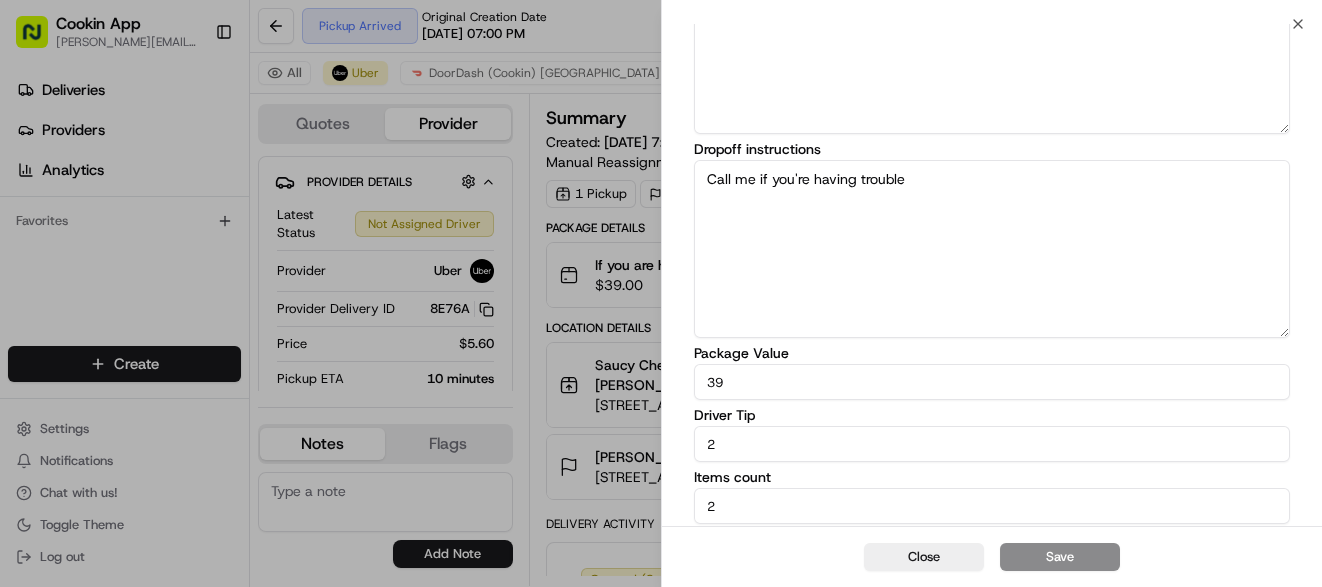 drag, startPoint x: 726, startPoint y: 437, endPoint x: 672, endPoint y: 443, distance: 54.33231 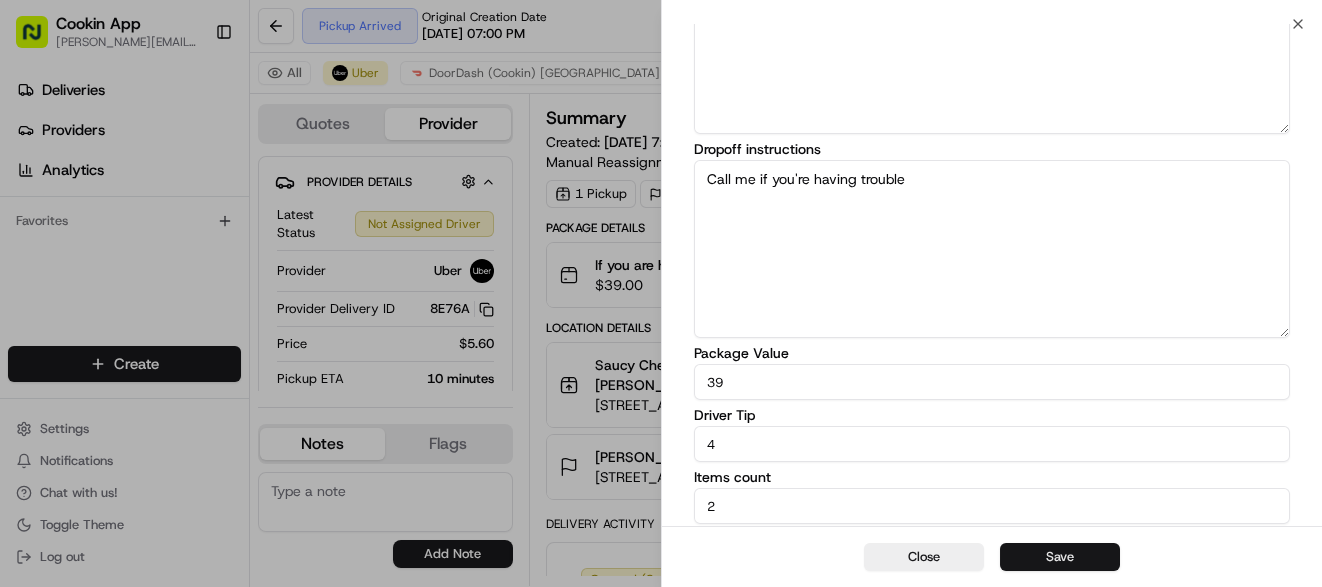 type on "4" 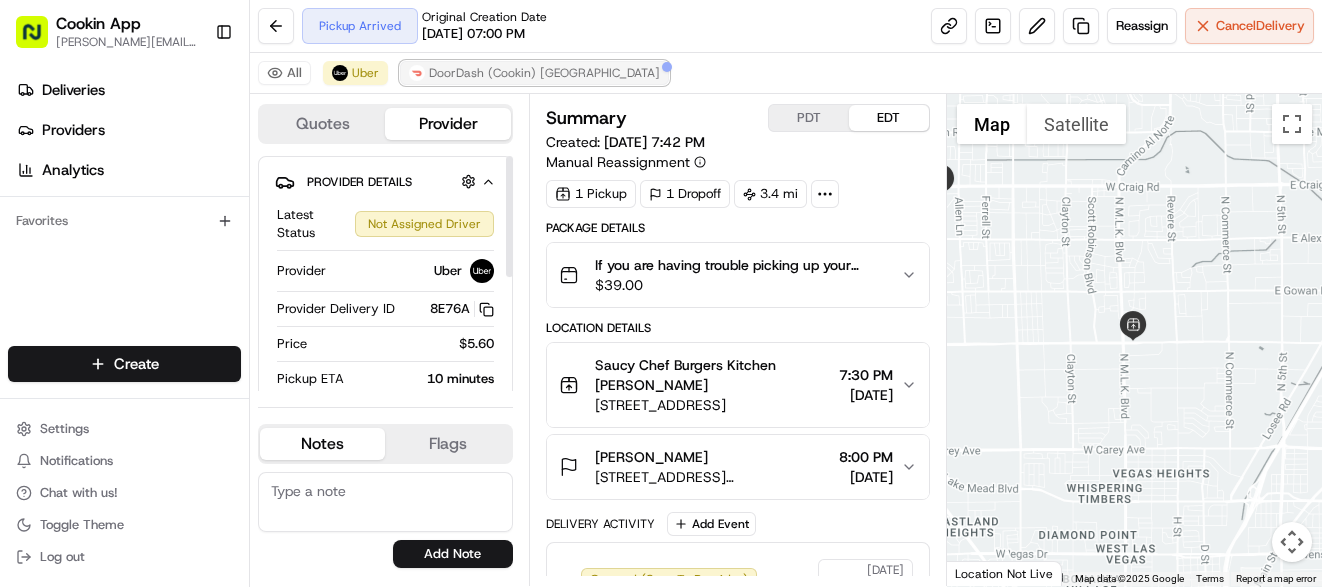 click on "DoorDash (Cookin) US" at bounding box center (544, 73) 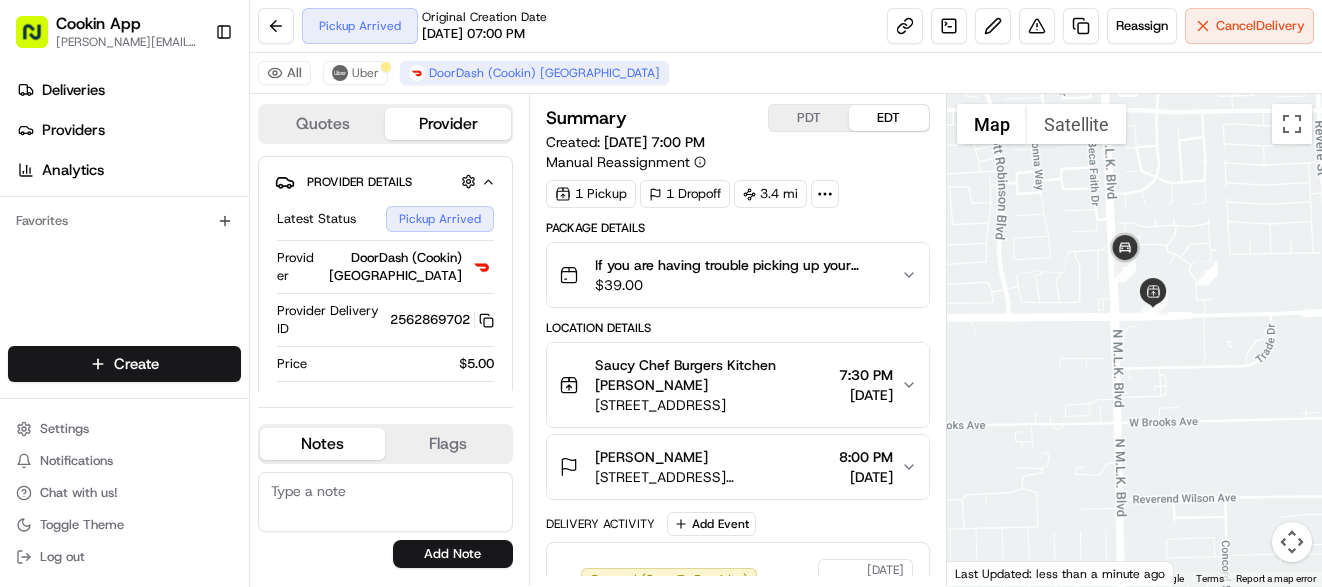 drag, startPoint x: 1194, startPoint y: 341, endPoint x: 874, endPoint y: 355, distance: 320.3061 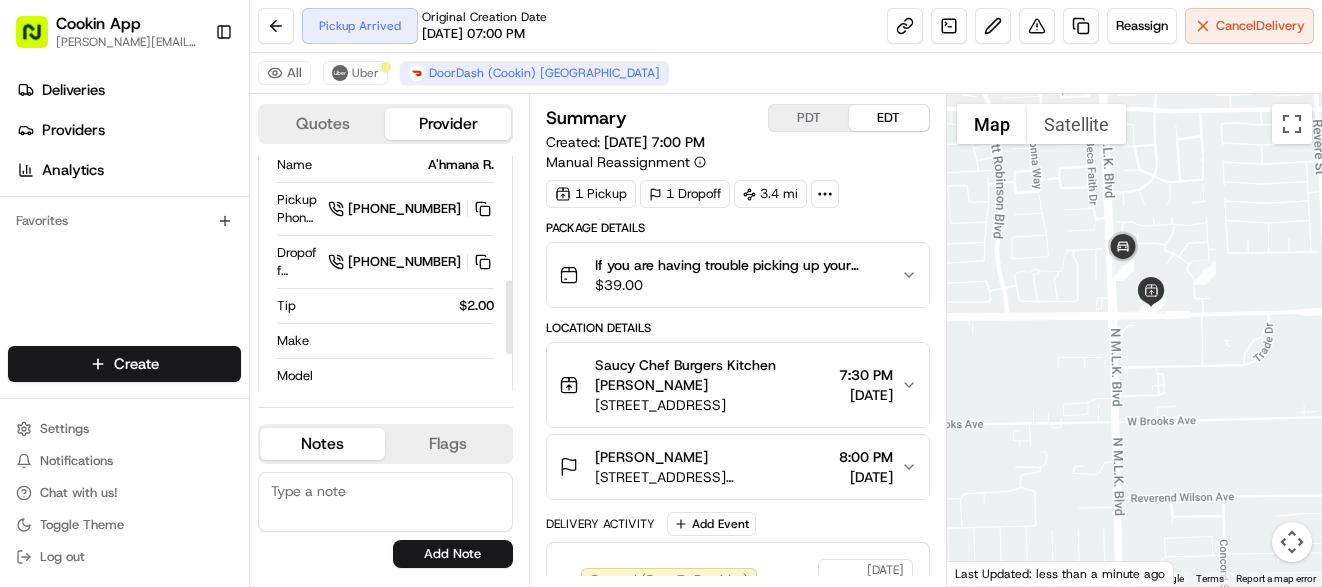 scroll, scrollTop: 267, scrollLeft: 0, axis: vertical 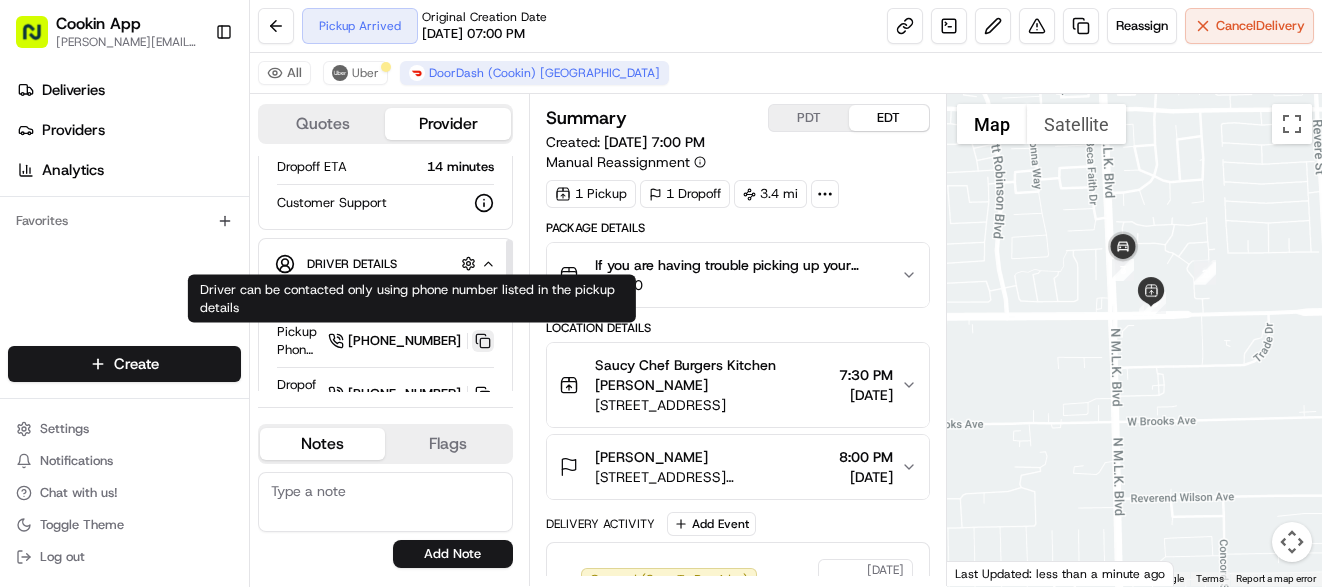 click at bounding box center [483, 341] 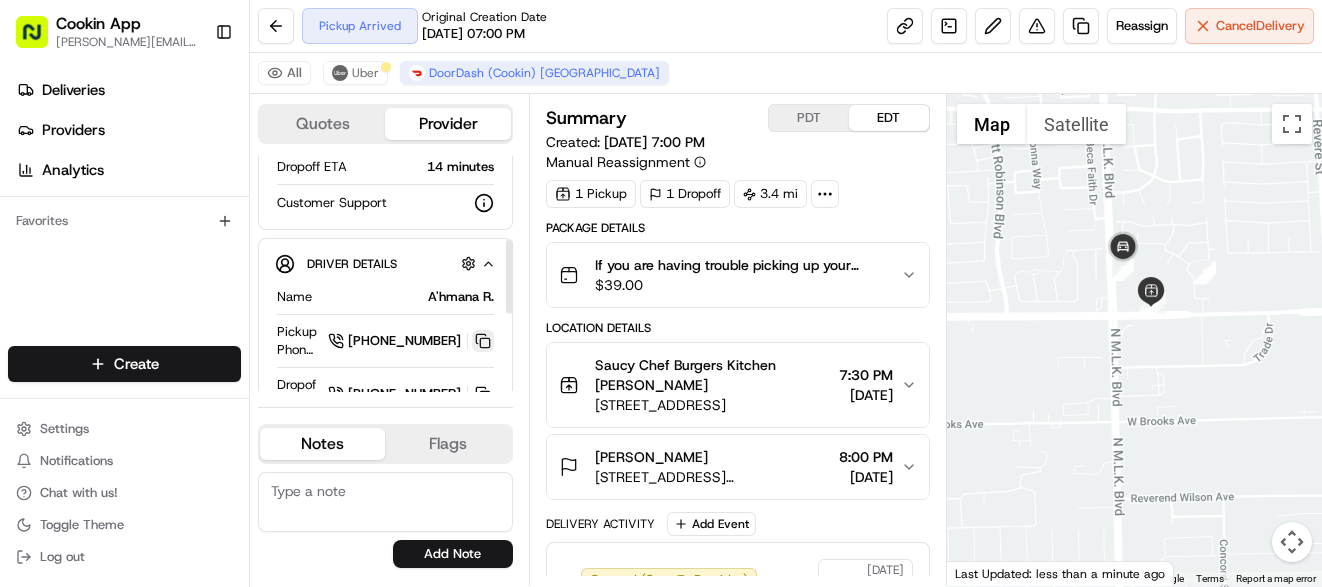 click at bounding box center [483, 341] 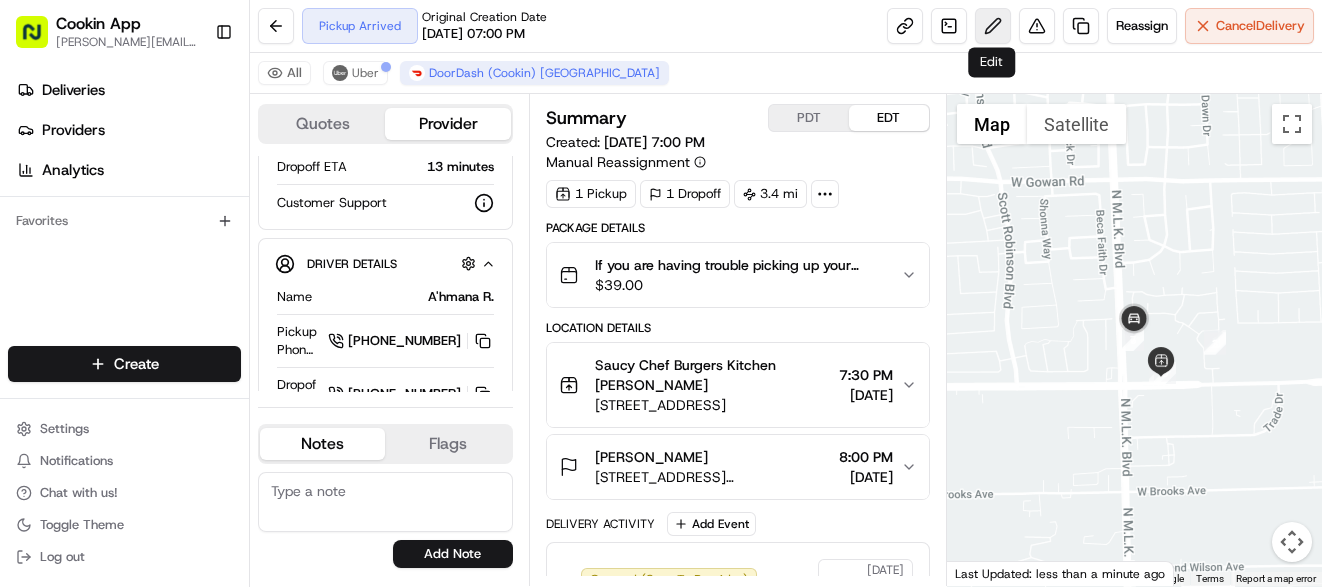 click at bounding box center (993, 26) 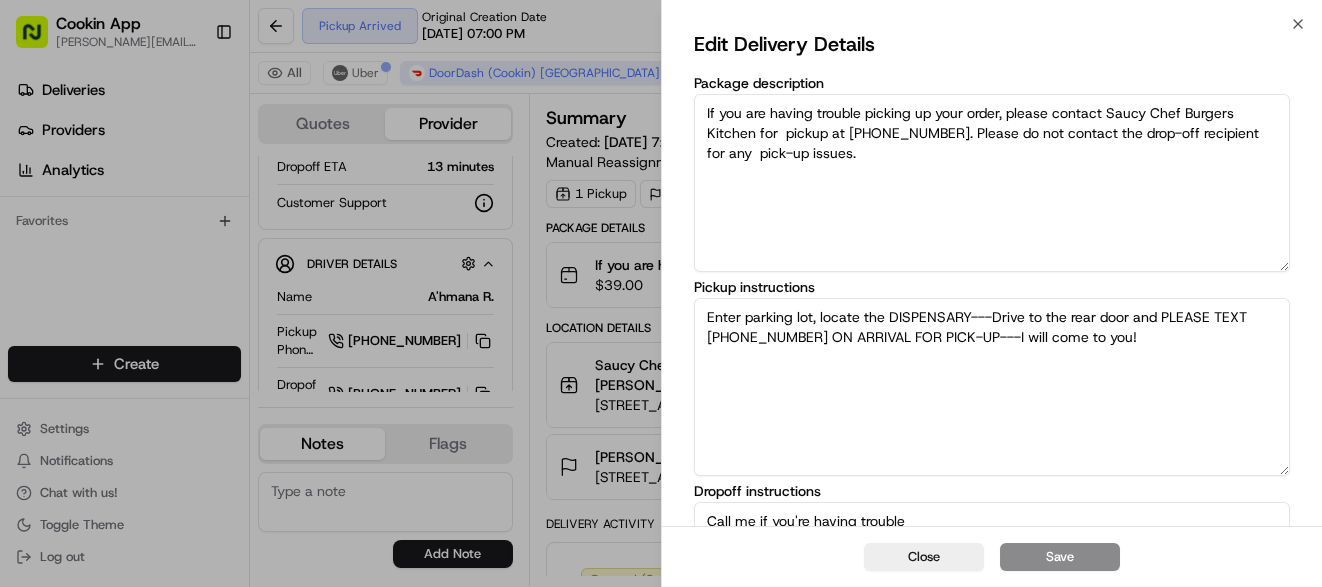 click on "Enter parking lot, locate the DISPENSARY---Drive to the rear door and PLEASE TEXT 702-785-1879 ON ARRIVAL FOR PICK-UP---I will come to you!" at bounding box center [992, 387] 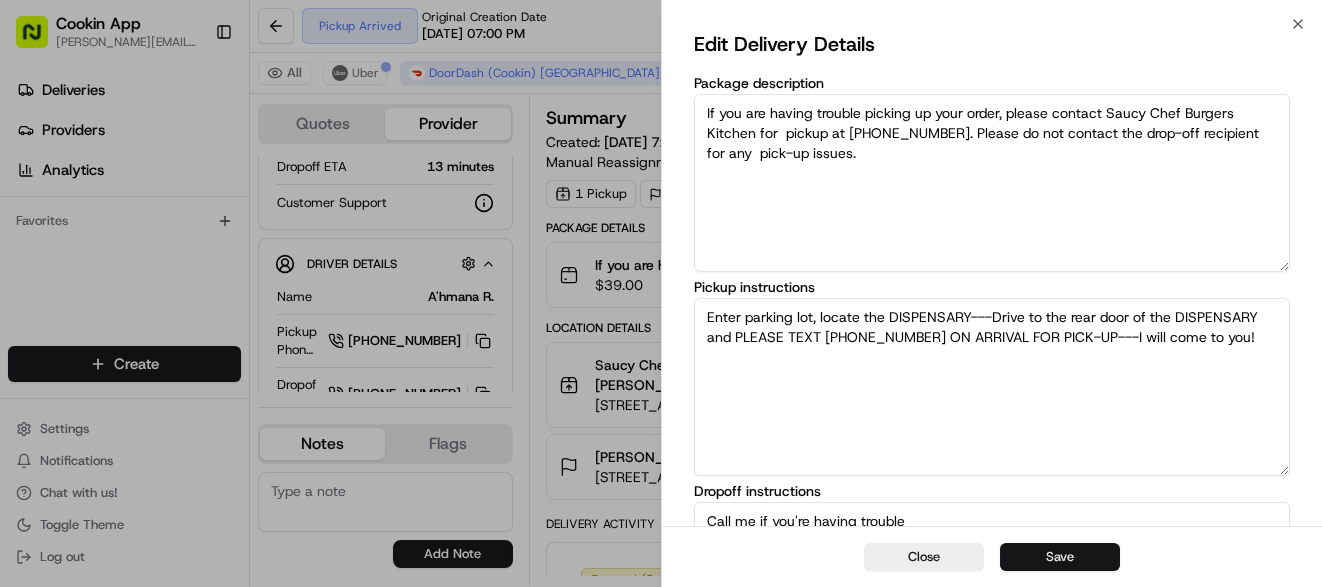 type on "Enter parking lot, locate the DISPENSARY---Drive to the rear door of the DISPENSARY and PLEASE TEXT 702-785-1879 ON ARRIVAL FOR PICK-UP---I will come to you!" 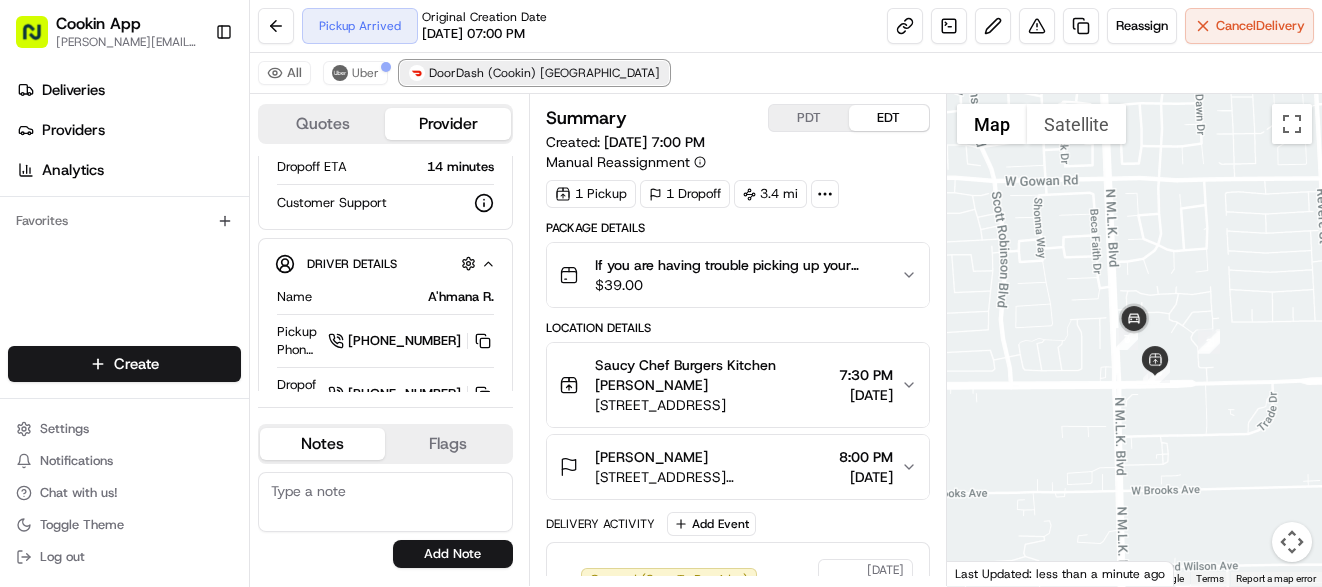 click on "DoorDash (Cookin) US" at bounding box center [544, 73] 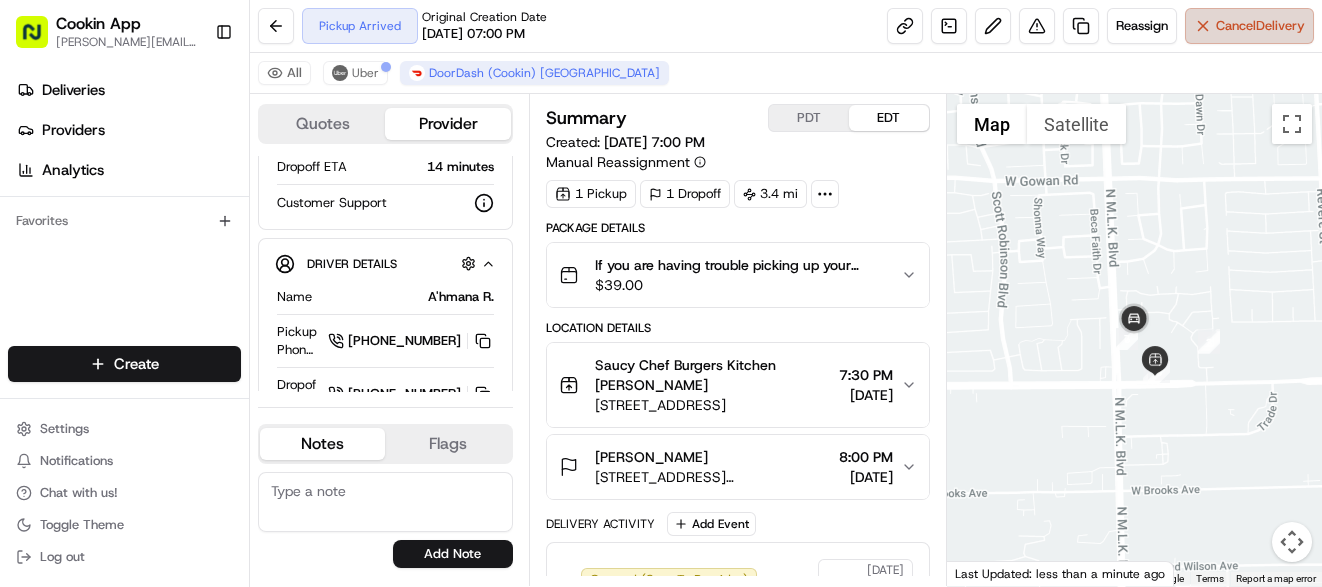 click on "Cancel  Delivery" at bounding box center [1260, 26] 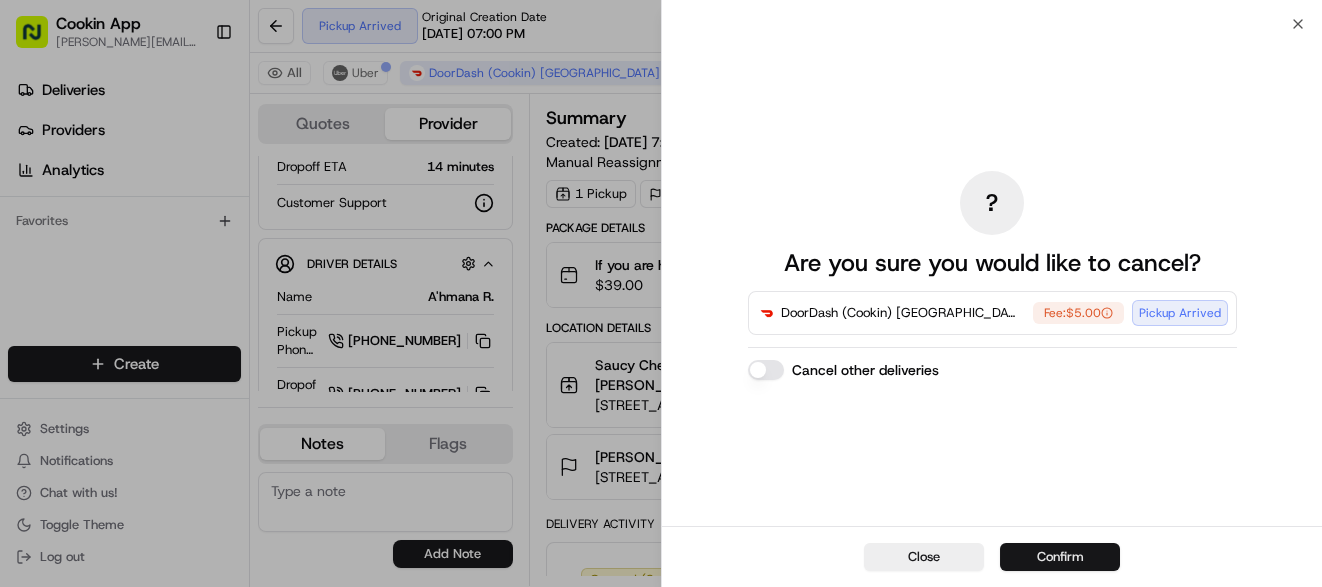 click on "Confirm" at bounding box center [1060, 557] 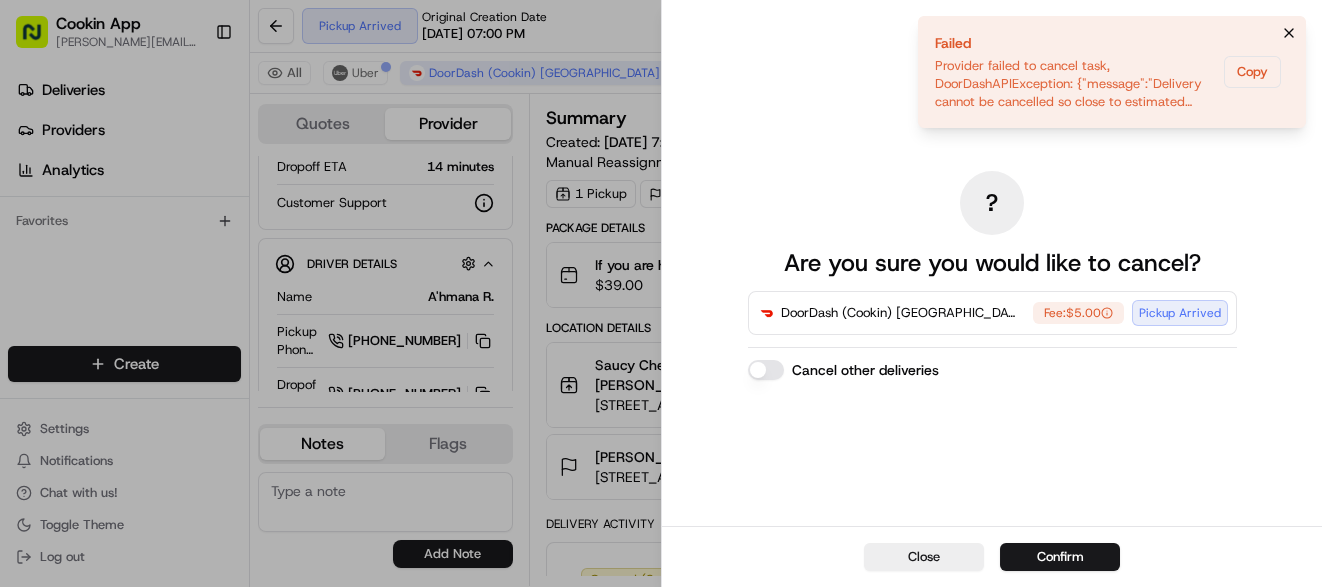 click 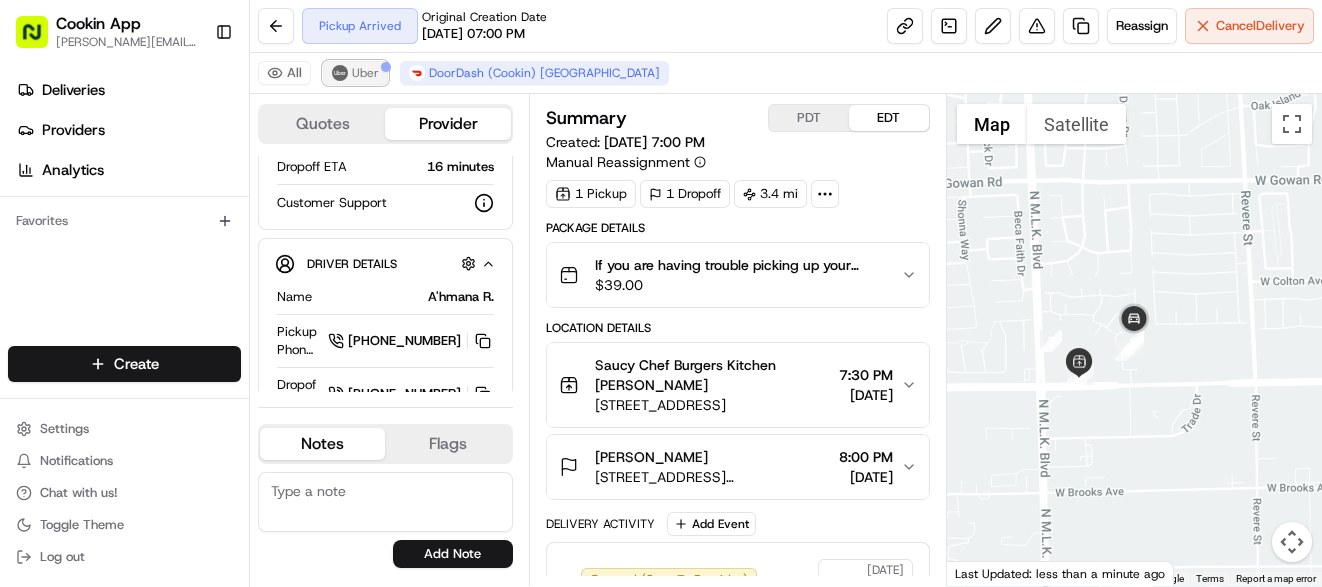 click on "Uber" at bounding box center (365, 73) 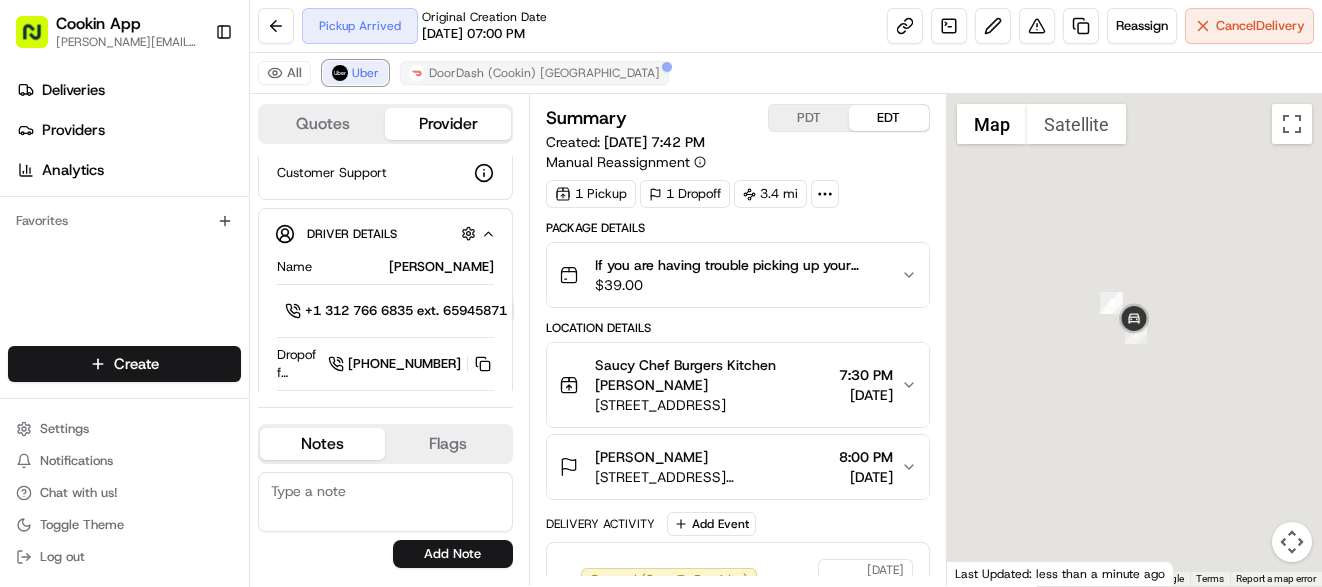 scroll, scrollTop: 236, scrollLeft: 0, axis: vertical 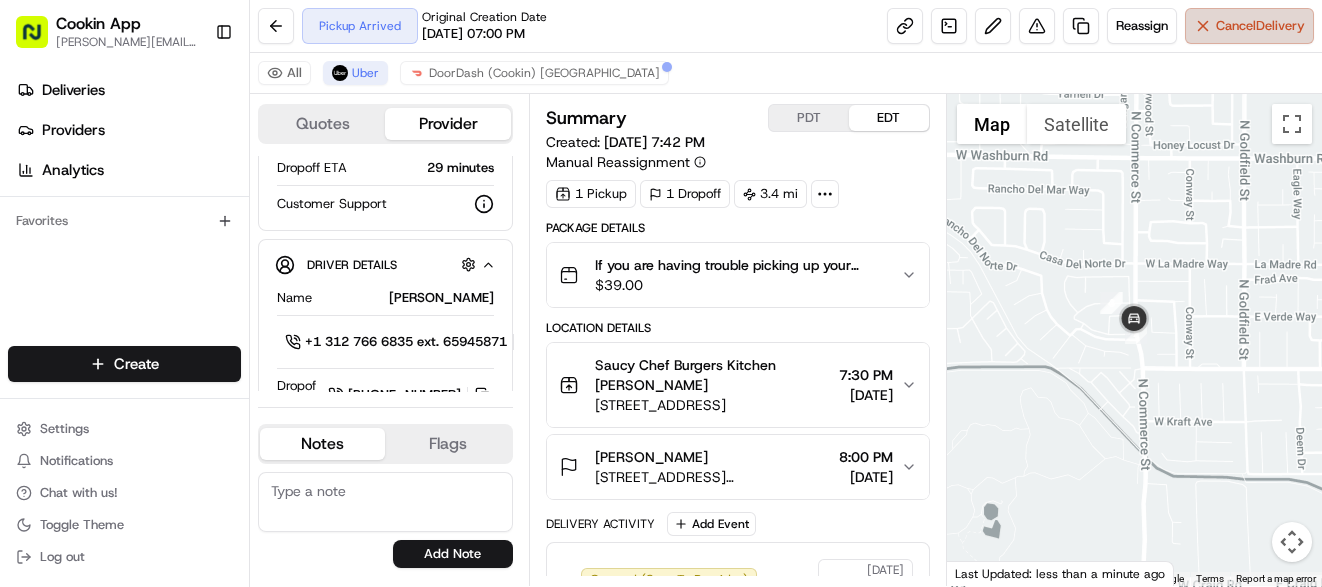 click on "Cancel  Delivery" at bounding box center [1260, 26] 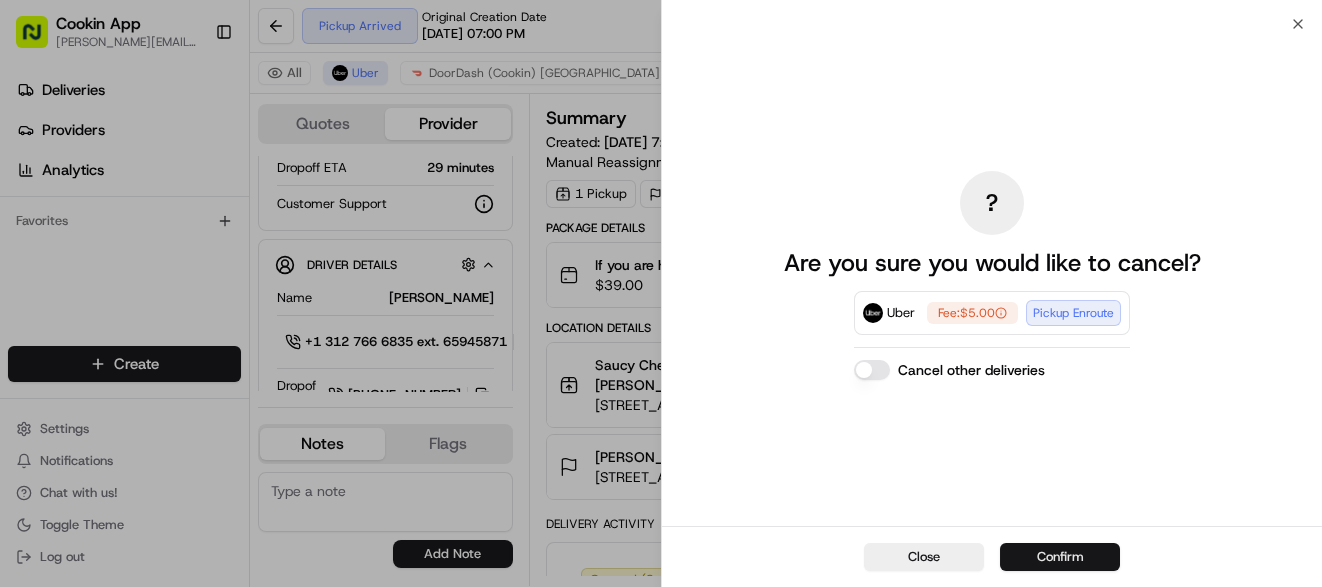 click on "Confirm" at bounding box center [1060, 557] 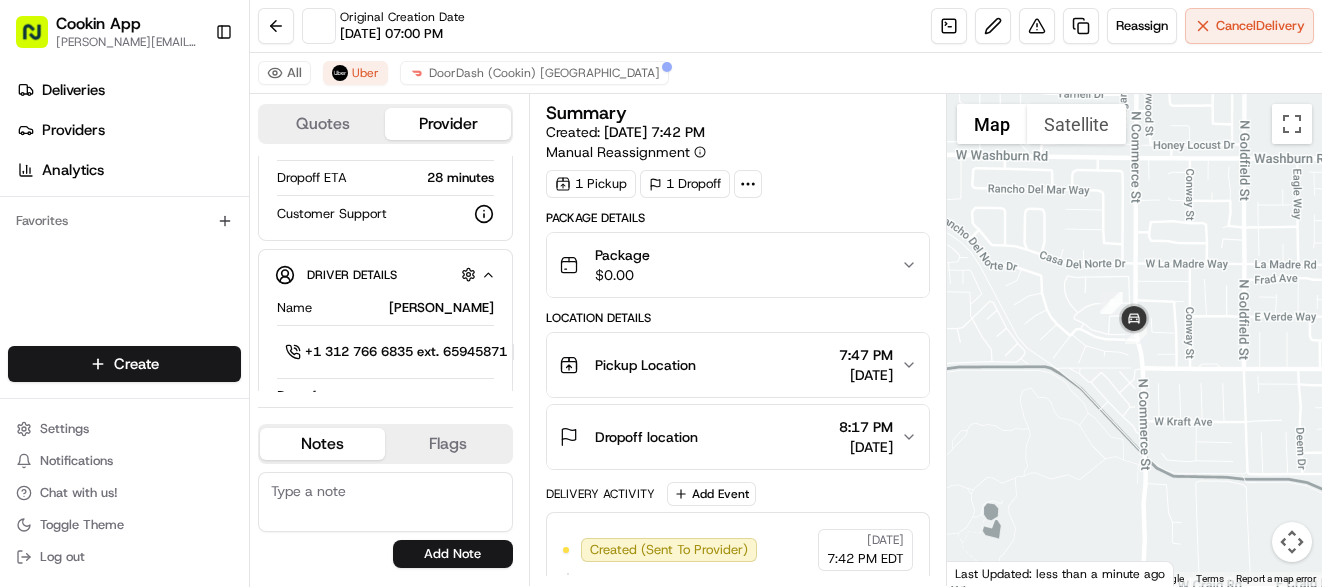 scroll, scrollTop: 247, scrollLeft: 0, axis: vertical 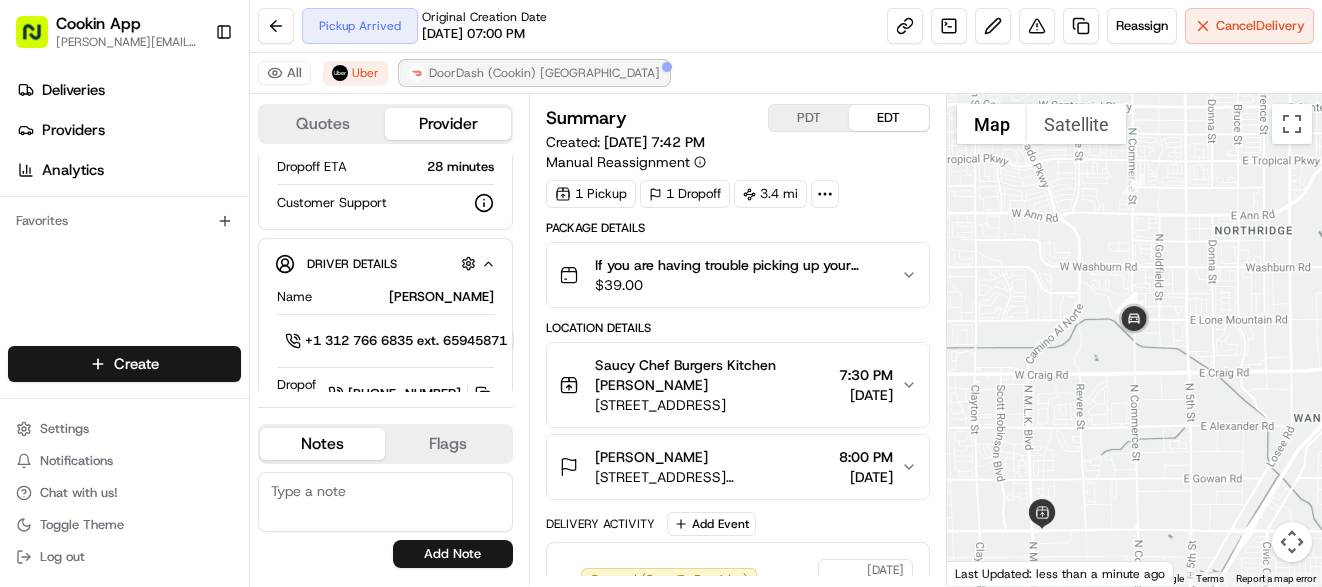click on "DoorDash (Cookin) [GEOGRAPHIC_DATA]" at bounding box center [534, 73] 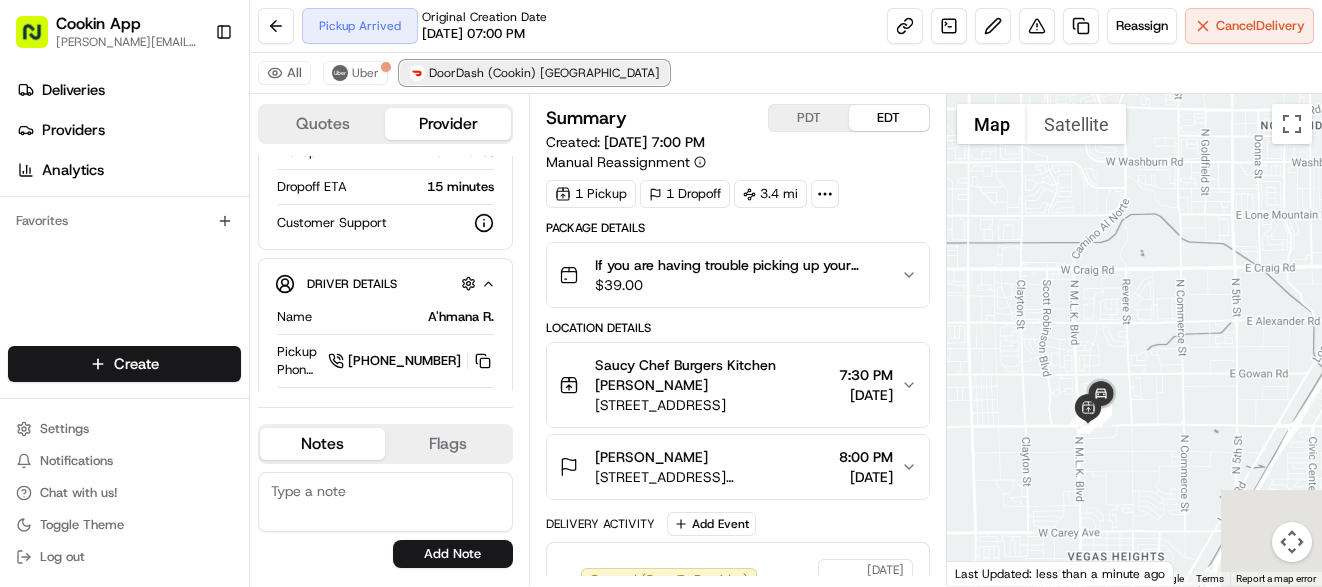 scroll, scrollTop: 267, scrollLeft: 0, axis: vertical 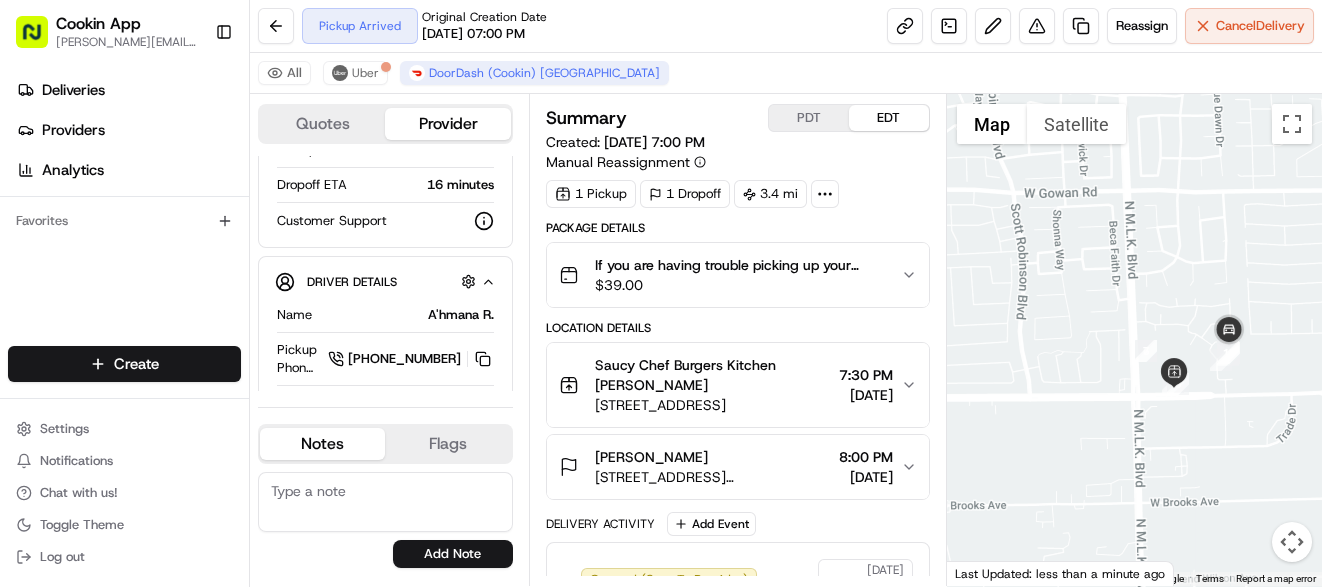 drag, startPoint x: 1152, startPoint y: 386, endPoint x: 1026, endPoint y: 293, distance: 156.6046 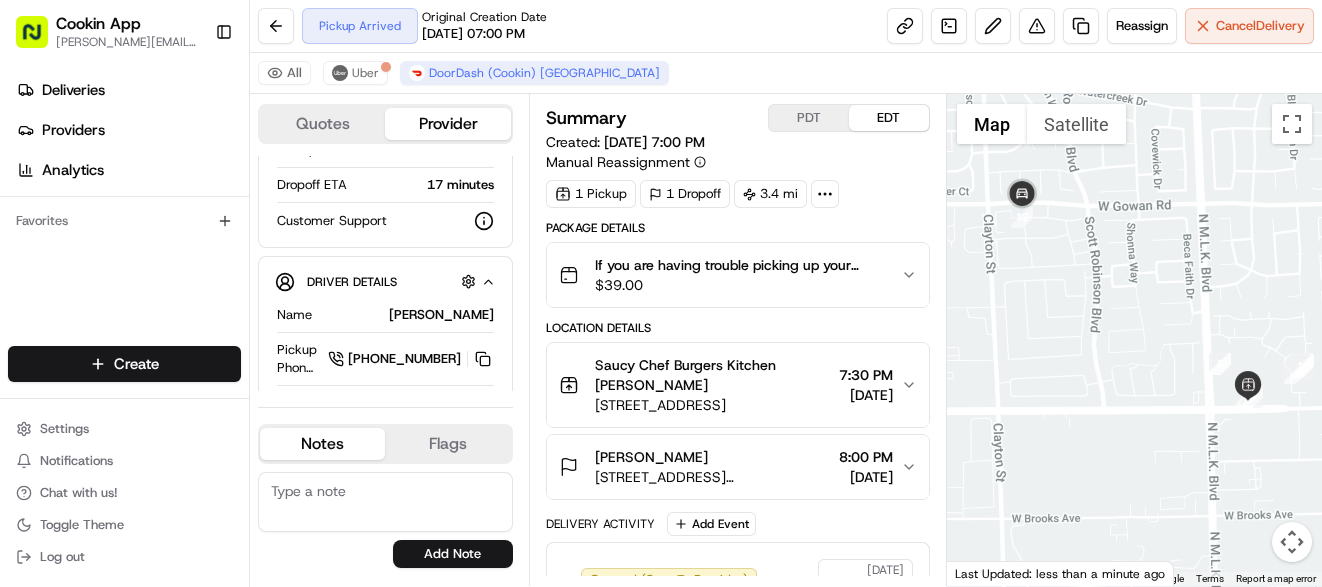 drag, startPoint x: 995, startPoint y: 305, endPoint x: 982, endPoint y: 288, distance: 21.400934 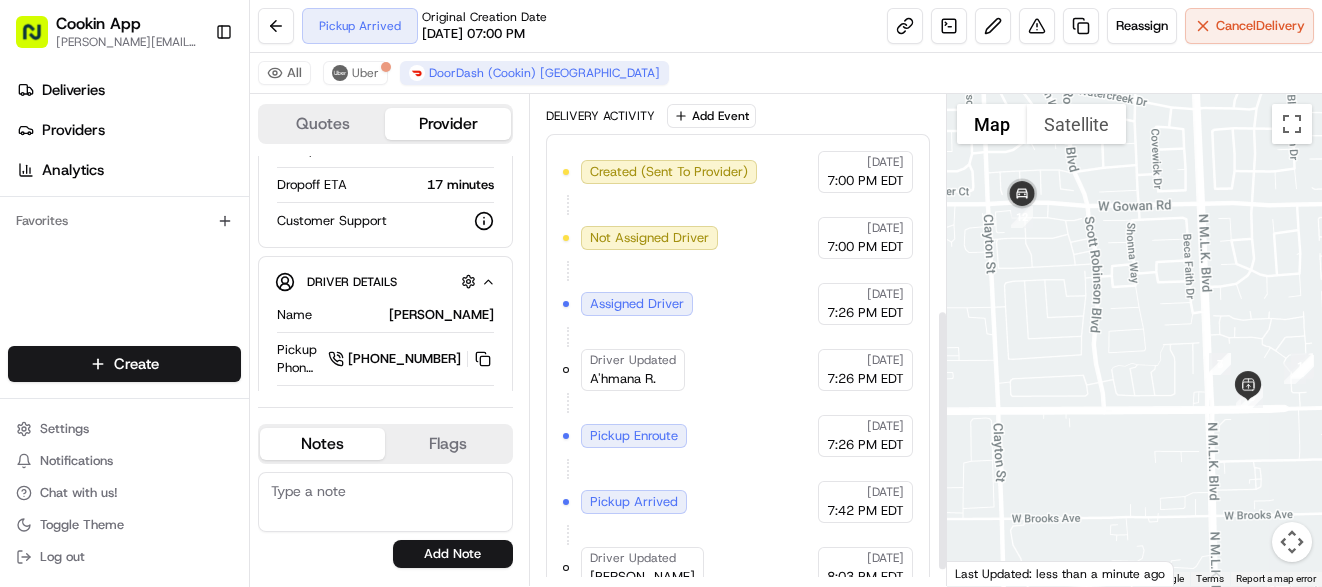 scroll, scrollTop: 430, scrollLeft: 0, axis: vertical 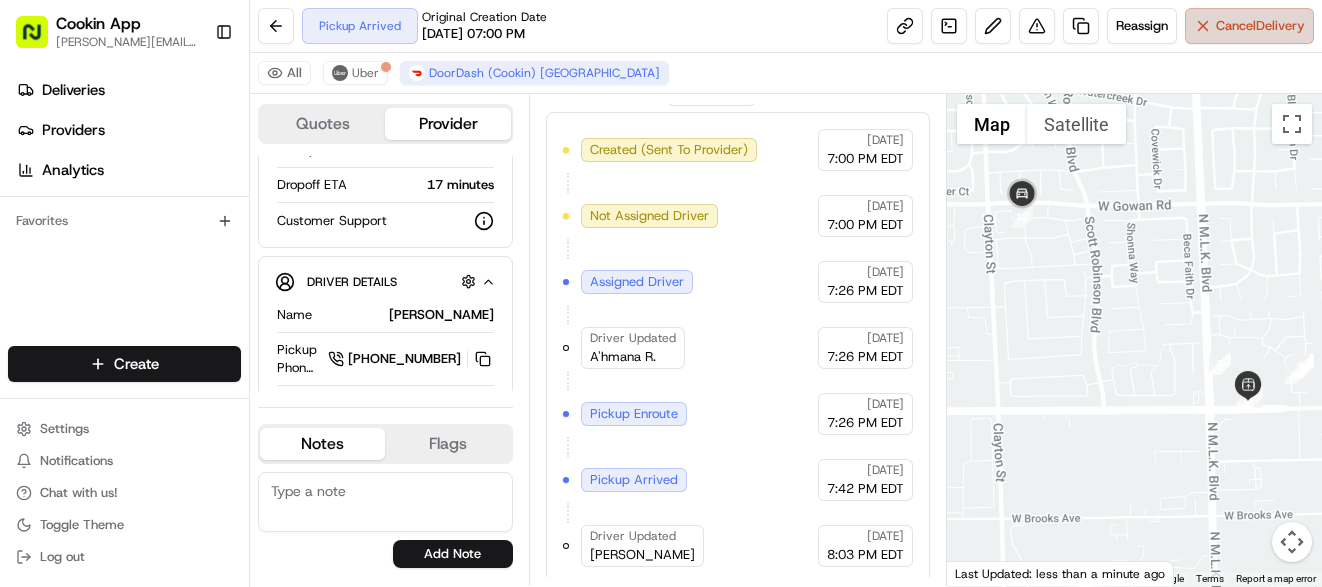 click on "Cancel  Delivery" at bounding box center (1260, 26) 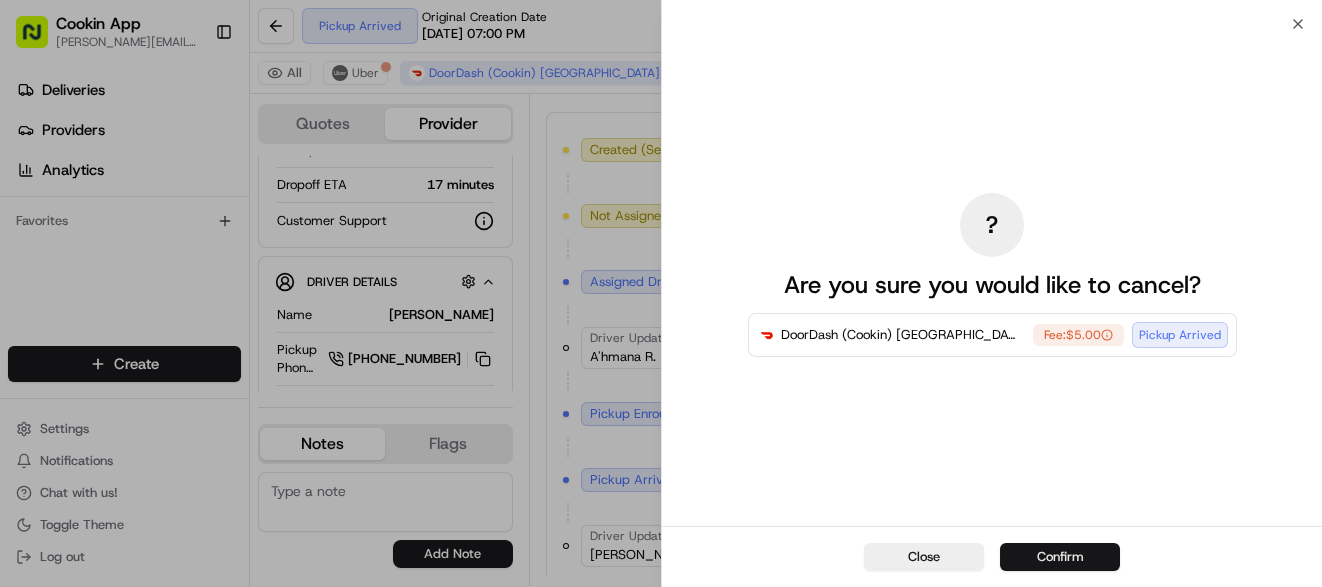 click on "Confirm" at bounding box center (1060, 557) 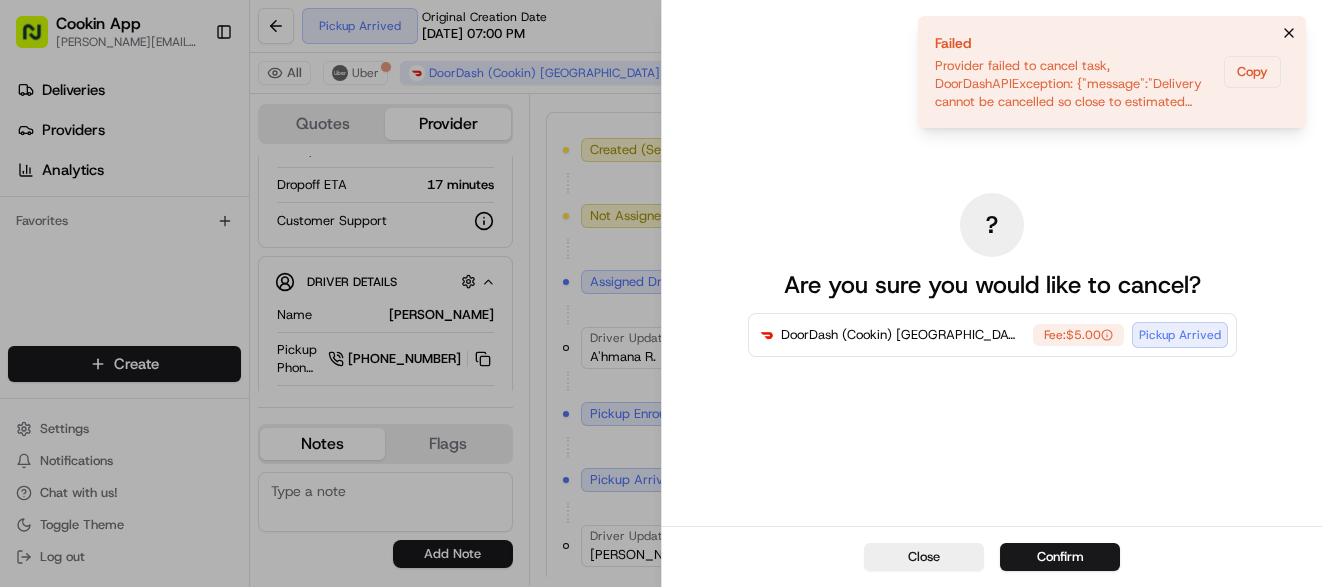 click 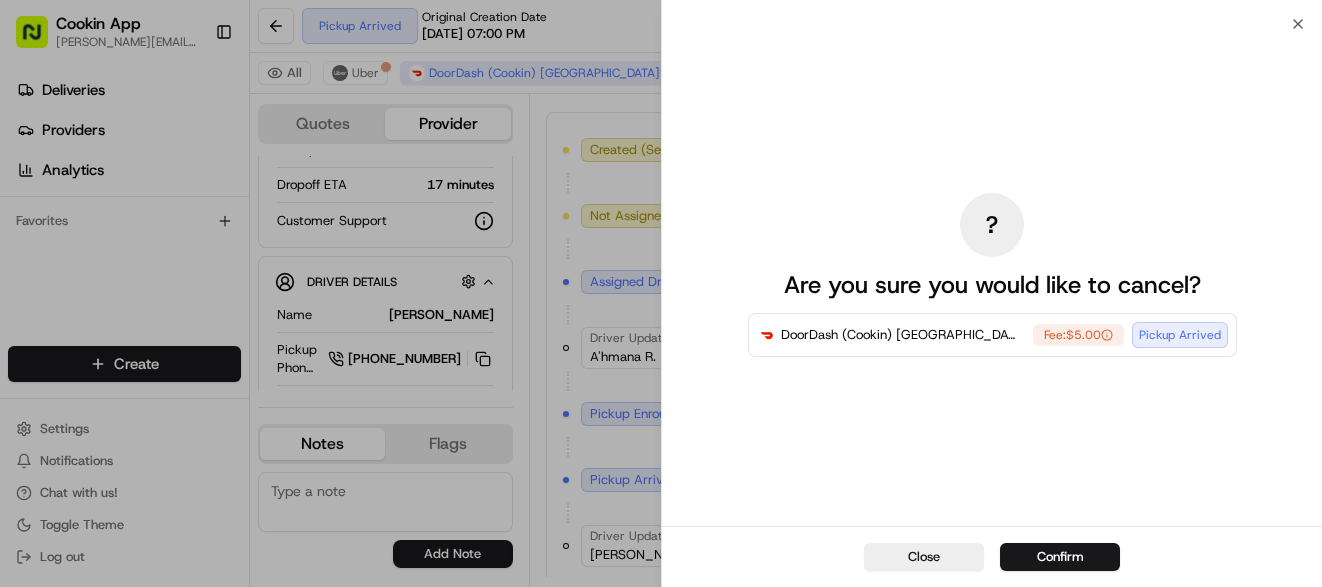 drag, startPoint x: 905, startPoint y: 548, endPoint x: 782, endPoint y: 483, distance: 139.11865 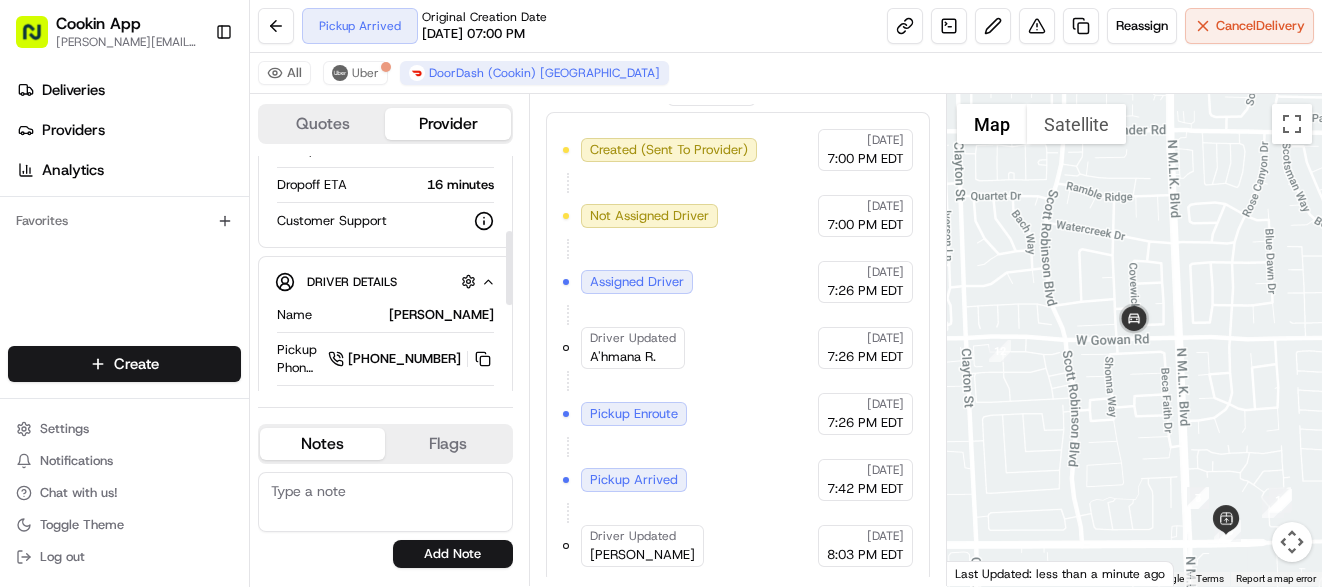 scroll, scrollTop: 116, scrollLeft: 0, axis: vertical 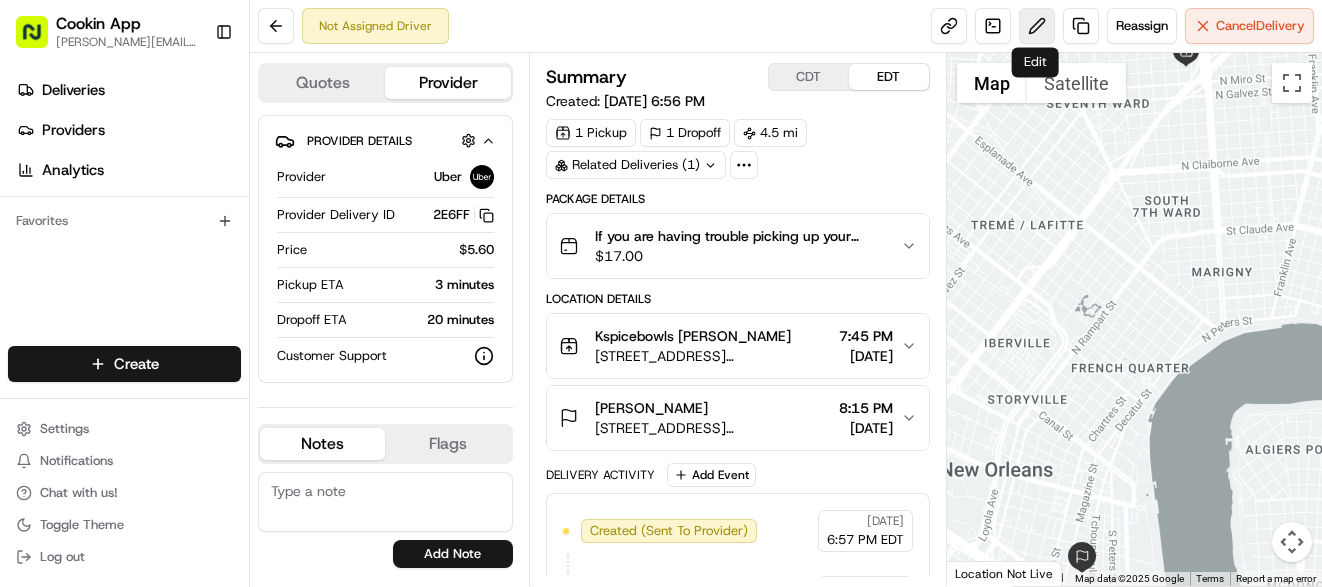 click at bounding box center [1037, 26] 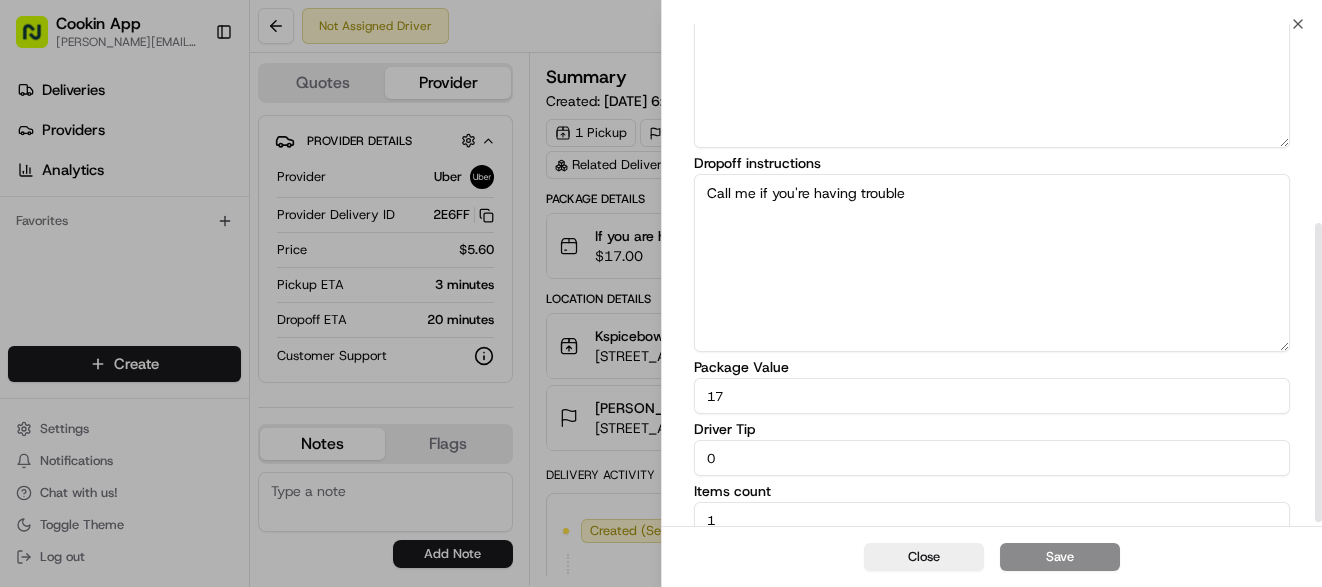 scroll, scrollTop: 342, scrollLeft: 0, axis: vertical 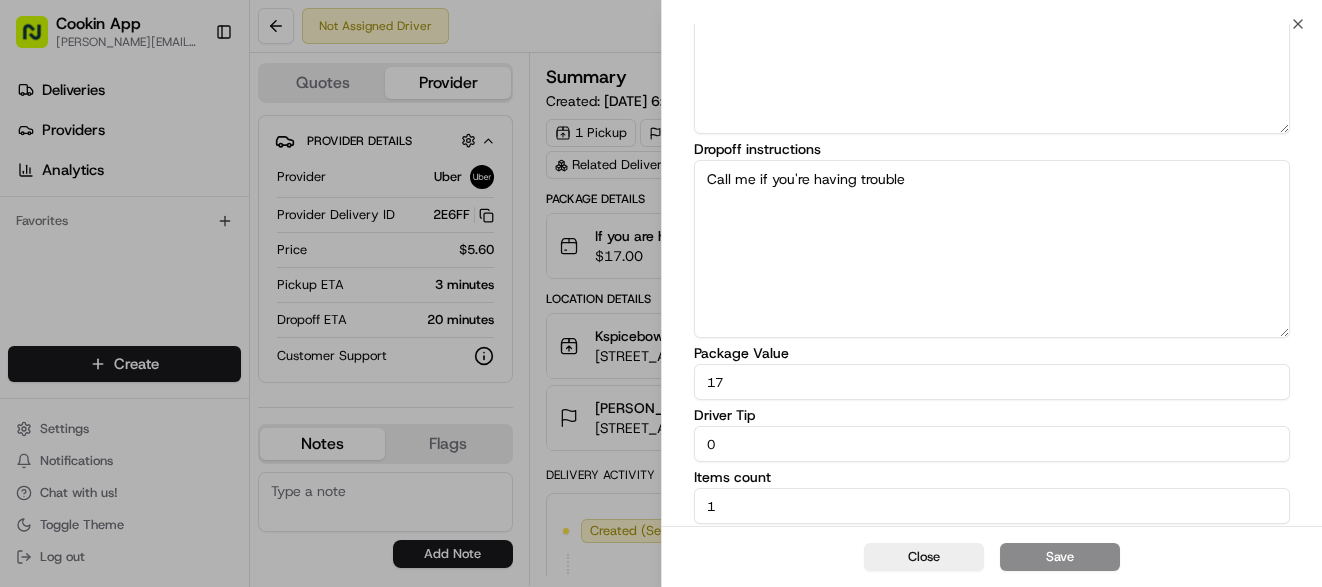 drag, startPoint x: 721, startPoint y: 442, endPoint x: 666, endPoint y: 437, distance: 55.226807 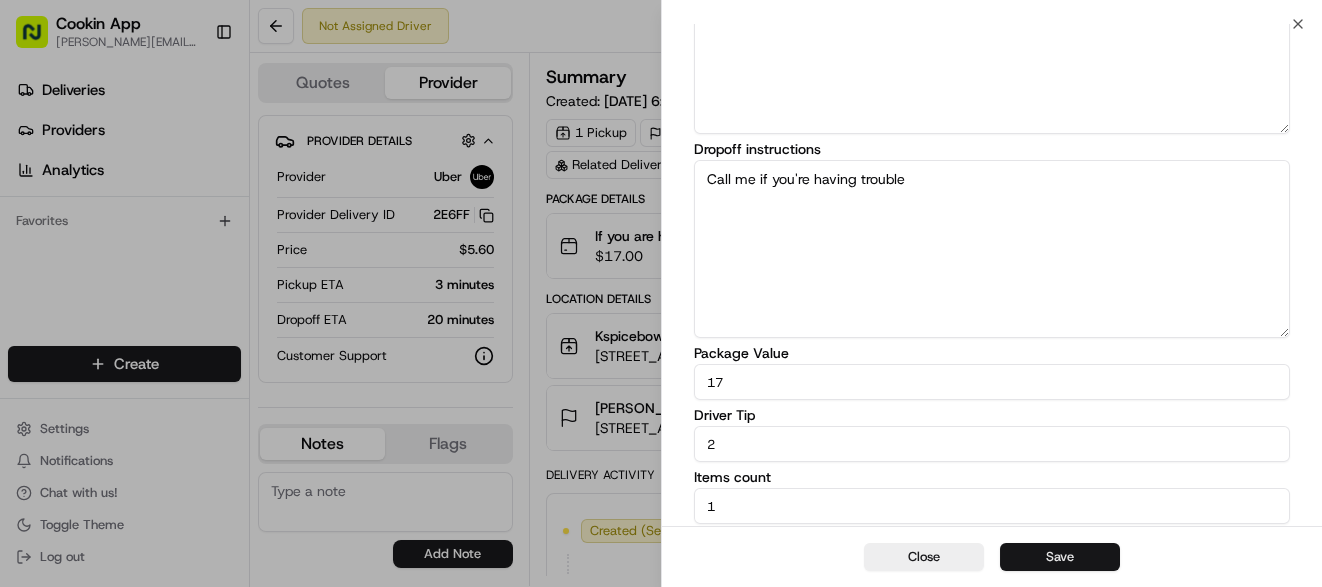 type on "2" 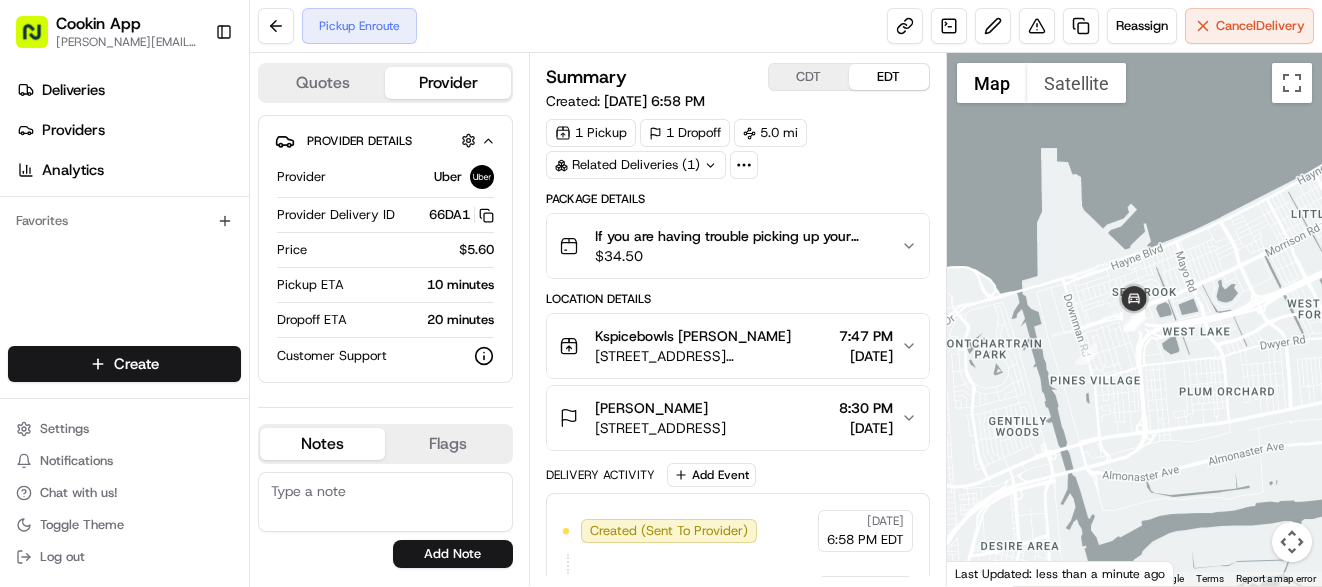 scroll, scrollTop: 0, scrollLeft: 0, axis: both 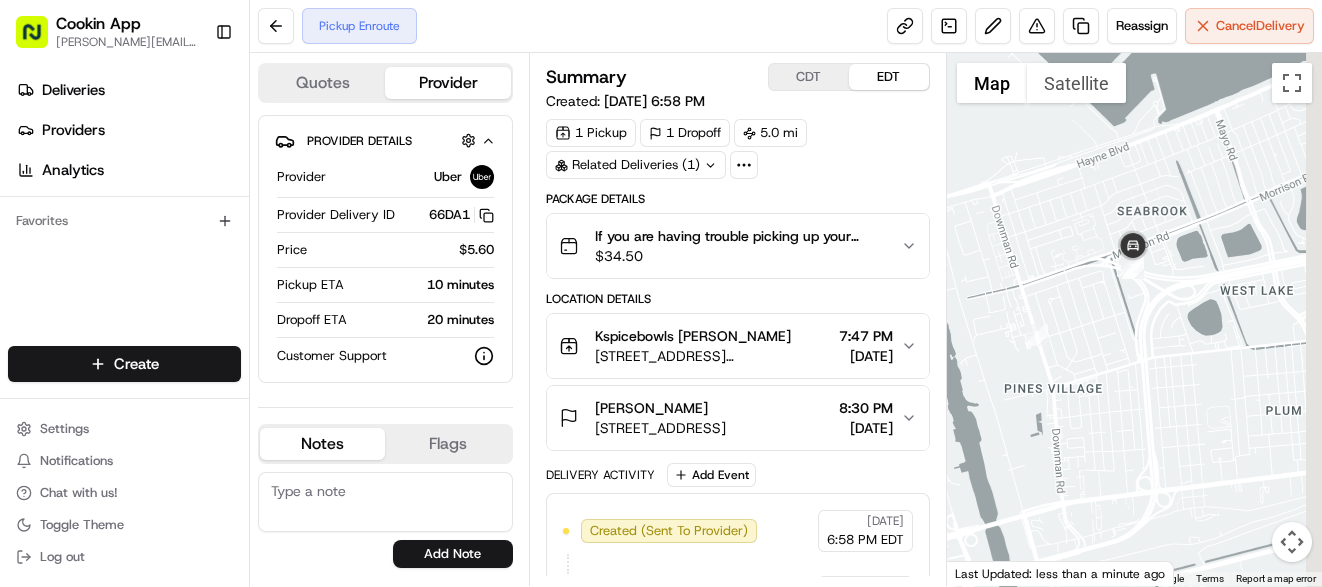 drag, startPoint x: 1181, startPoint y: 311, endPoint x: 1108, endPoint y: 340, distance: 78.54935 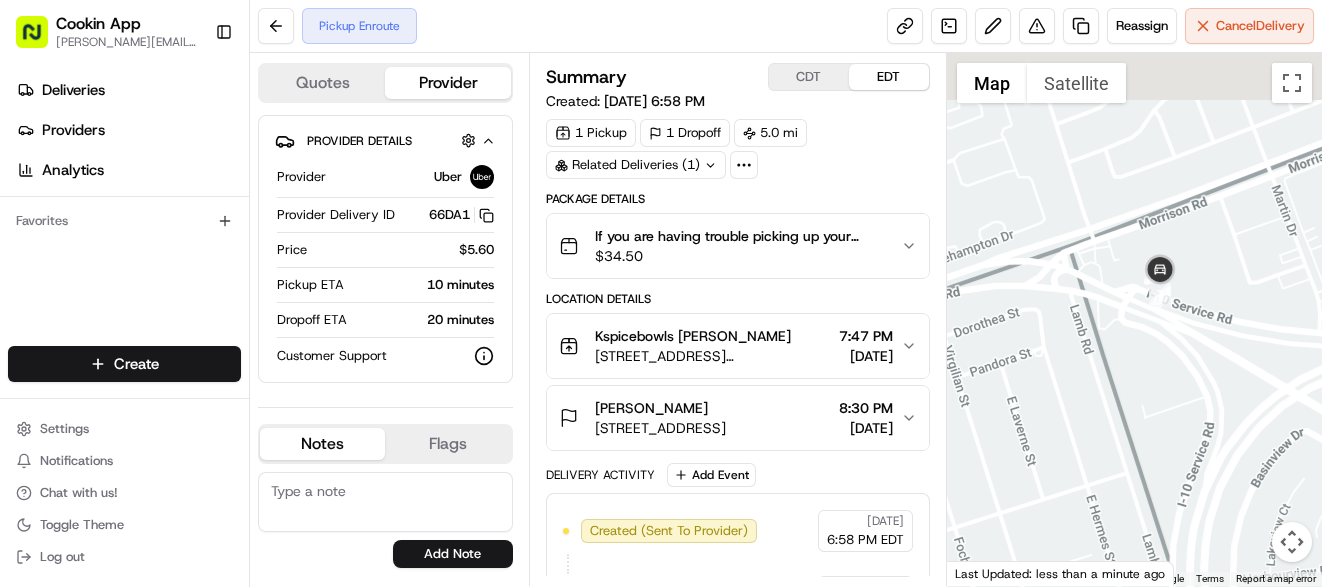 drag, startPoint x: 1185, startPoint y: 201, endPoint x: 1139, endPoint y: 366, distance: 171.29214 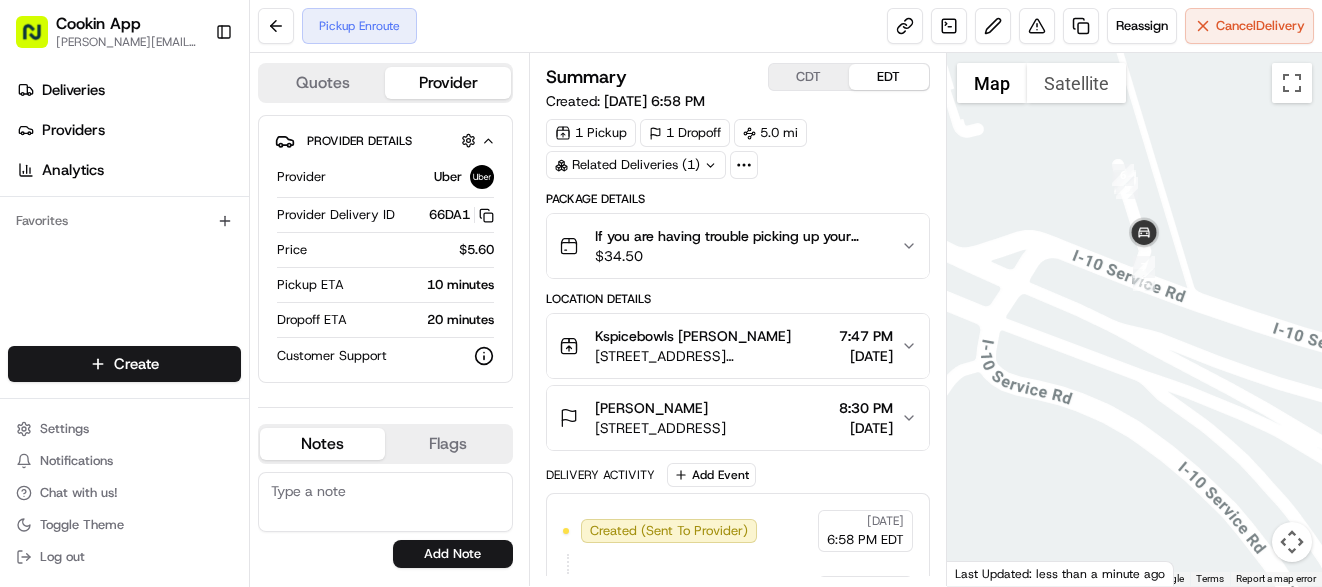 drag, startPoint x: 1210, startPoint y: 197, endPoint x: 1094, endPoint y: 320, distance: 169.07098 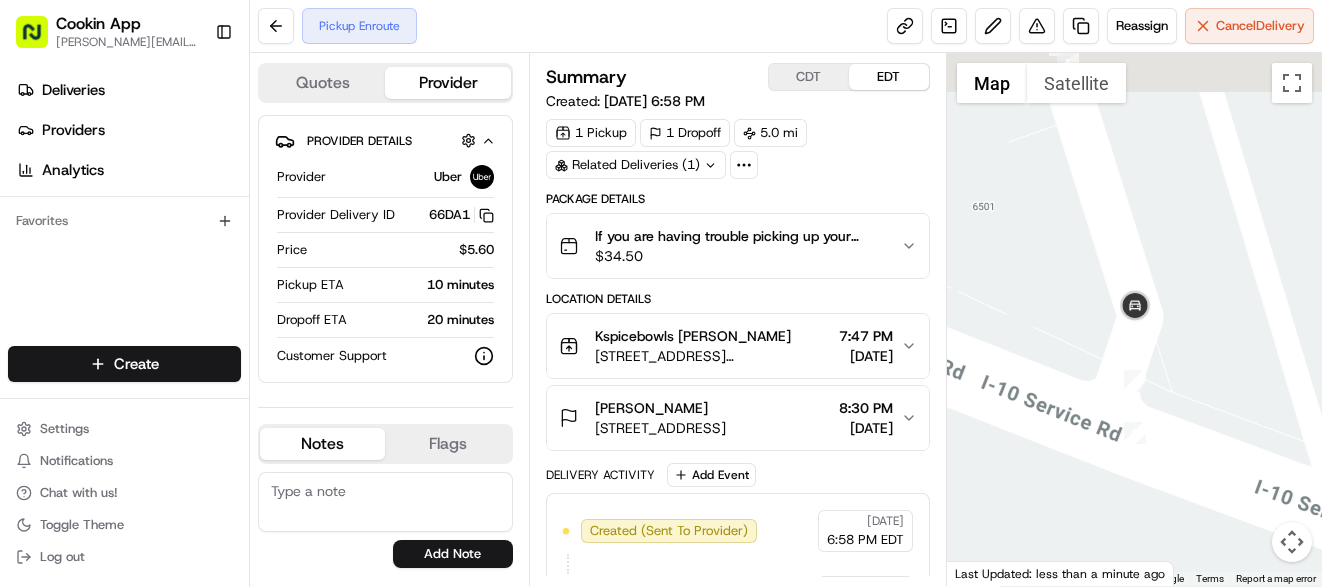 drag, startPoint x: 1222, startPoint y: 174, endPoint x: 1067, endPoint y: 418, distance: 289.06918 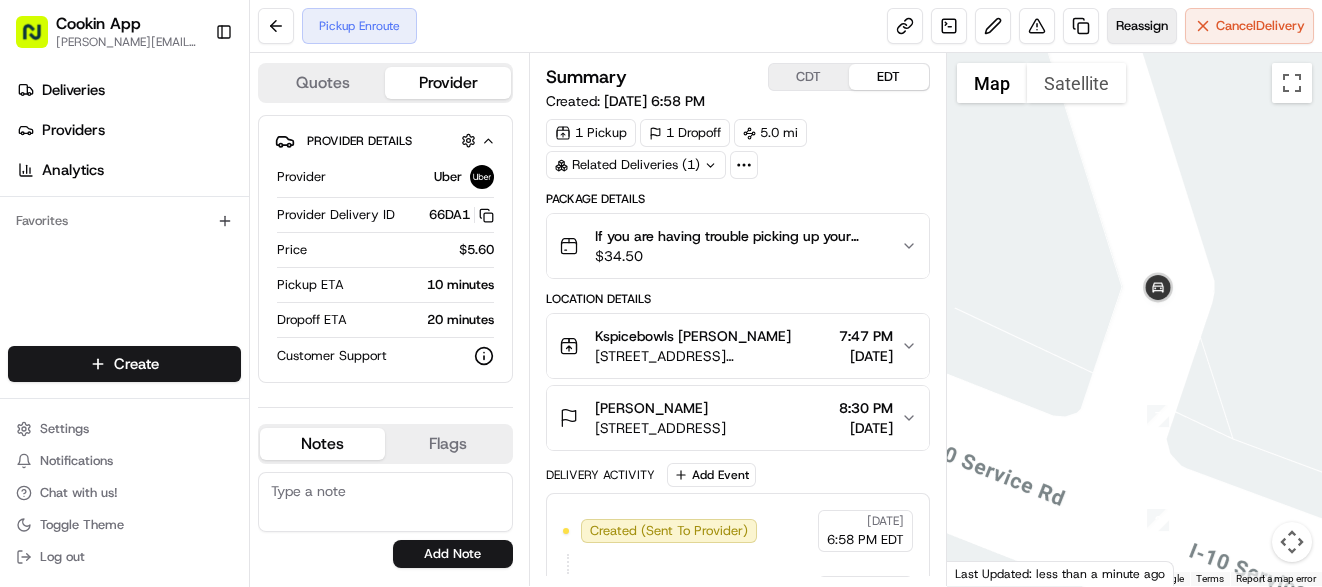 click on "Reassign" at bounding box center (1142, 26) 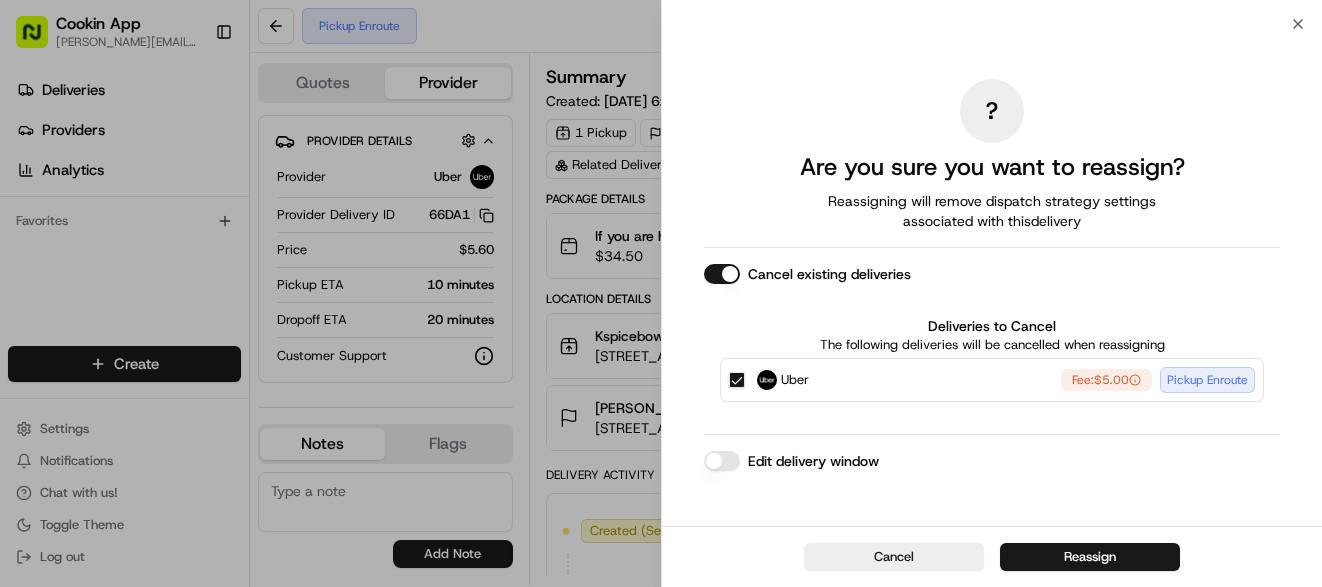 click on "Cancel existing deliveries" at bounding box center (722, 274) 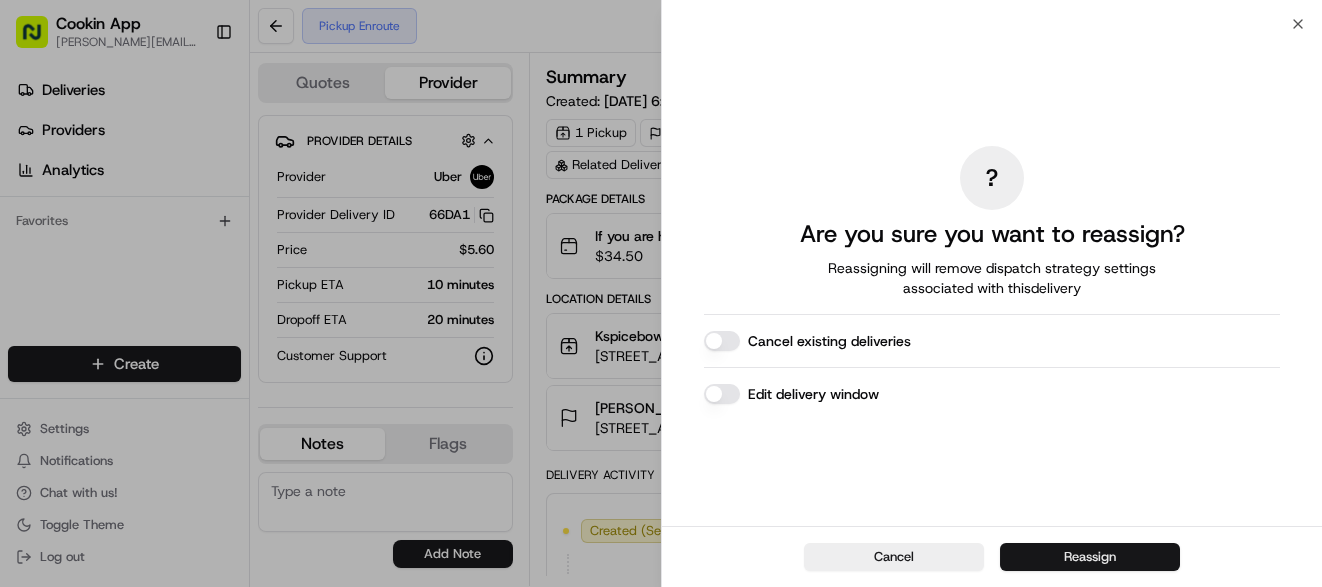 click on "Reassign" at bounding box center (1090, 557) 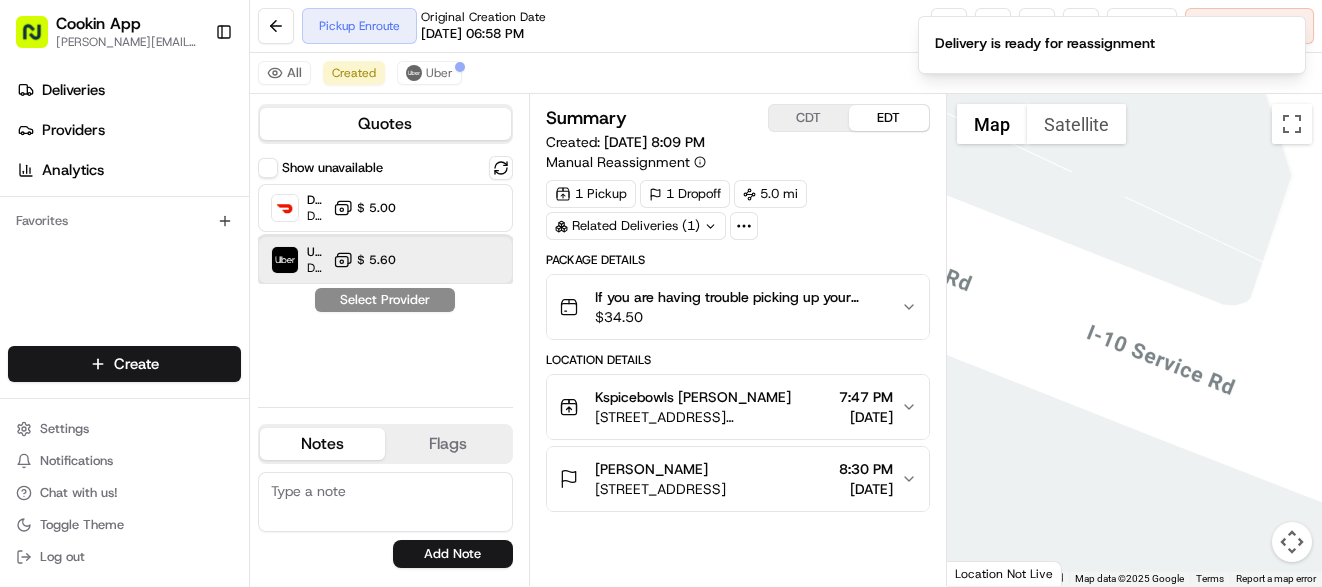 click on "Uber Dropoff ETA   31 minutes $   5.60" at bounding box center (385, 260) 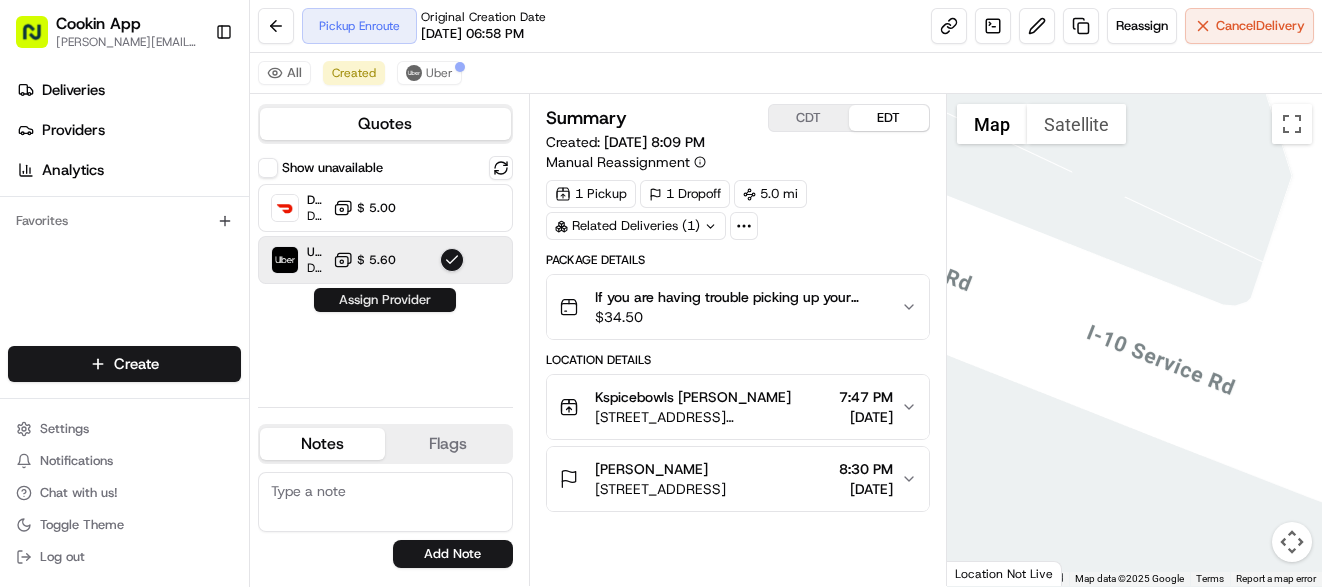 click on "Assign Provider" at bounding box center (385, 300) 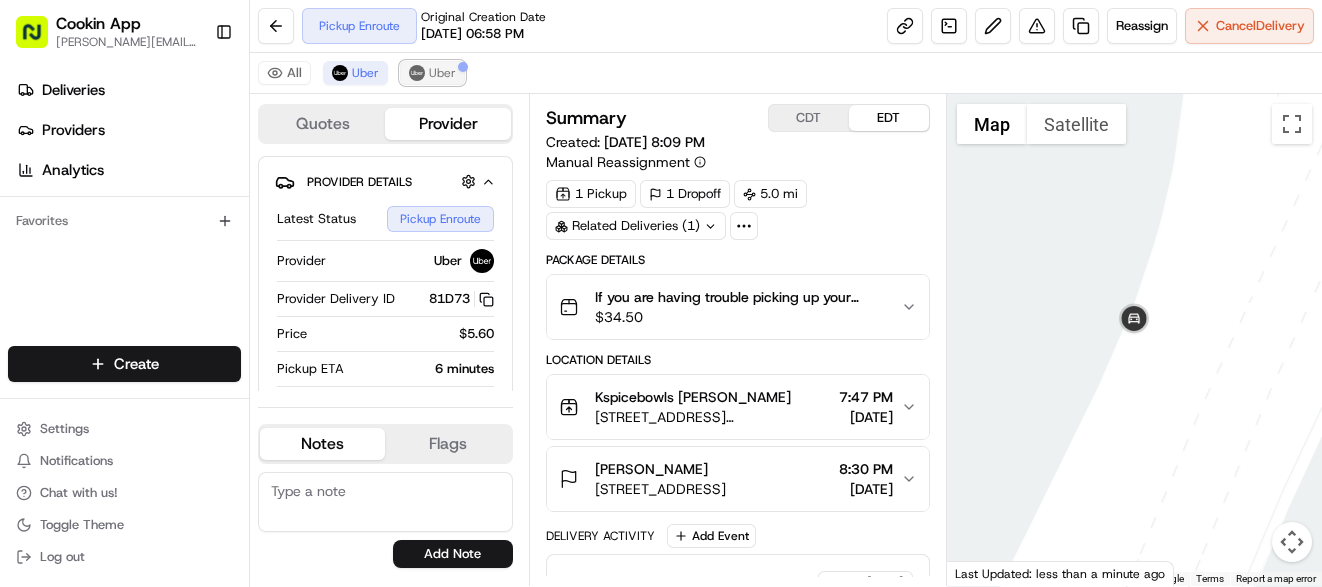 click on "Uber" at bounding box center (432, 73) 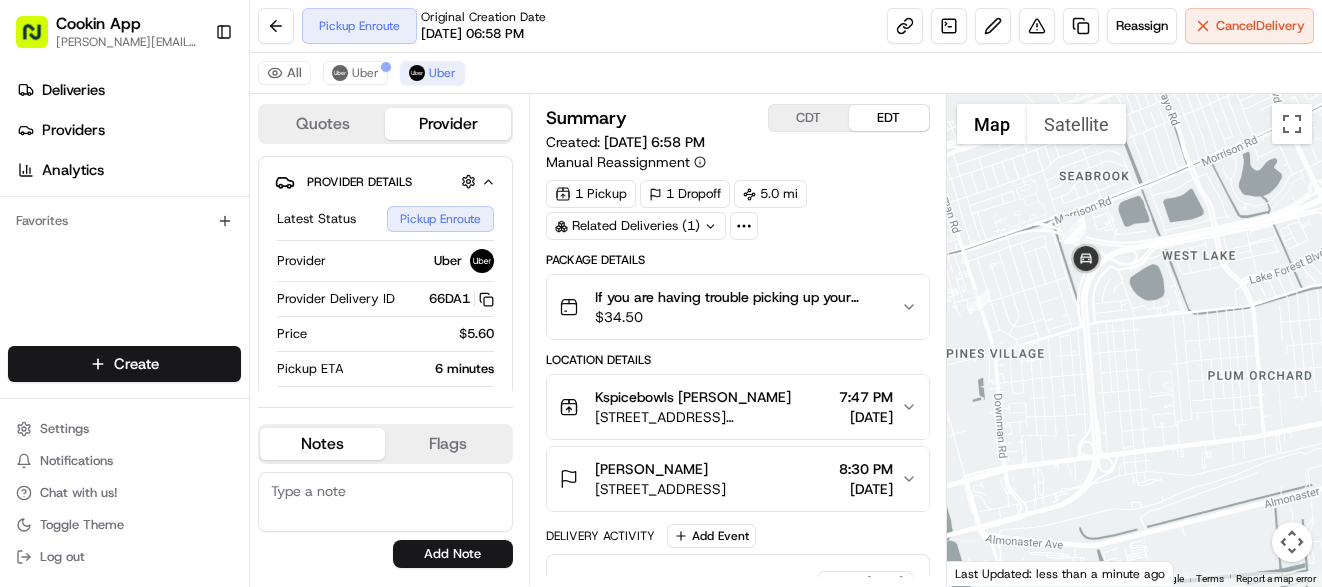 drag, startPoint x: 1079, startPoint y: 421, endPoint x: 864, endPoint y: 358, distance: 224.04018 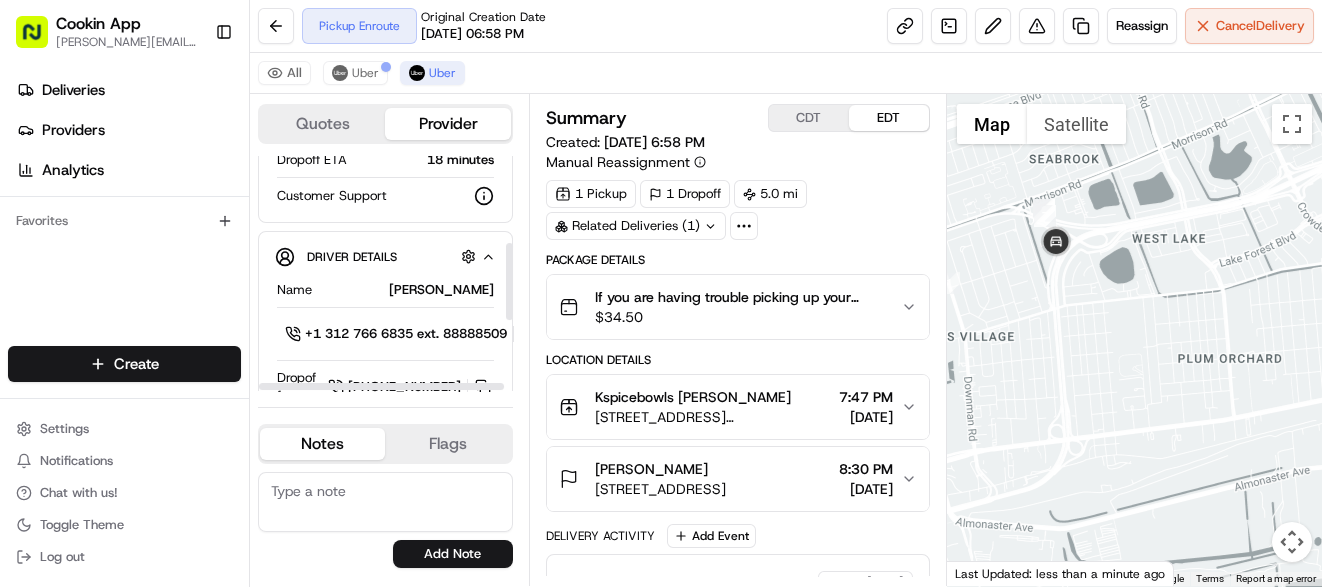 scroll, scrollTop: 267, scrollLeft: 0, axis: vertical 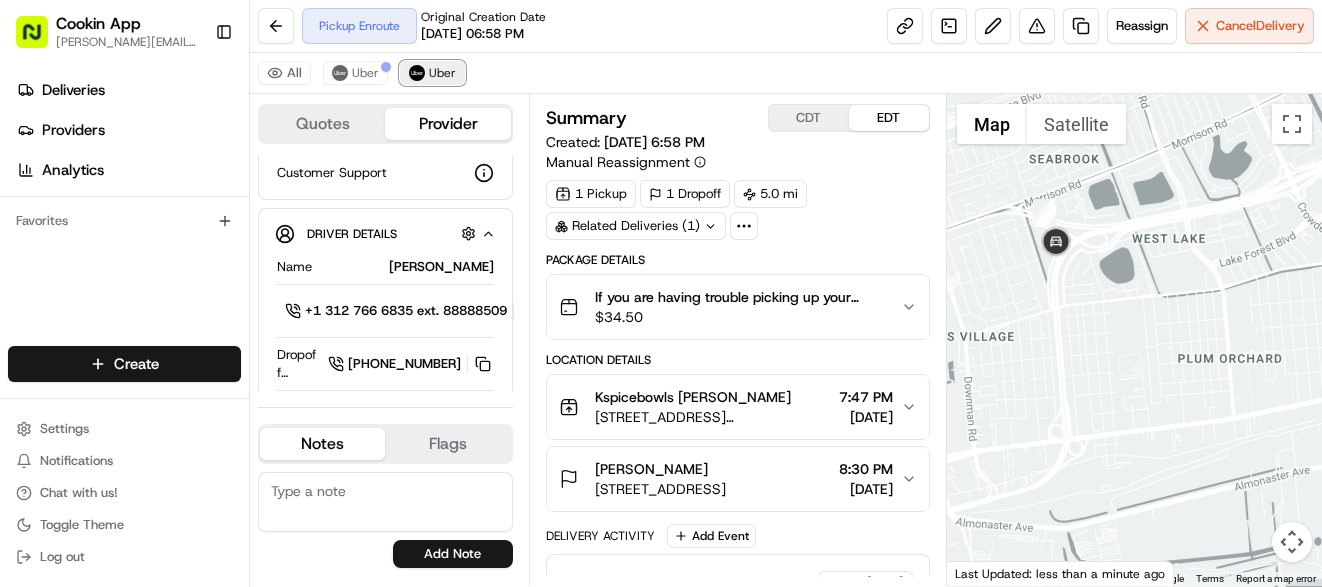 click on "Uber" at bounding box center [442, 73] 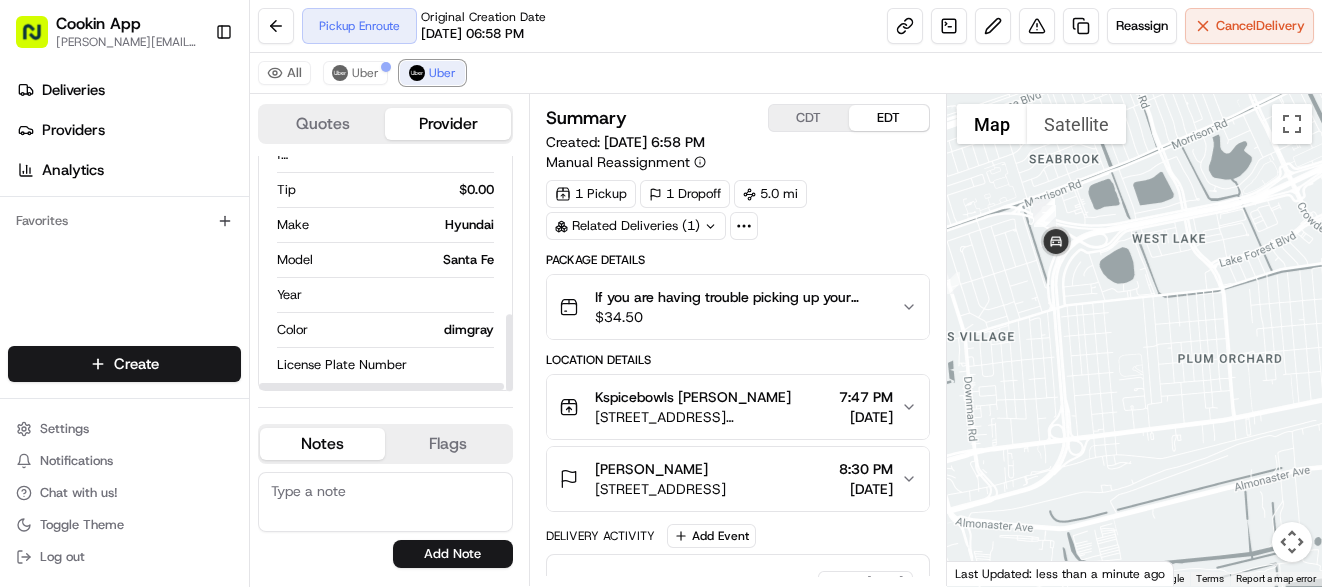 scroll, scrollTop: 219, scrollLeft: 0, axis: vertical 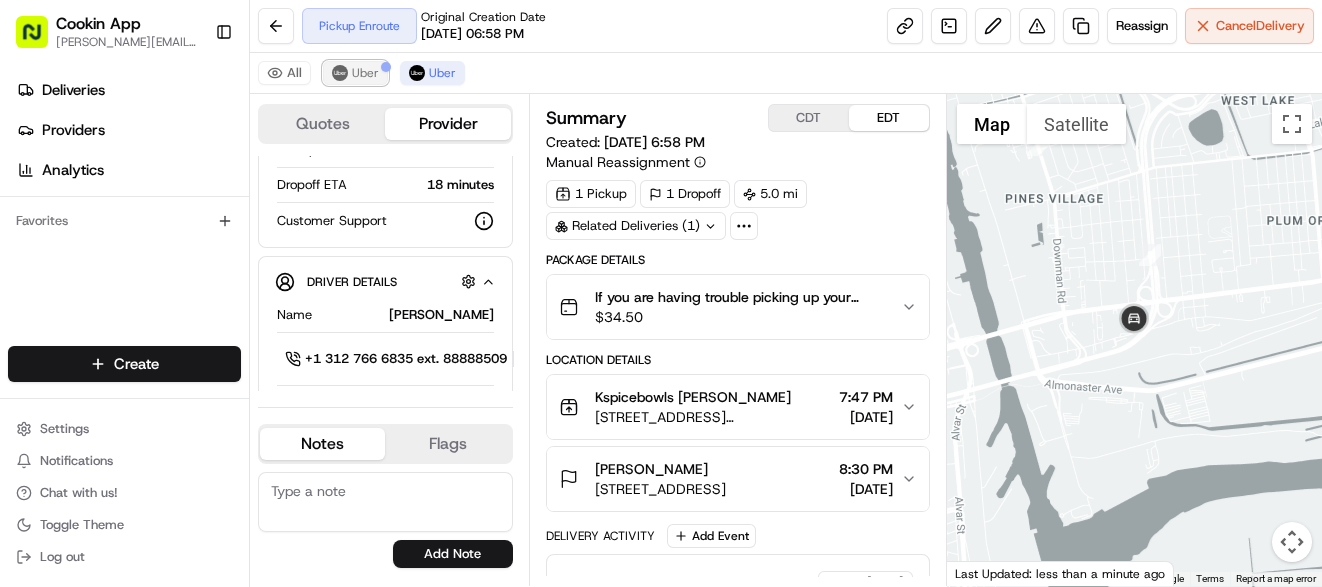 click on "Uber" at bounding box center (355, 73) 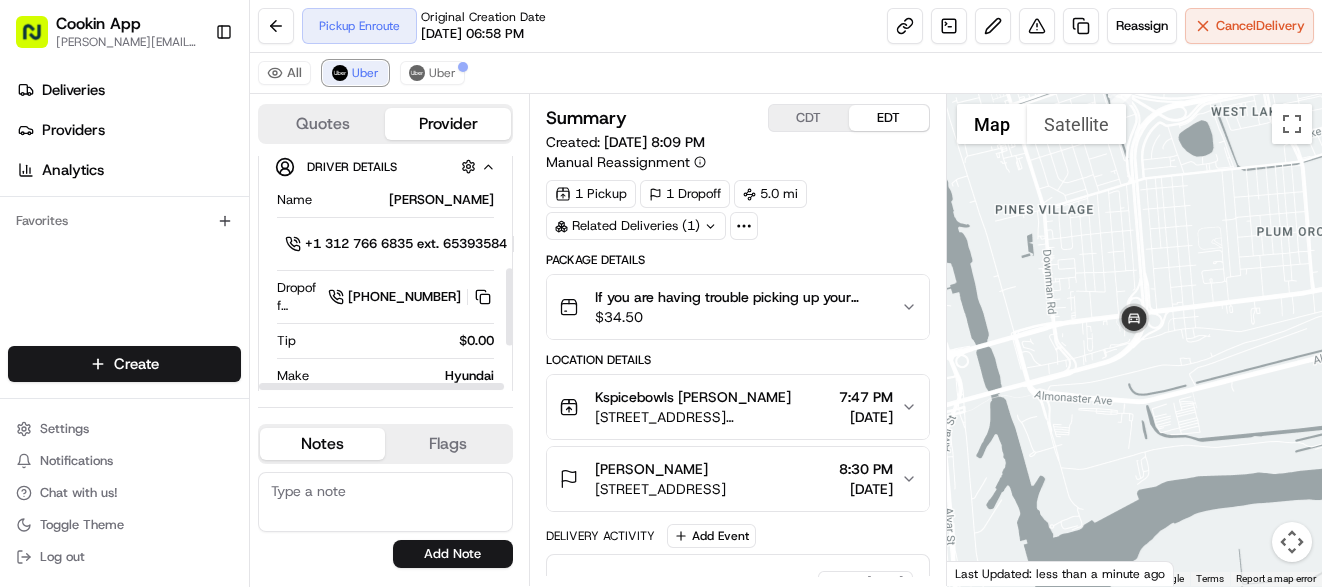 scroll, scrollTop: 352, scrollLeft: 0, axis: vertical 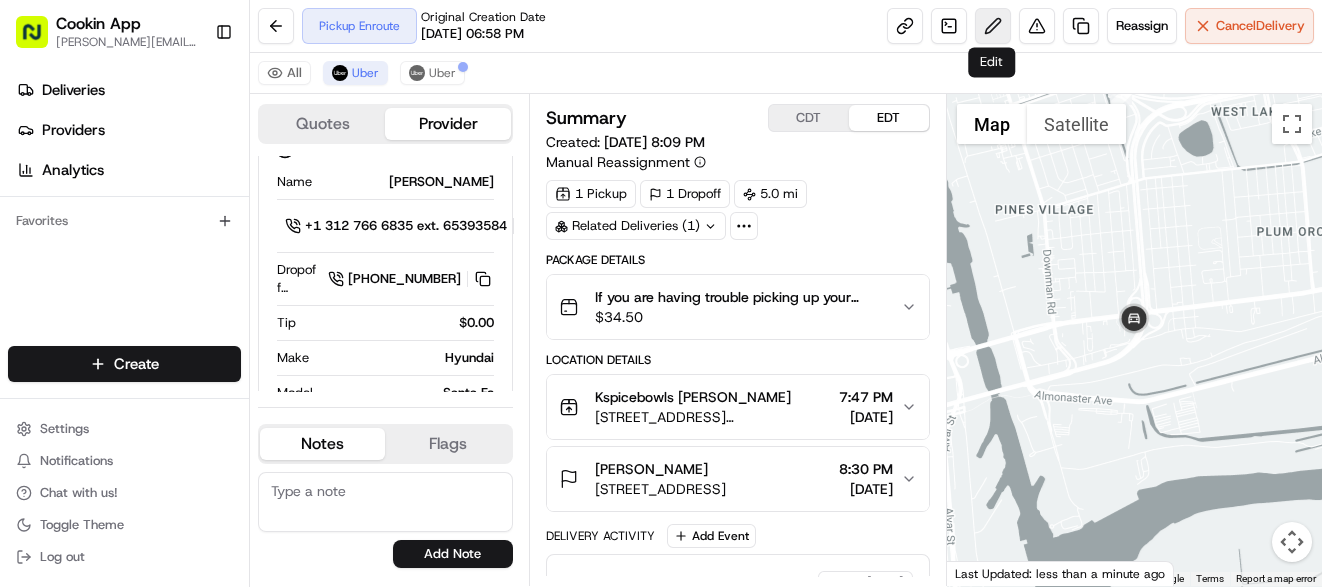 click at bounding box center [993, 26] 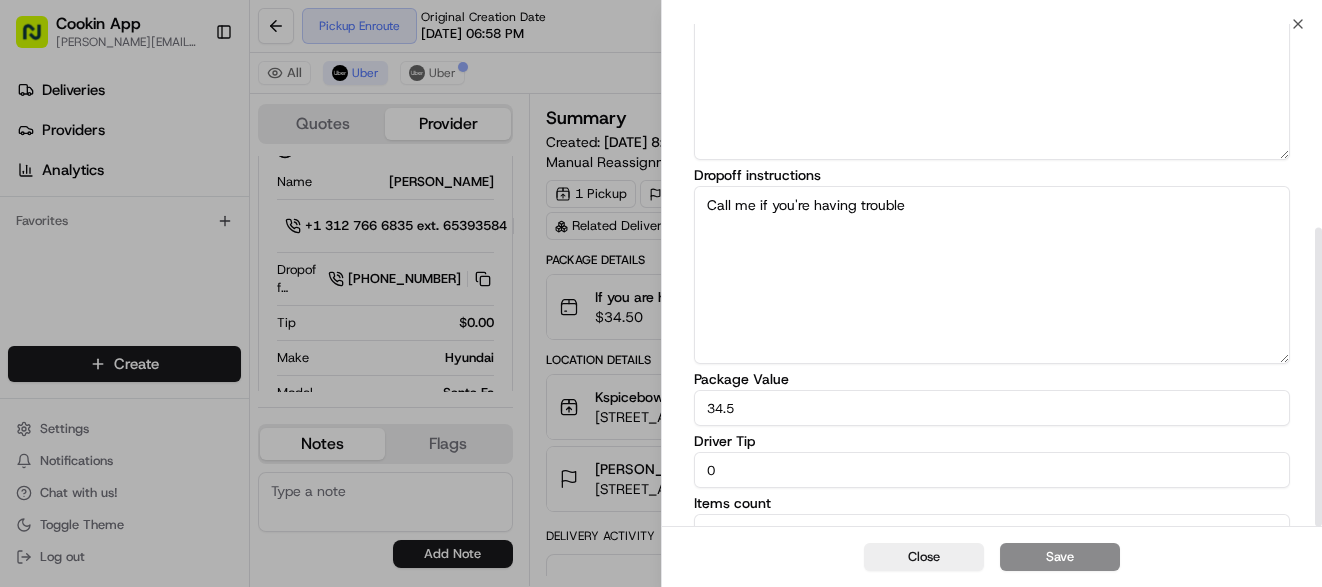 scroll, scrollTop: 342, scrollLeft: 0, axis: vertical 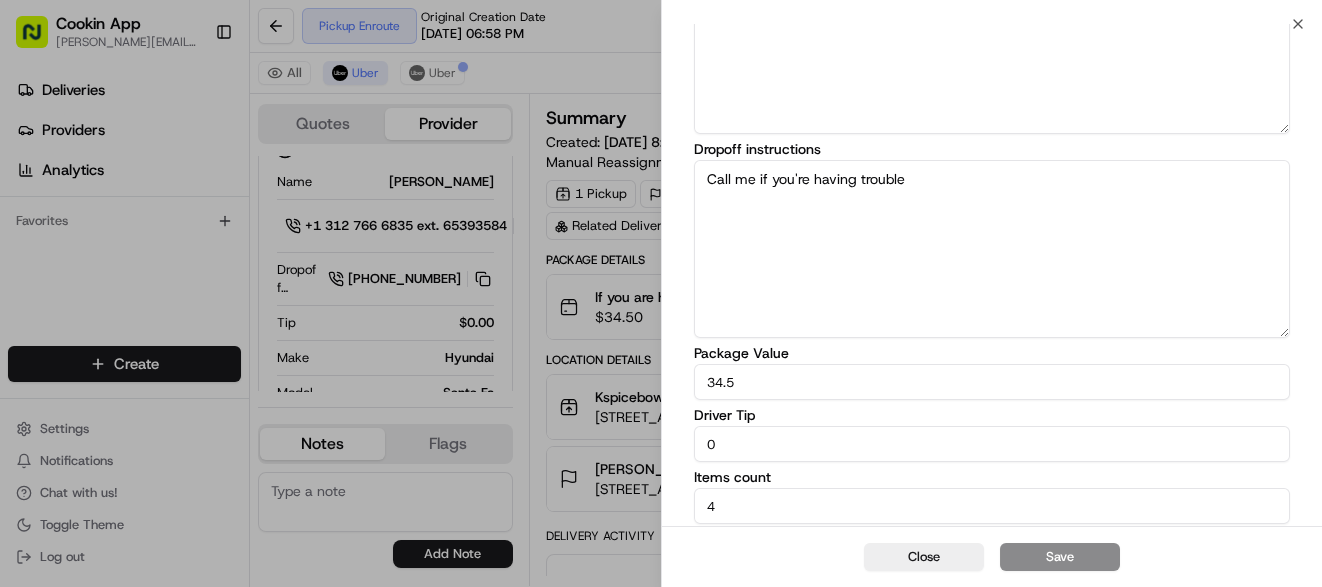 drag, startPoint x: 736, startPoint y: 443, endPoint x: 694, endPoint y: 442, distance: 42.0119 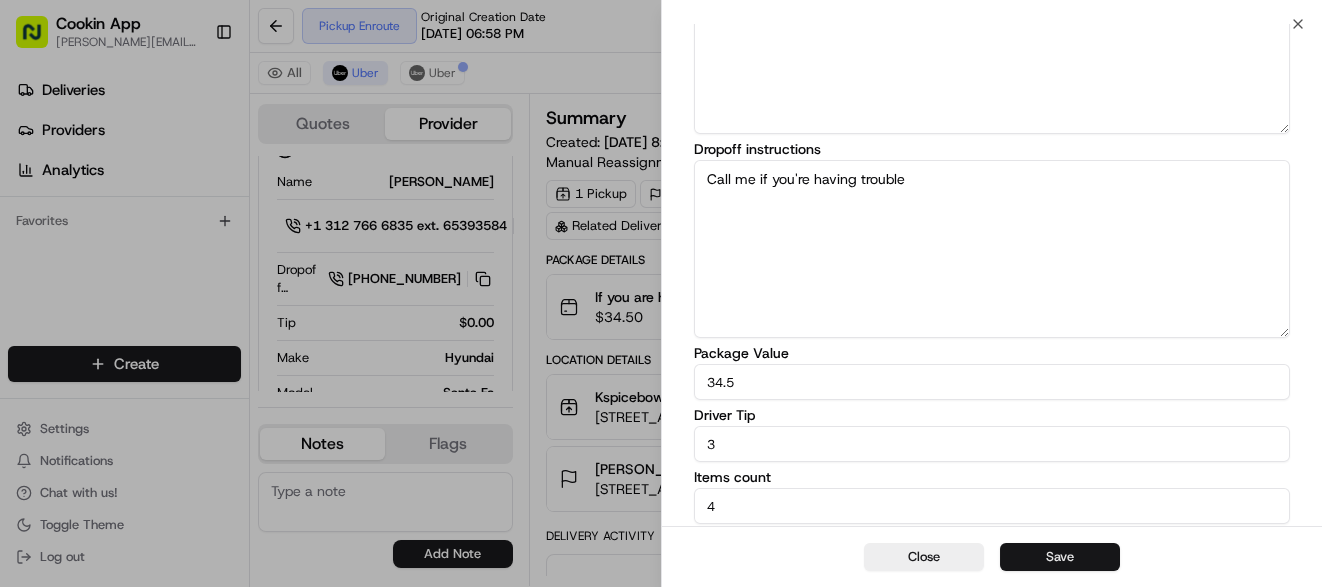 type on "3" 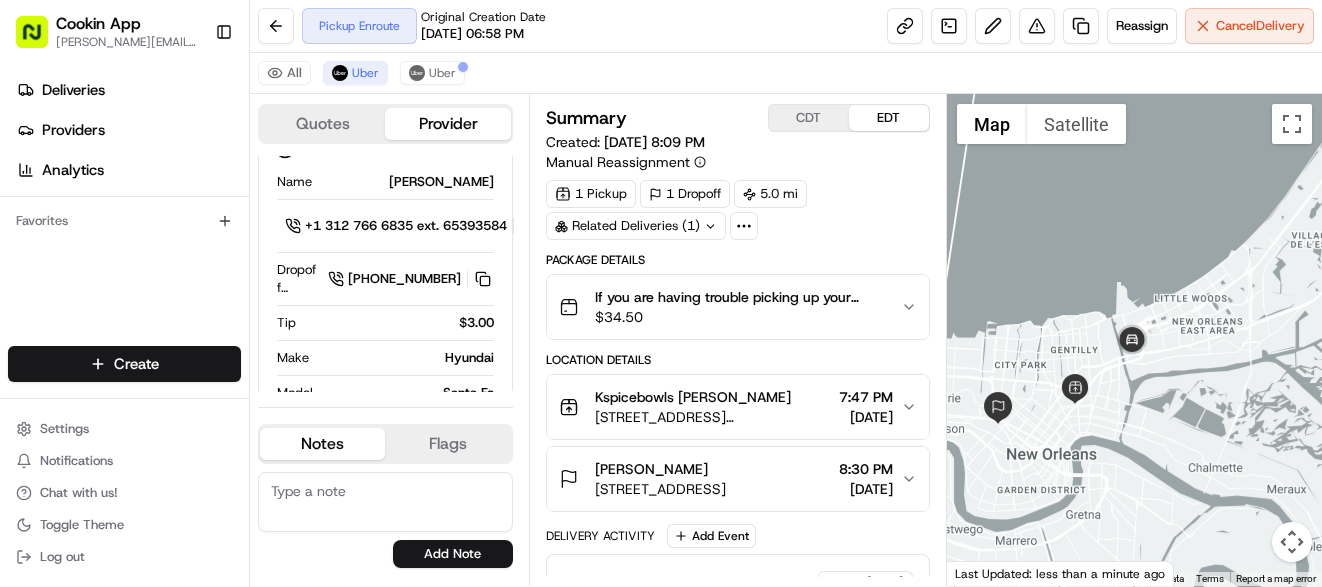 click at bounding box center [1134, 340] 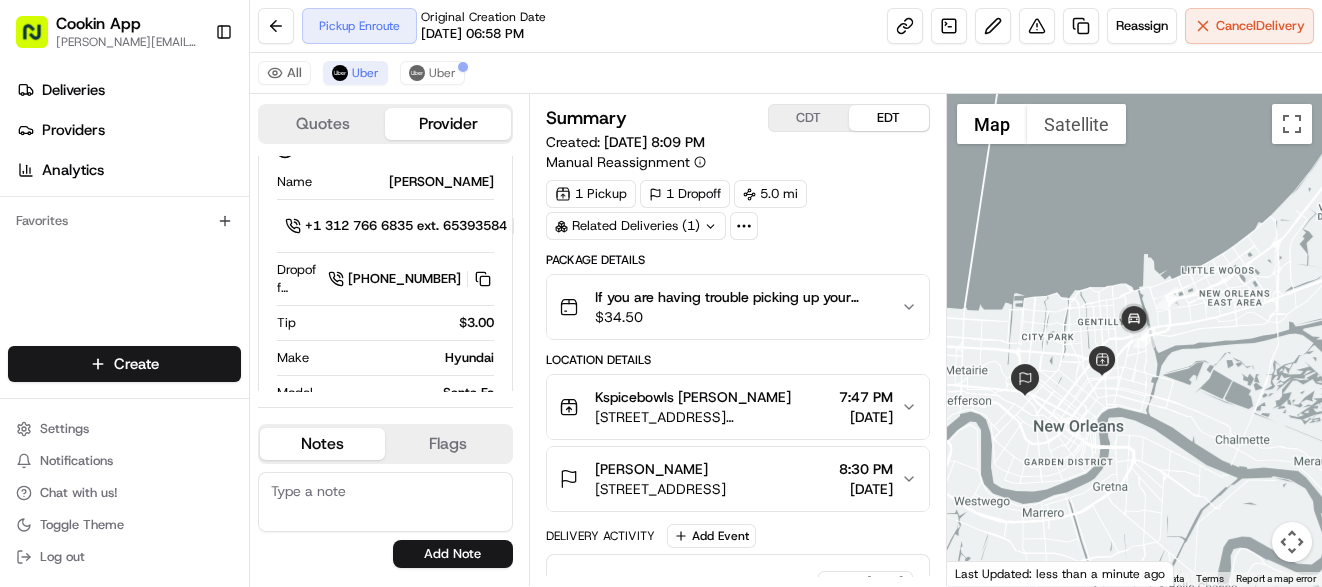click on "Related Deliveries   (1)" at bounding box center [636, 226] 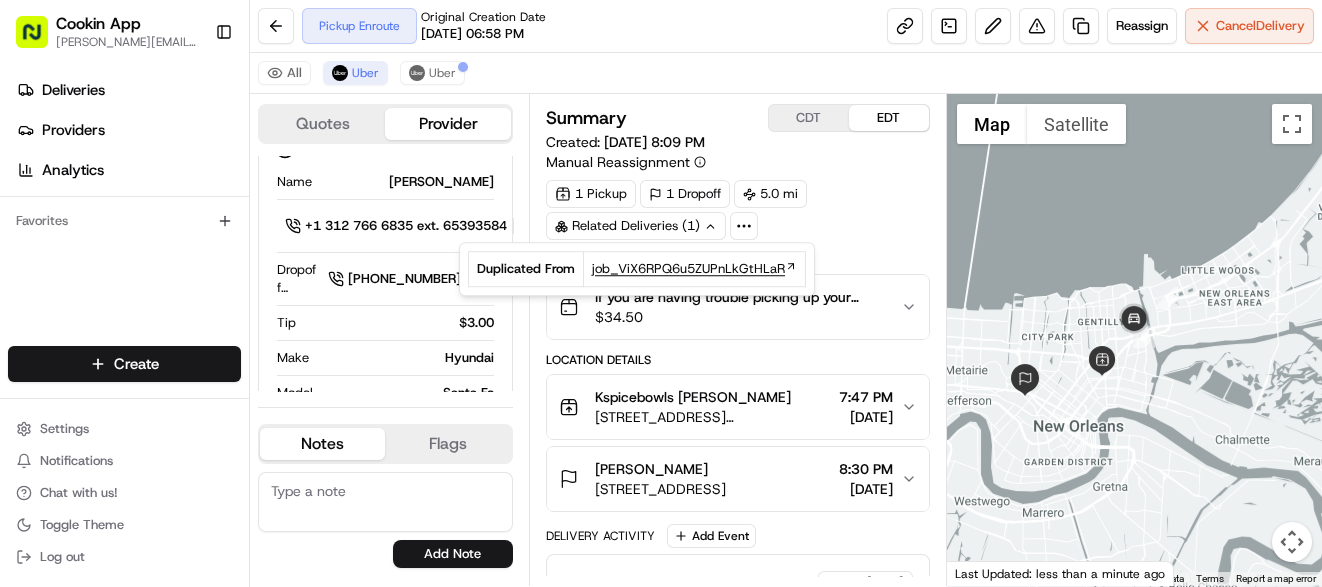 click on "job_ViX6RPQ6u5ZUPnLkGtHLaR" at bounding box center (688, 269) 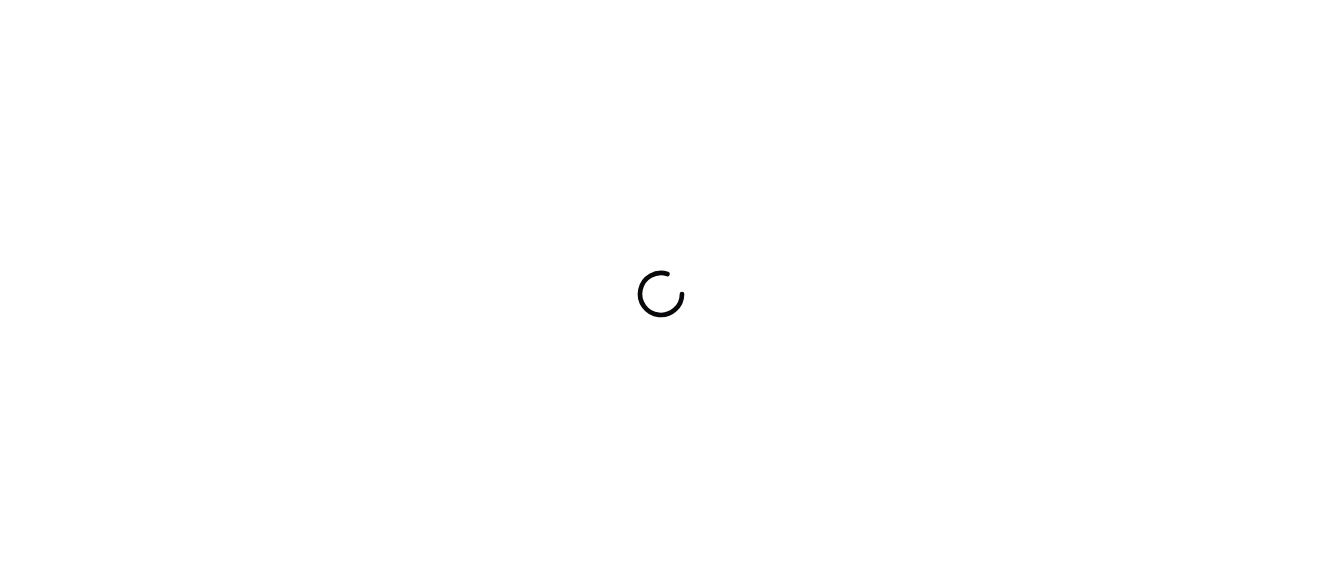 scroll, scrollTop: 0, scrollLeft: 0, axis: both 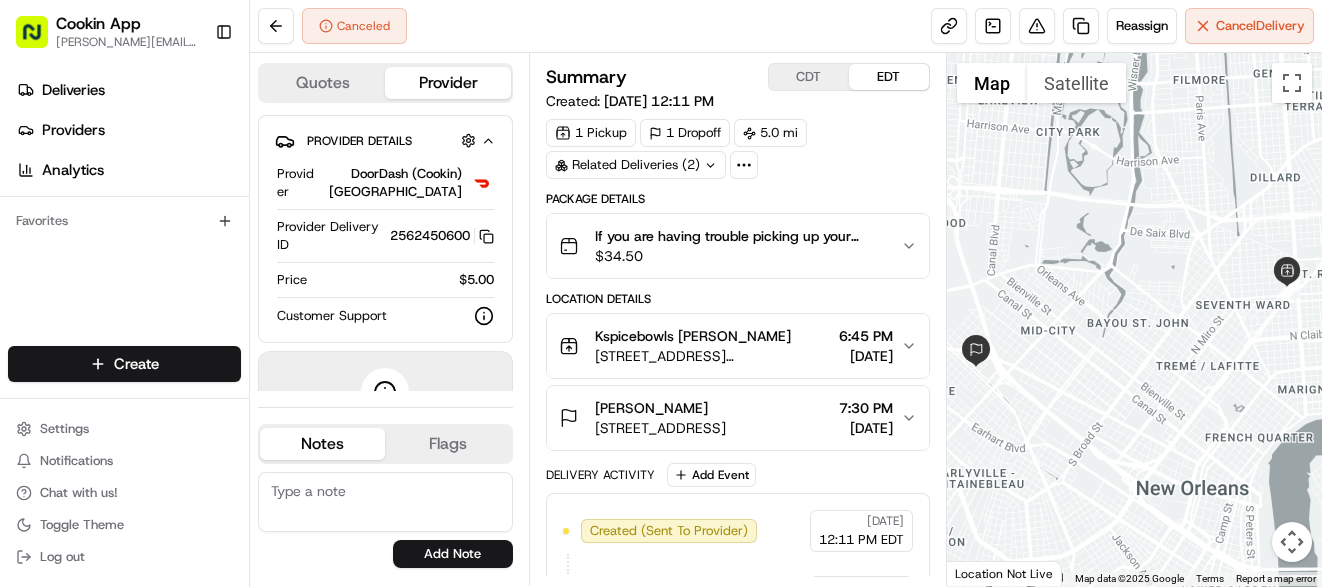 click on "Related Deliveries   (2)" at bounding box center (636, 165) 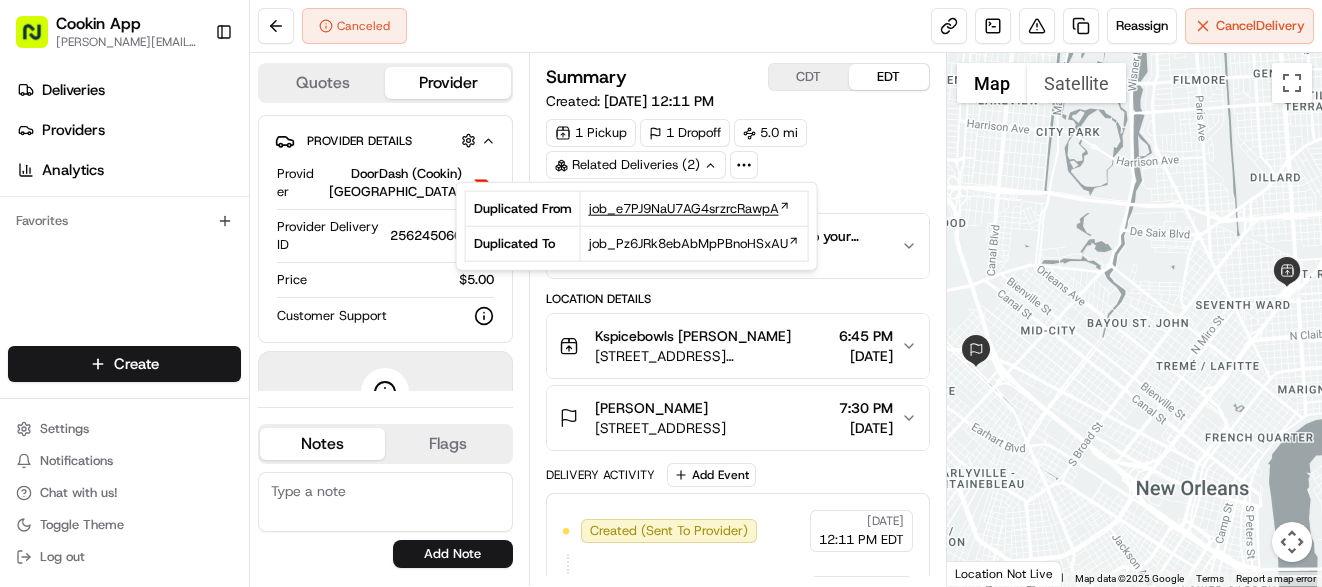 scroll, scrollTop: 0, scrollLeft: 0, axis: both 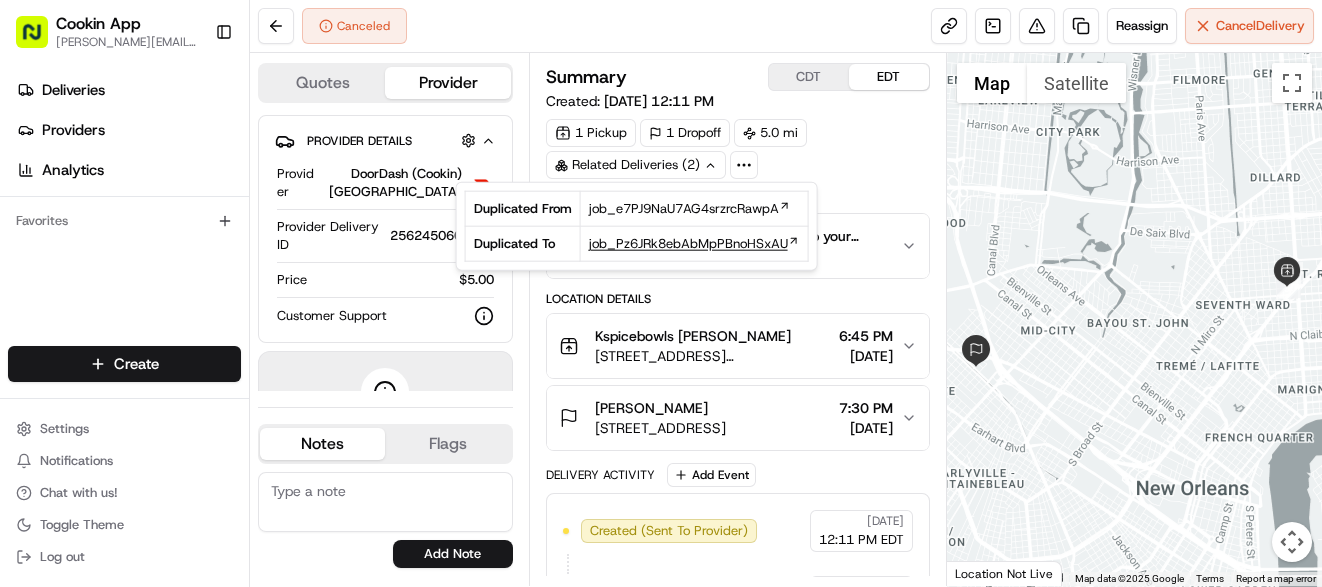 click on "job_Pz6JRk8ebAbMpPBnoHSxAU" at bounding box center (688, 244) 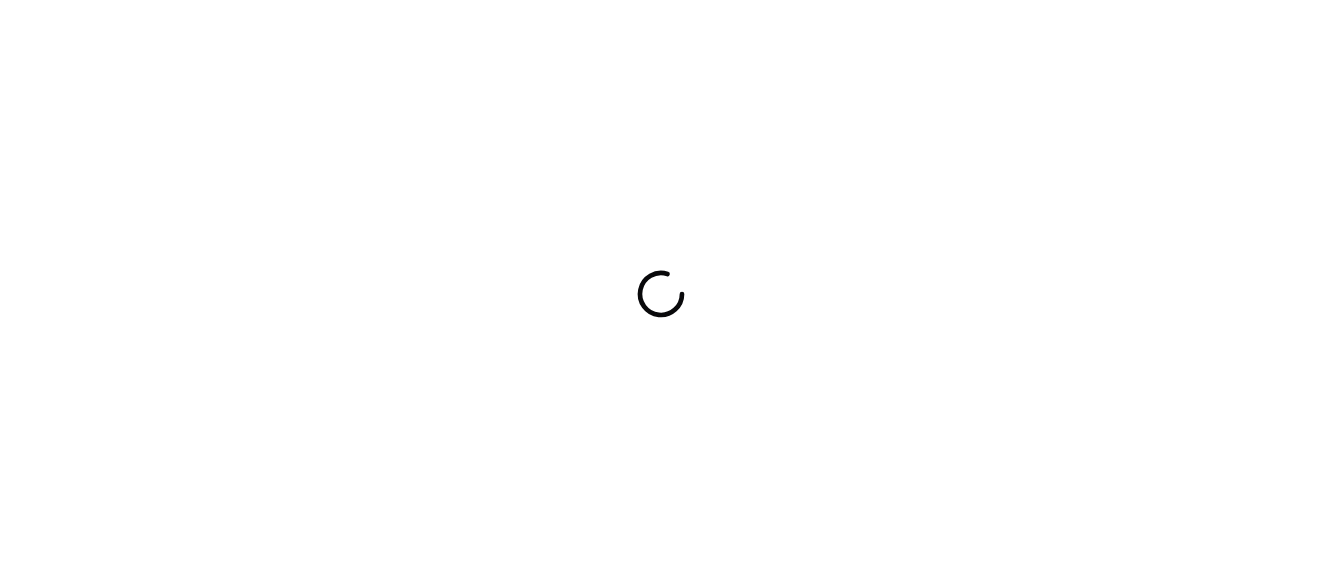 scroll, scrollTop: 0, scrollLeft: 0, axis: both 